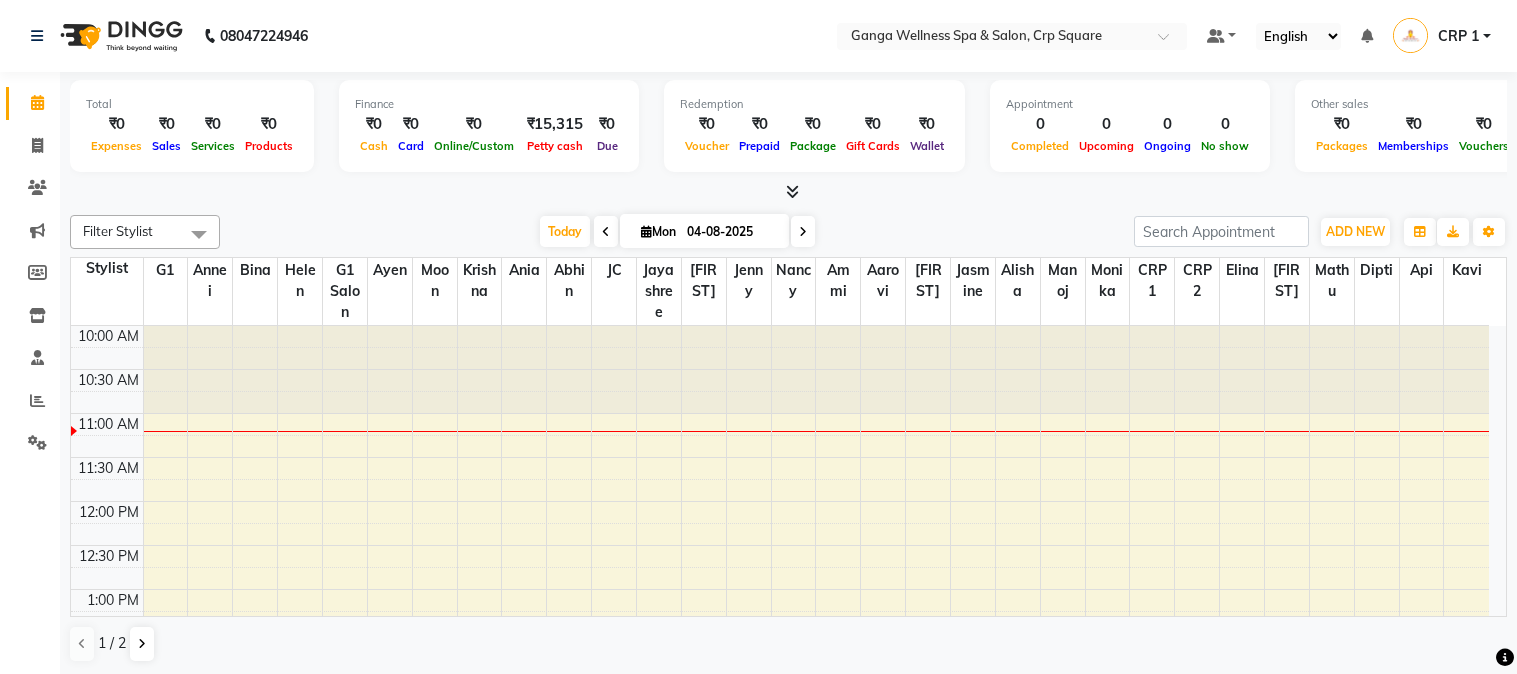 scroll, scrollTop: 0, scrollLeft: 0, axis: both 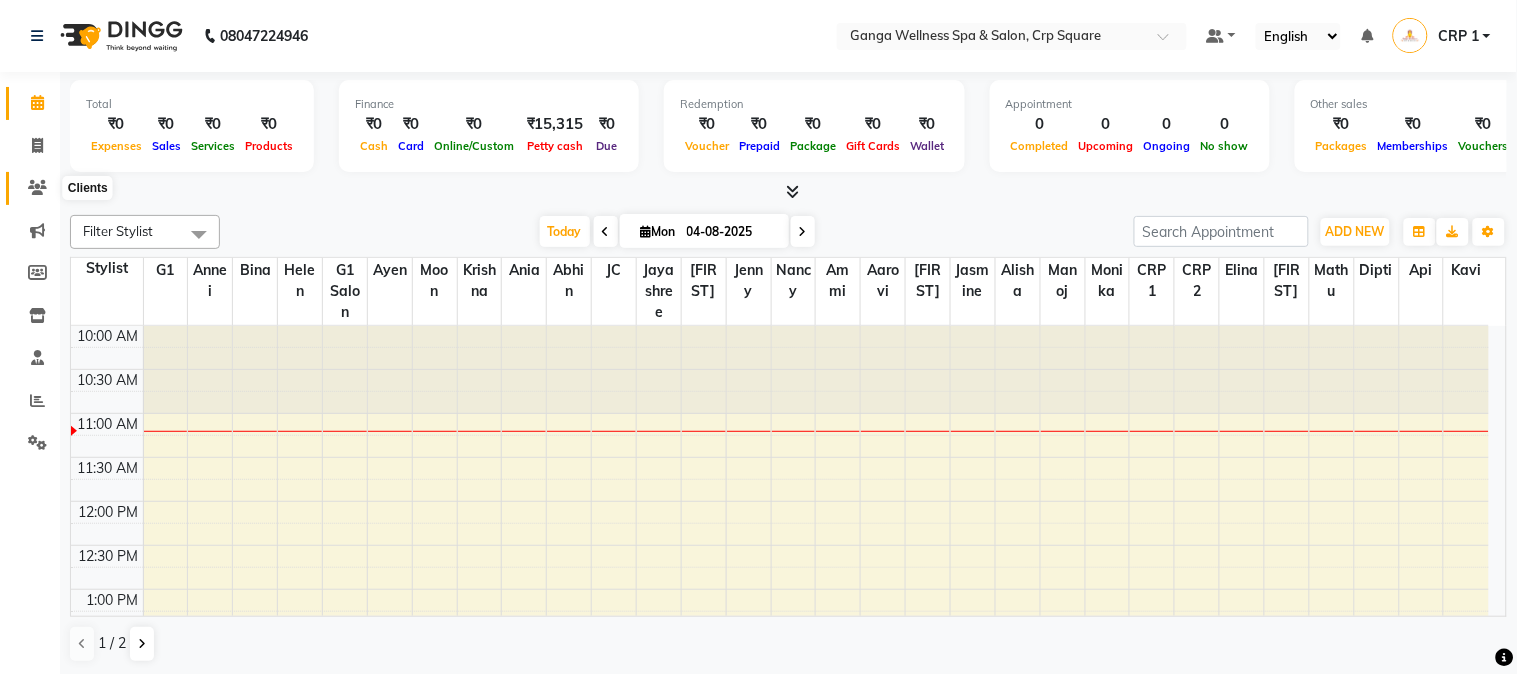 click 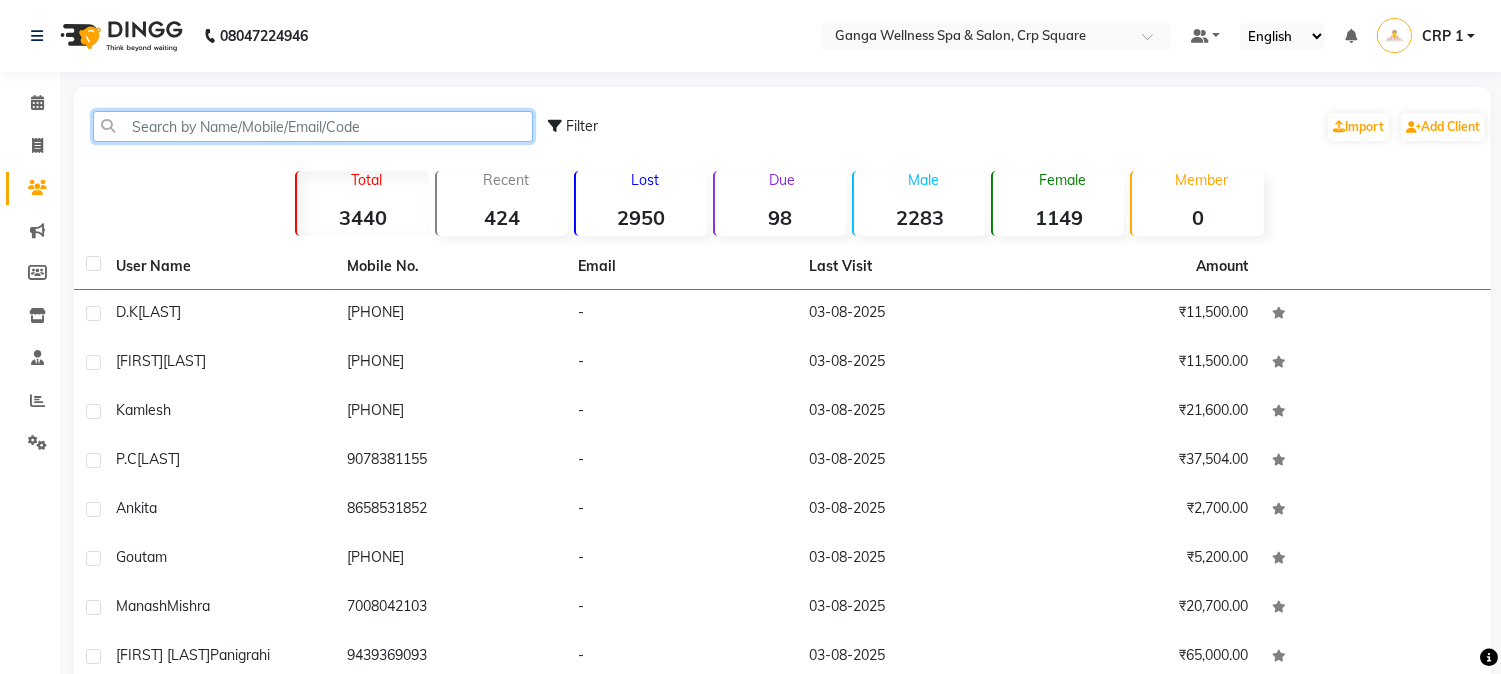 click 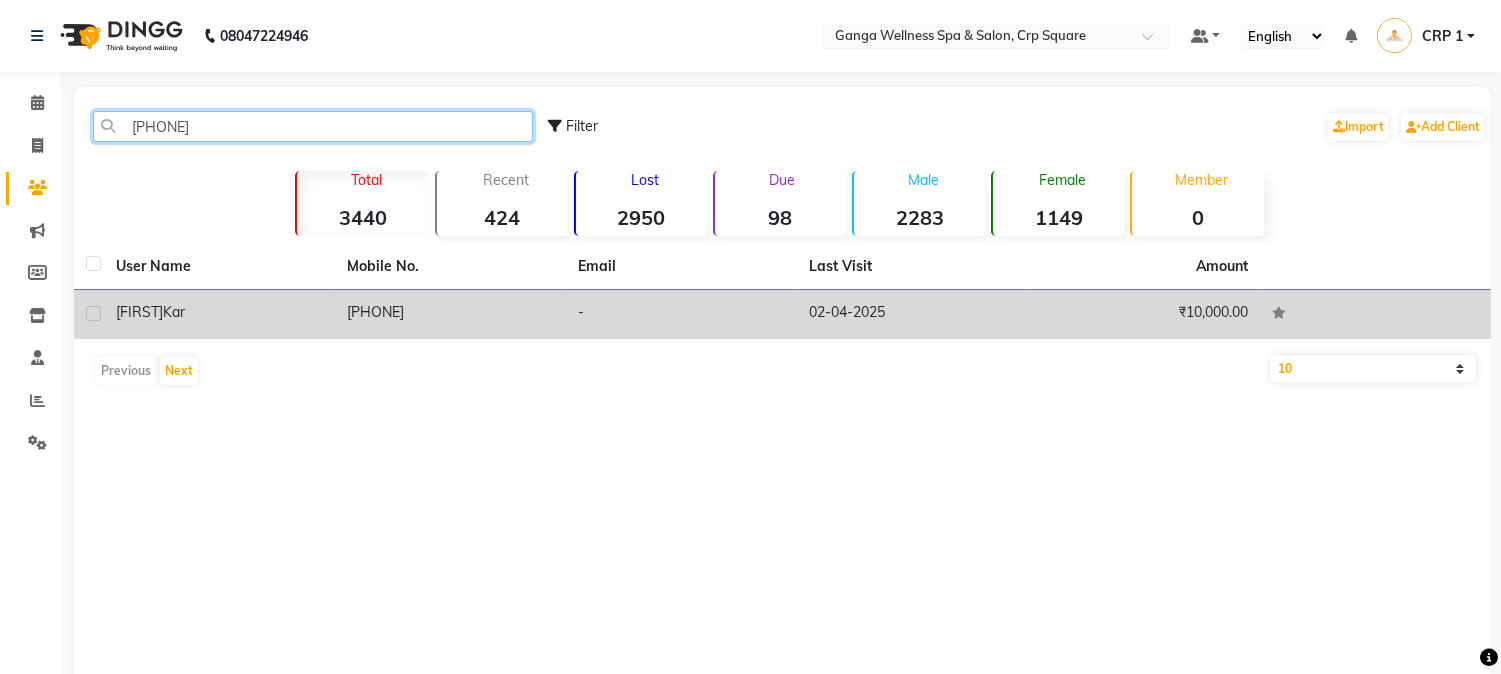 type on "7978927" 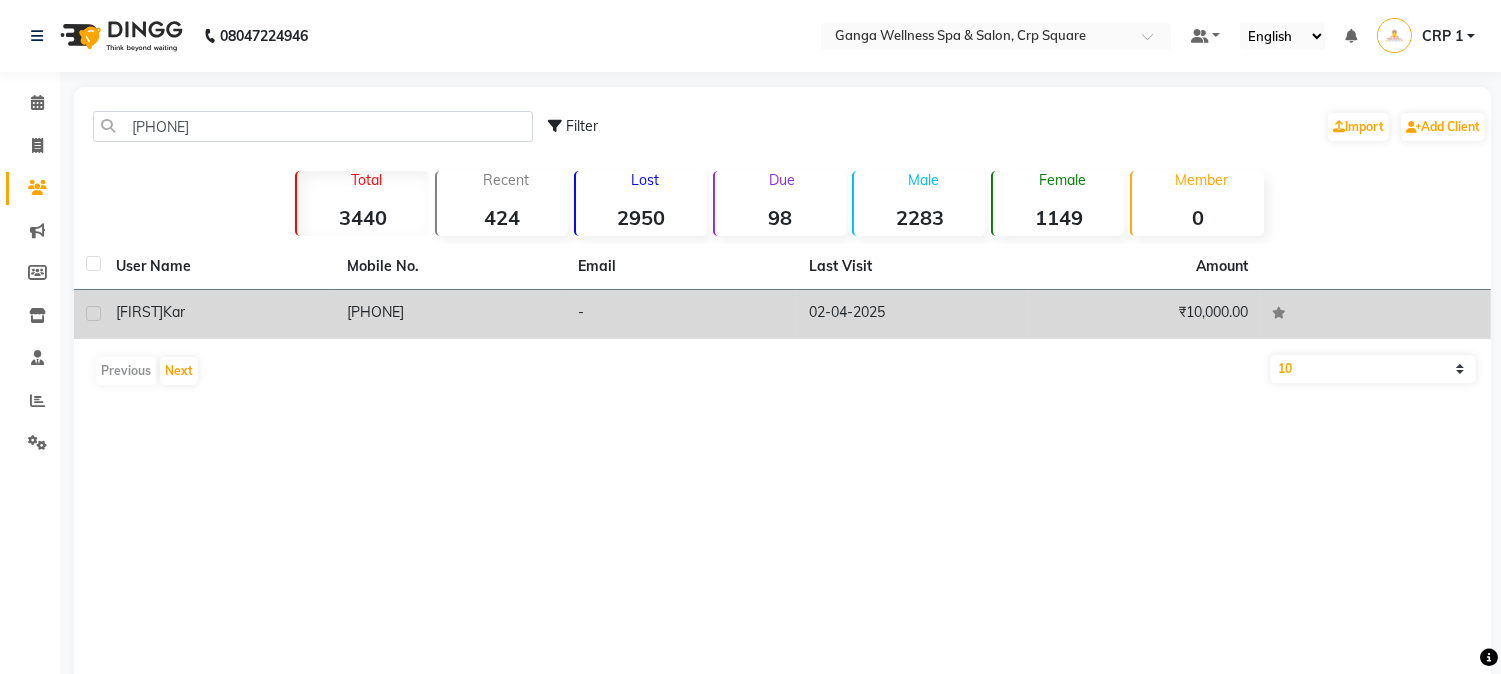 click on "[LAST]" 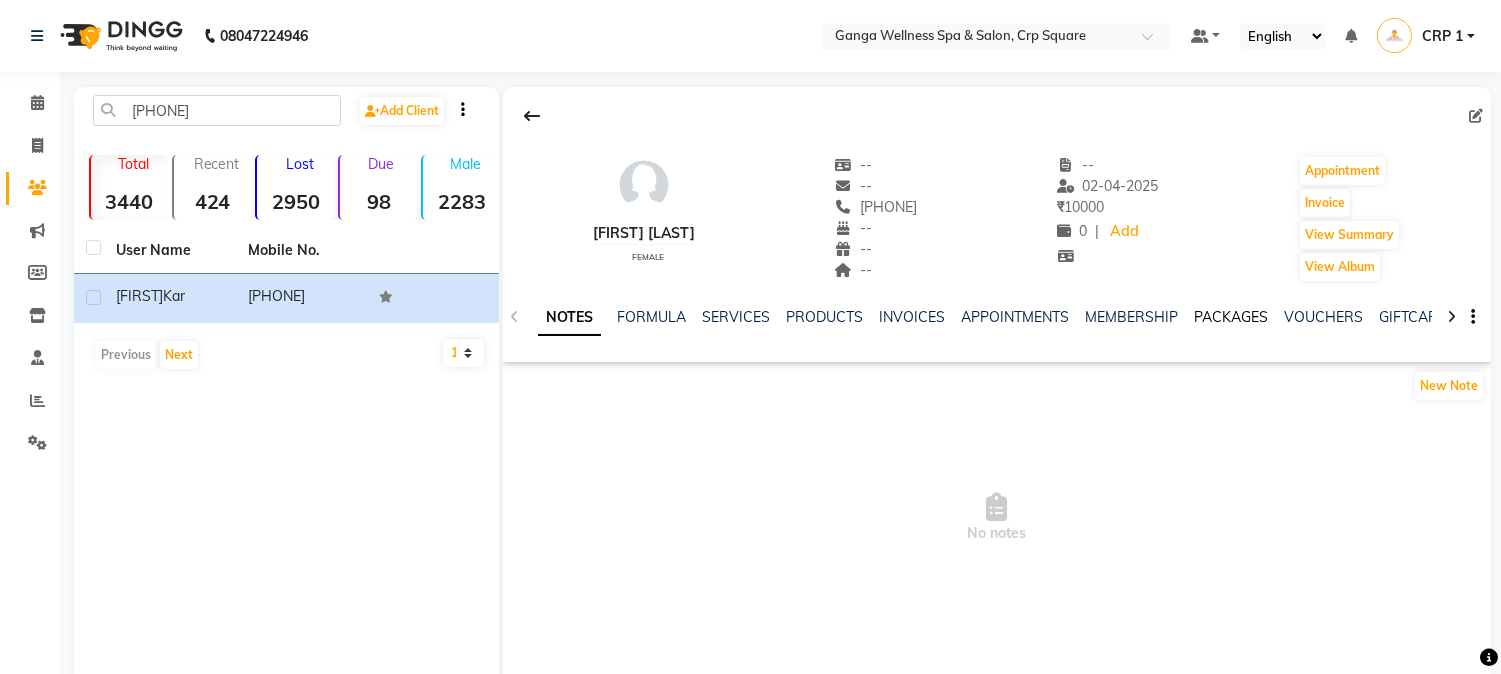 click on "PACKAGES" 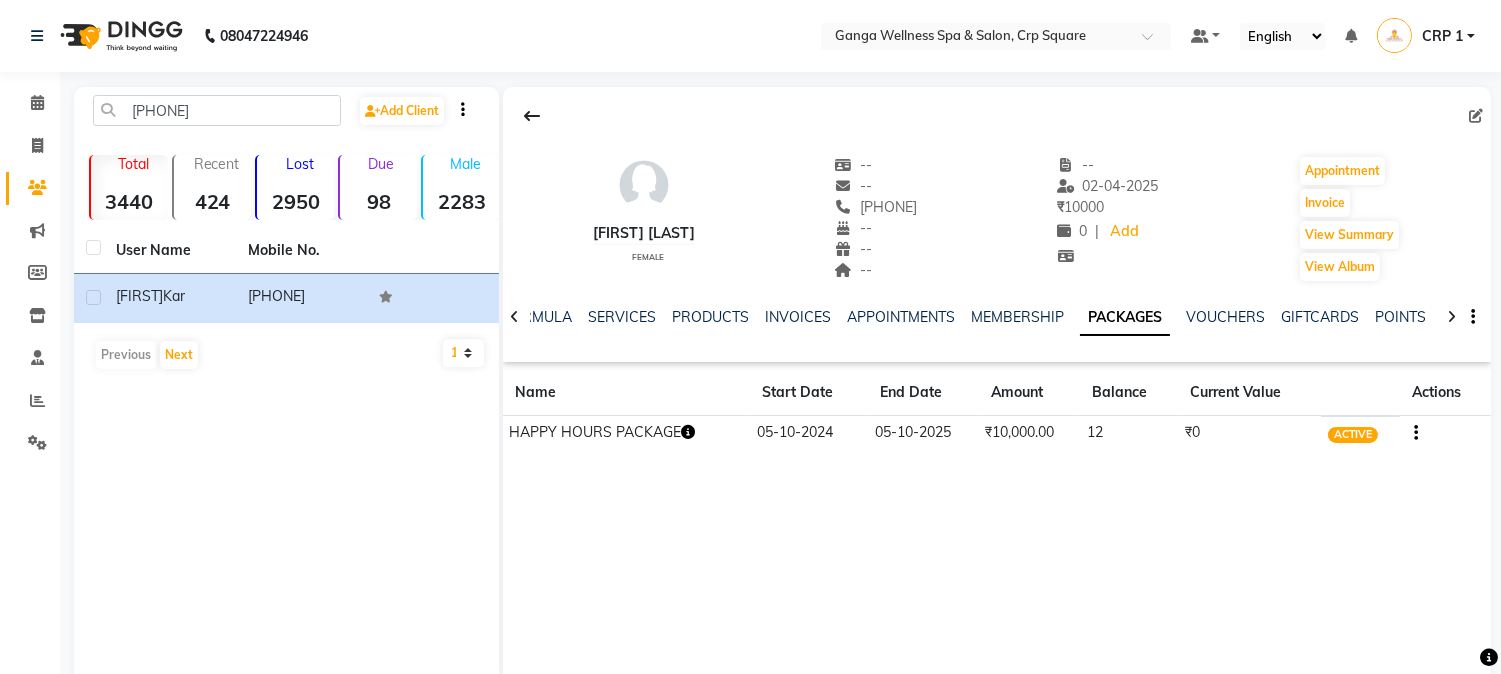 click 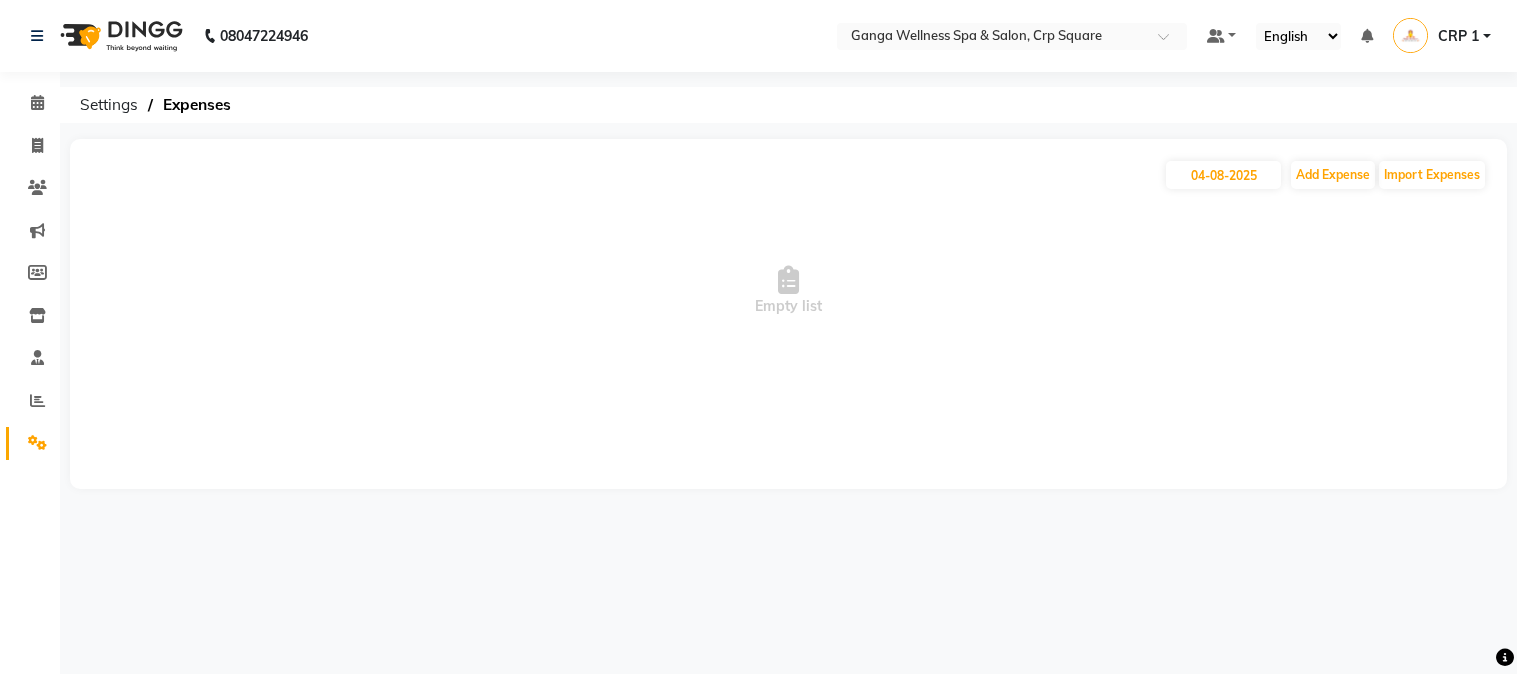 scroll, scrollTop: 0, scrollLeft: 0, axis: both 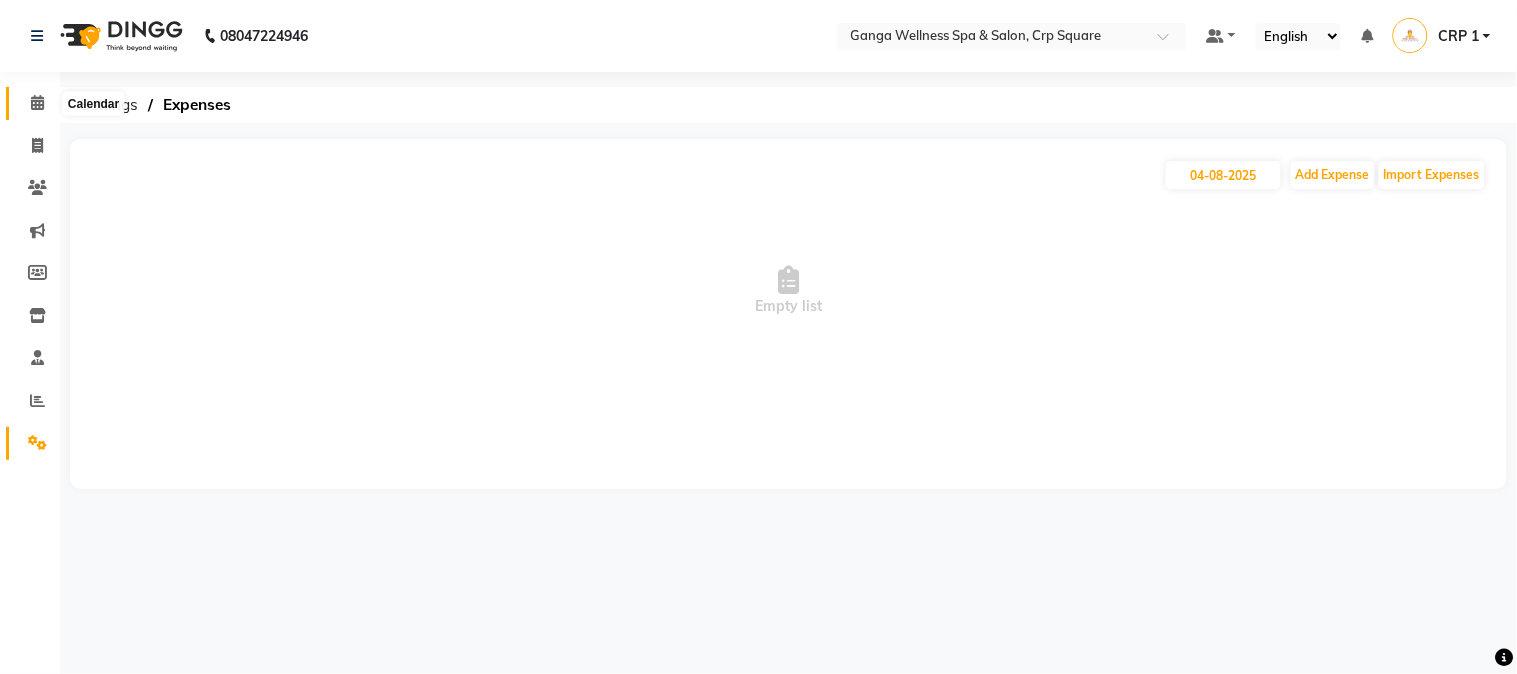 click 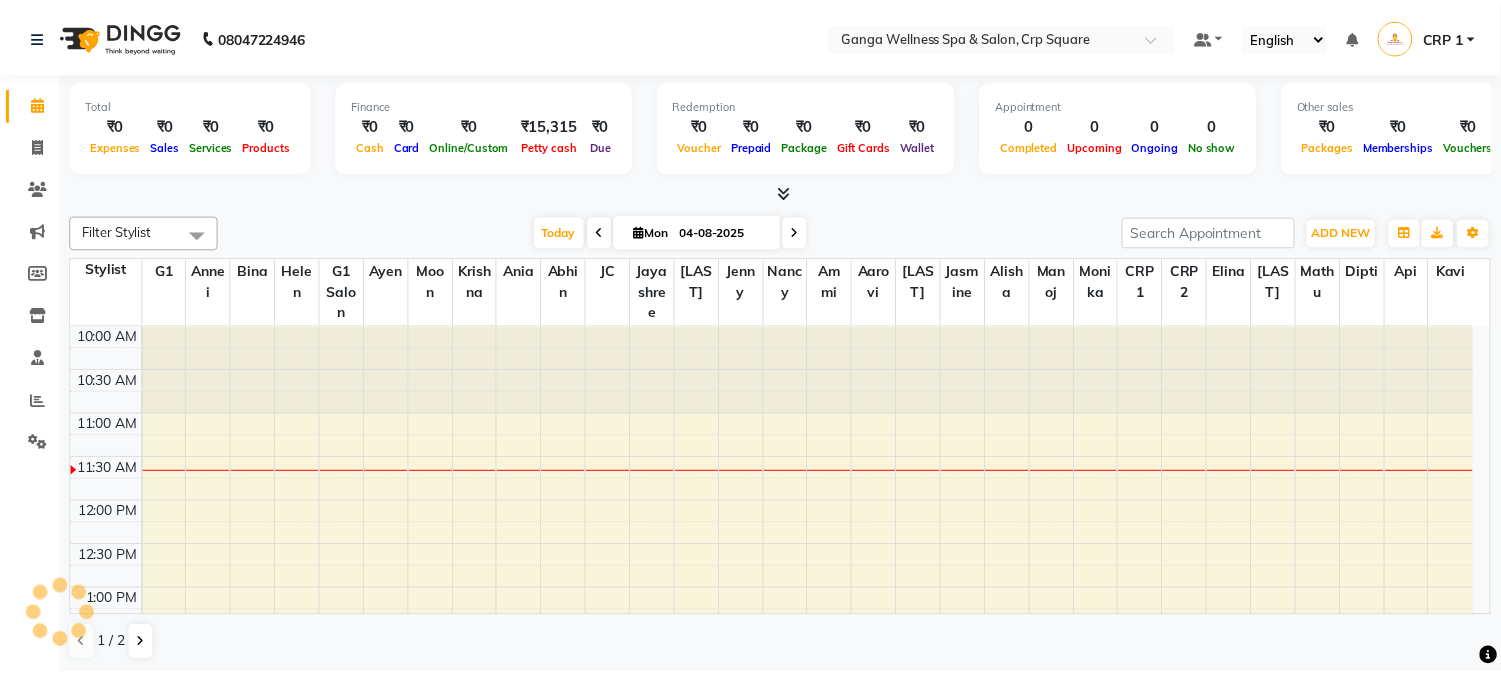 scroll, scrollTop: 0, scrollLeft: 0, axis: both 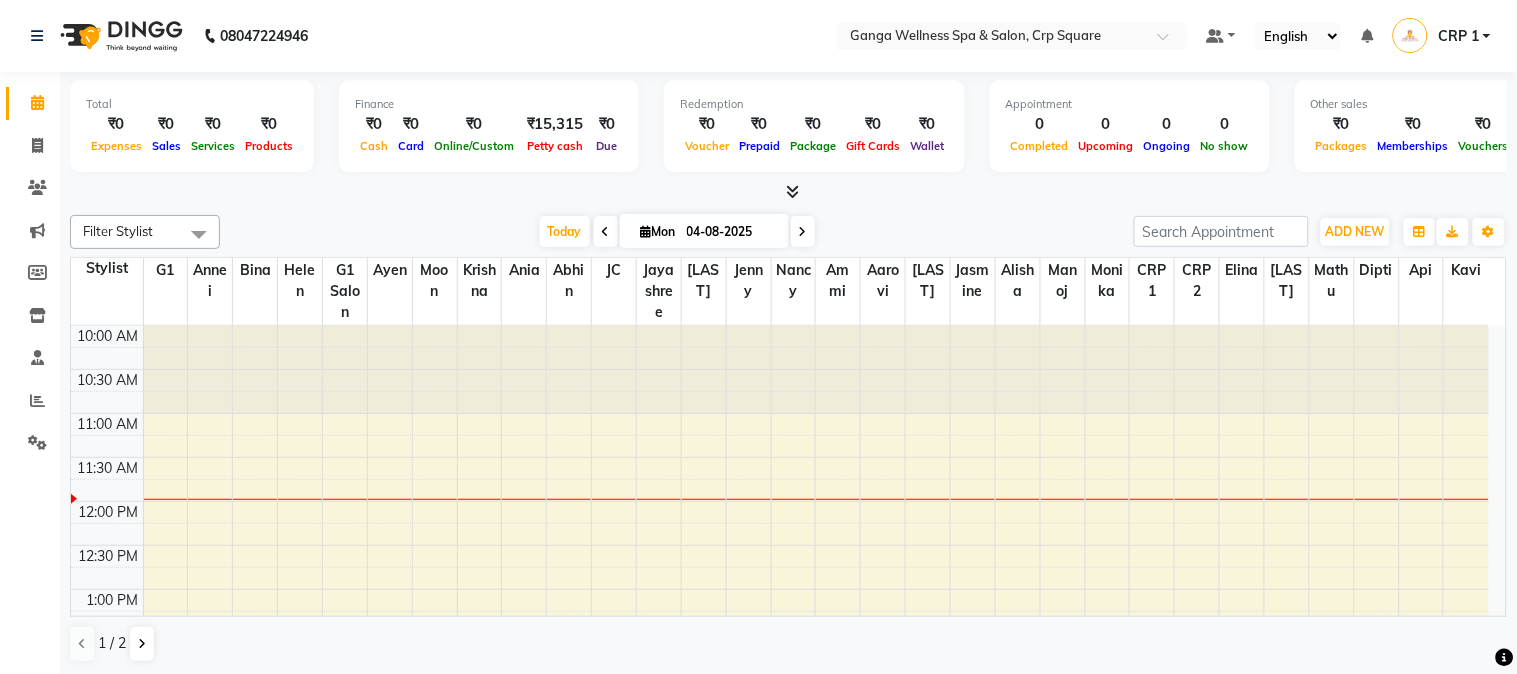 click on "Clients" 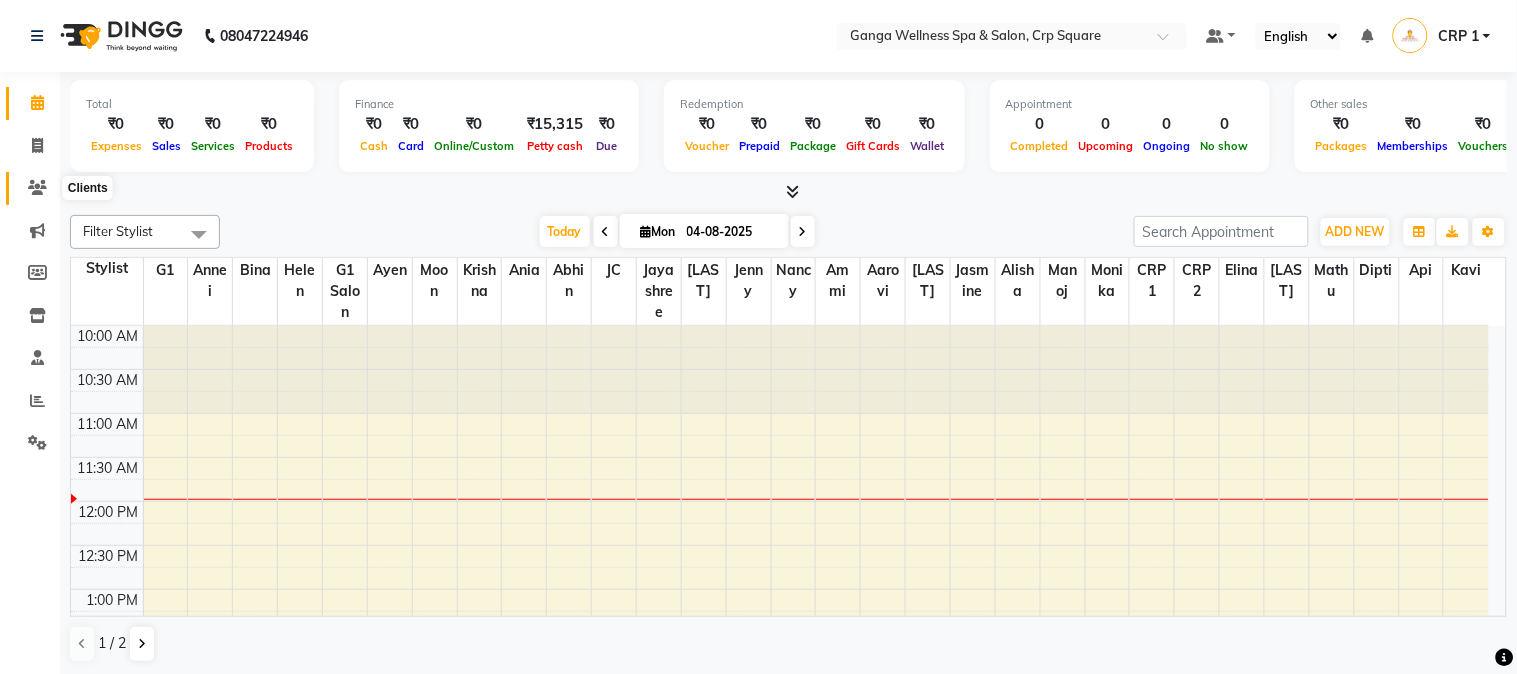 click 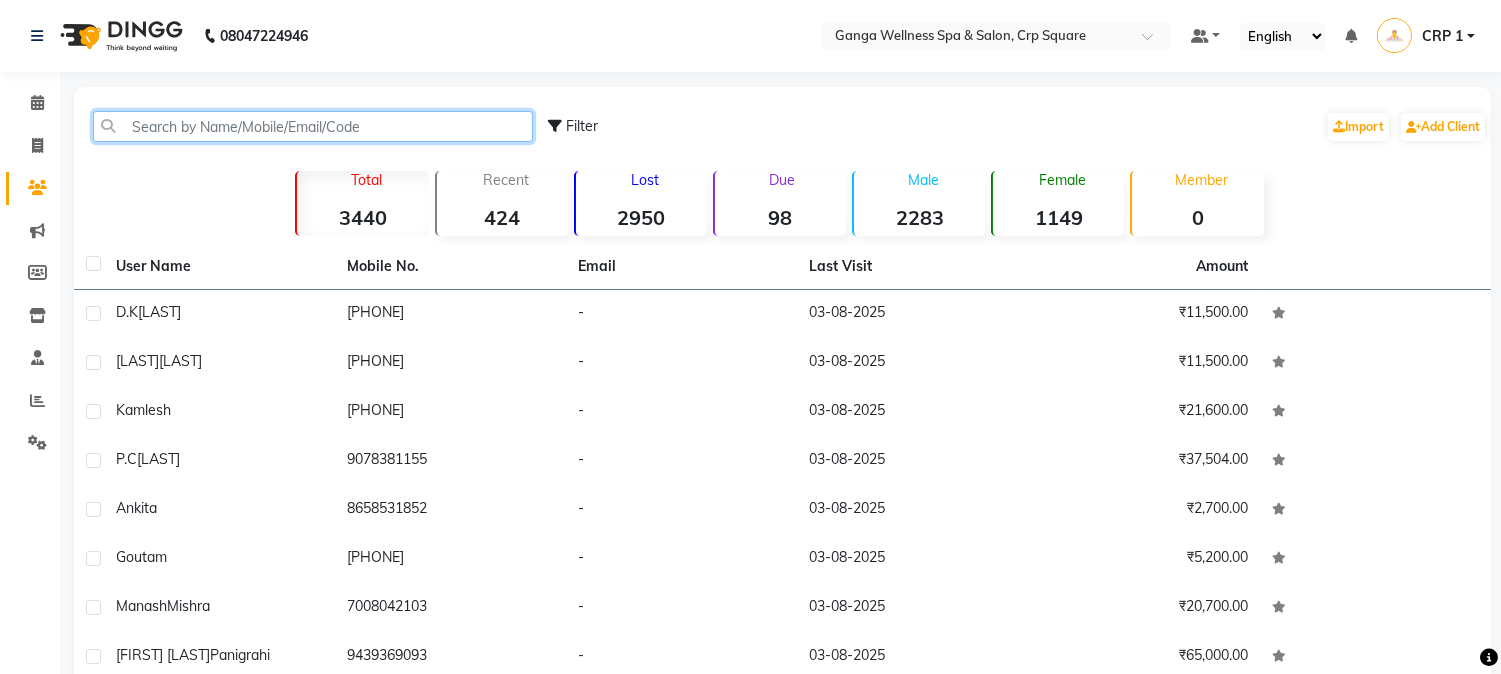 click 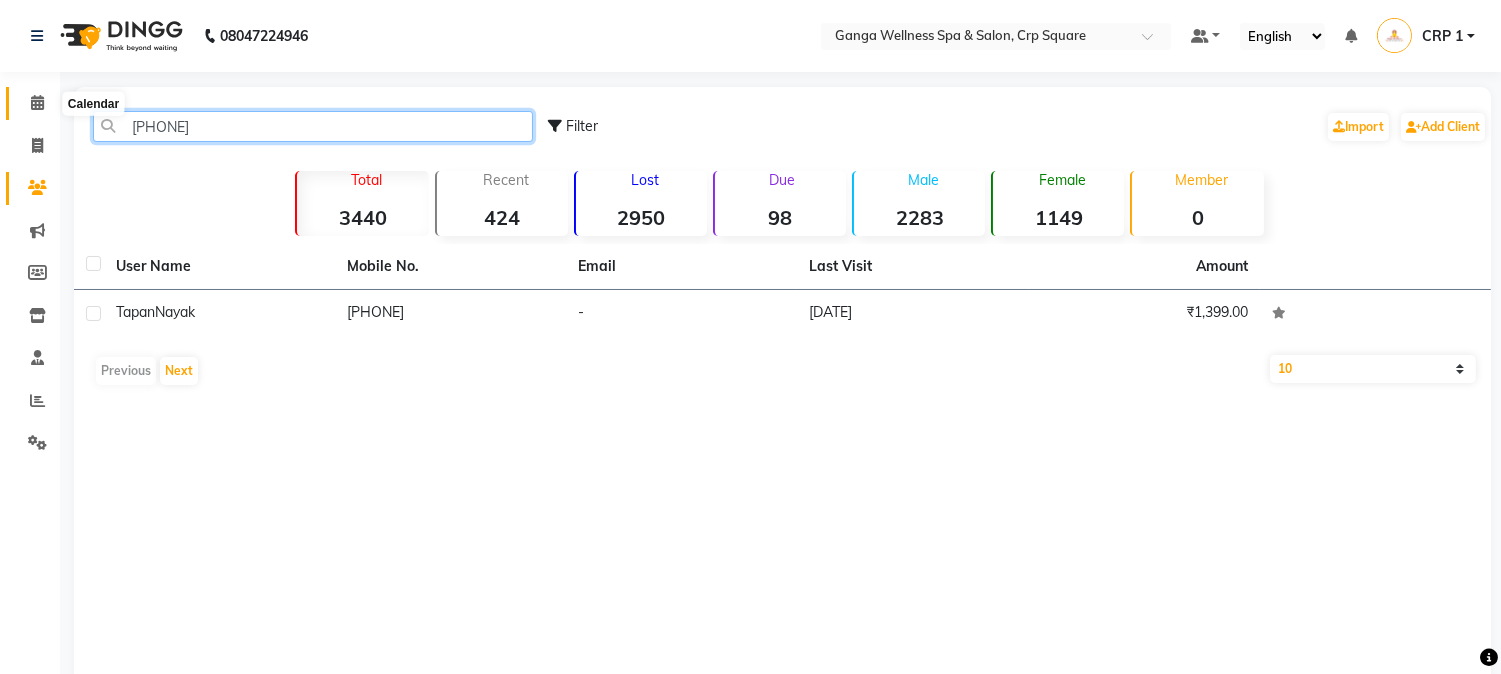 type on "[PHONE]" 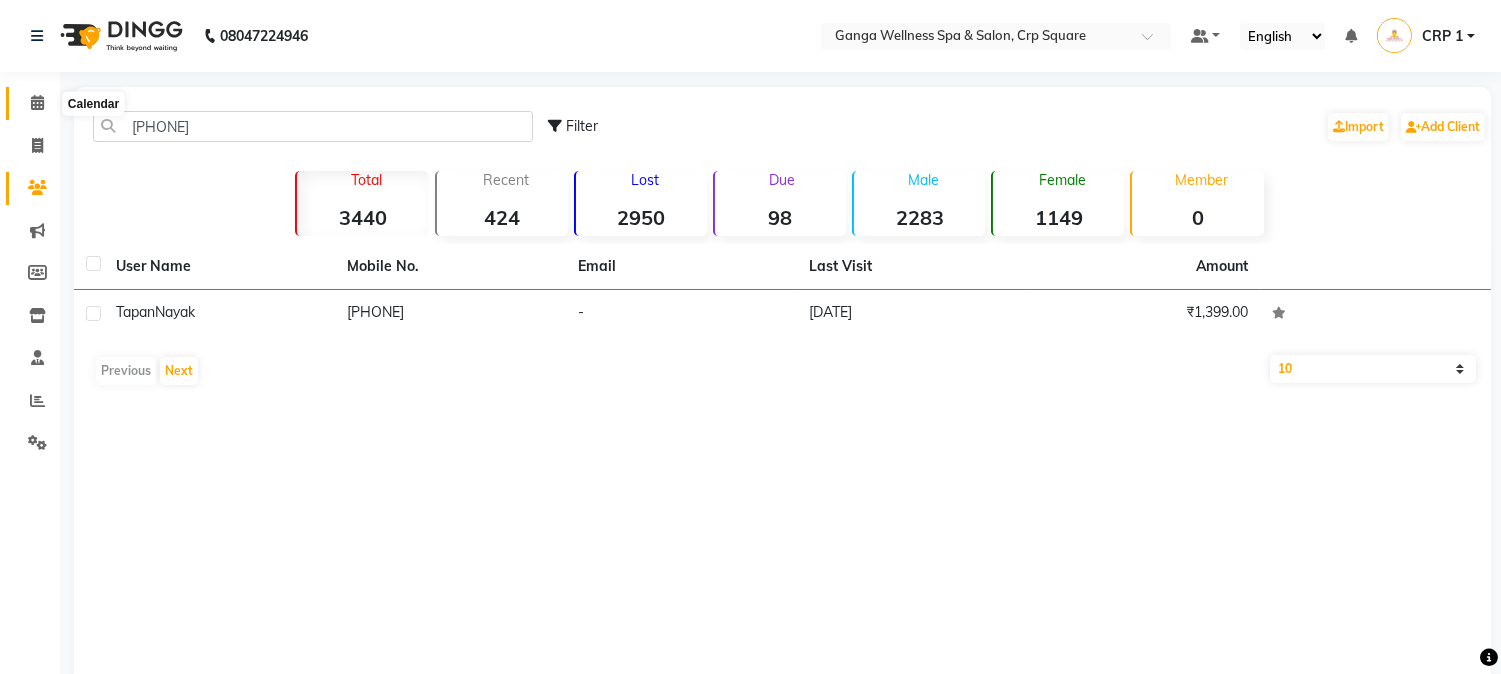 click 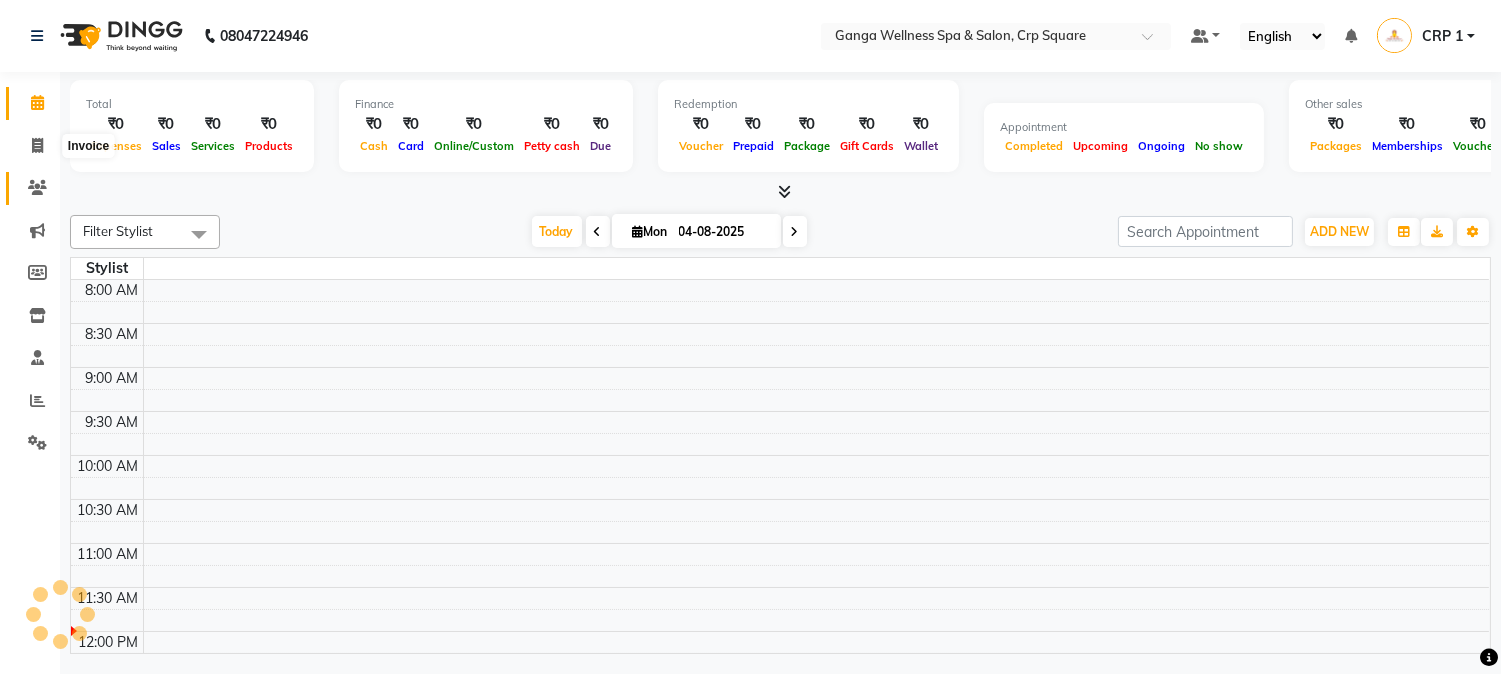 click on "Clients" 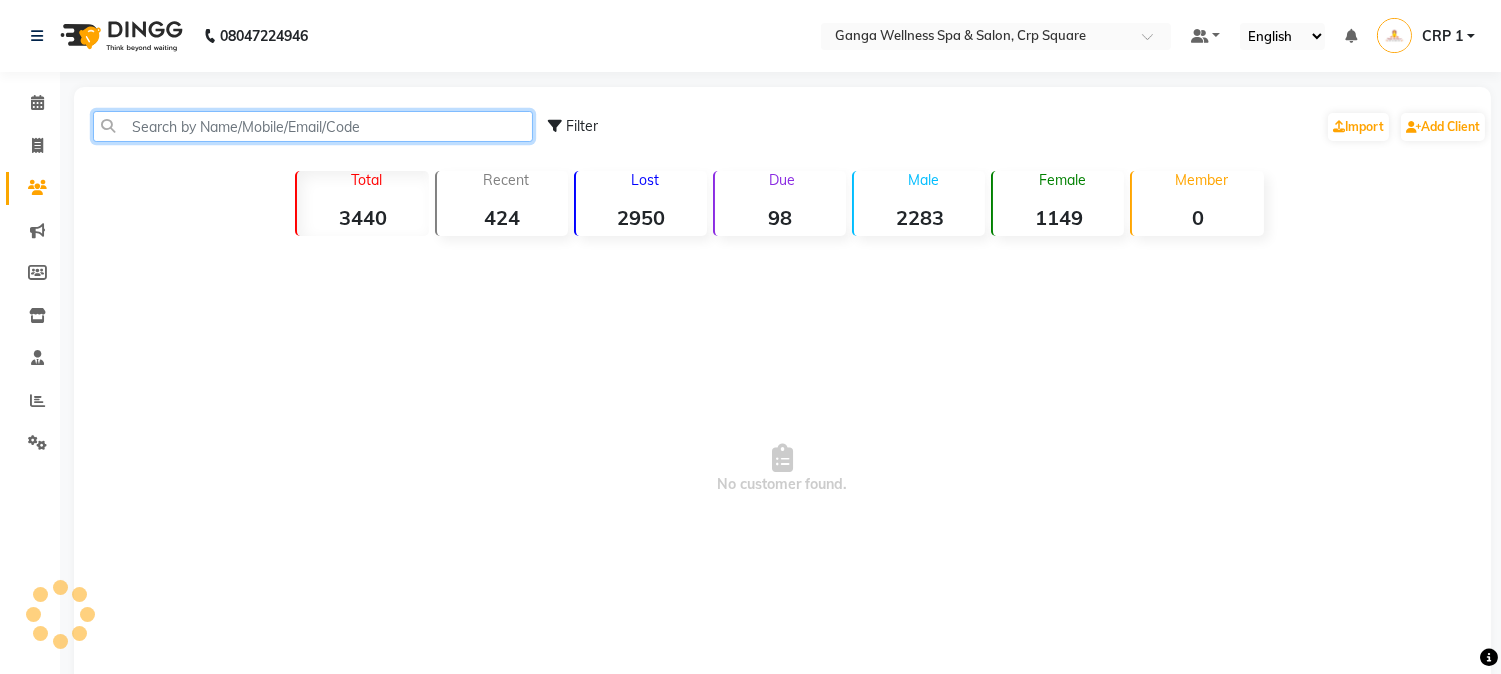 click 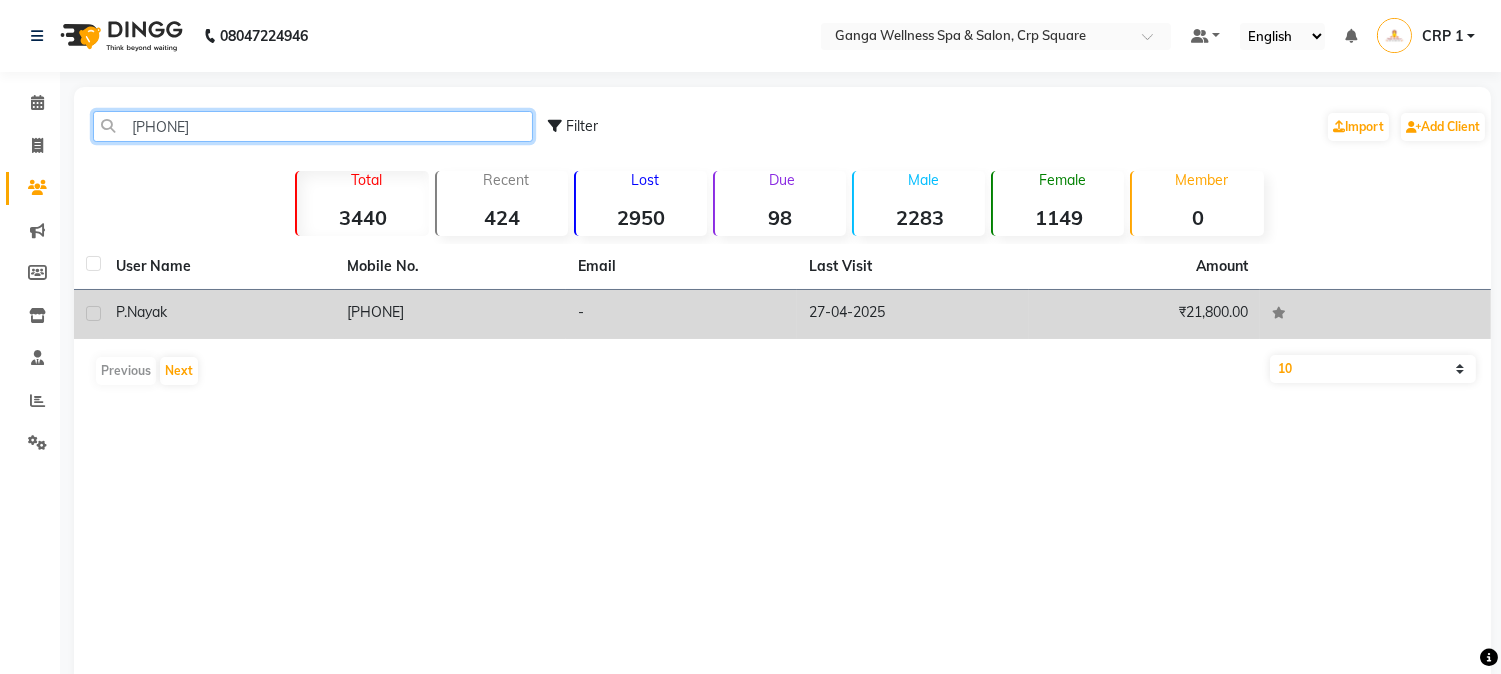 type on "[PHONE]" 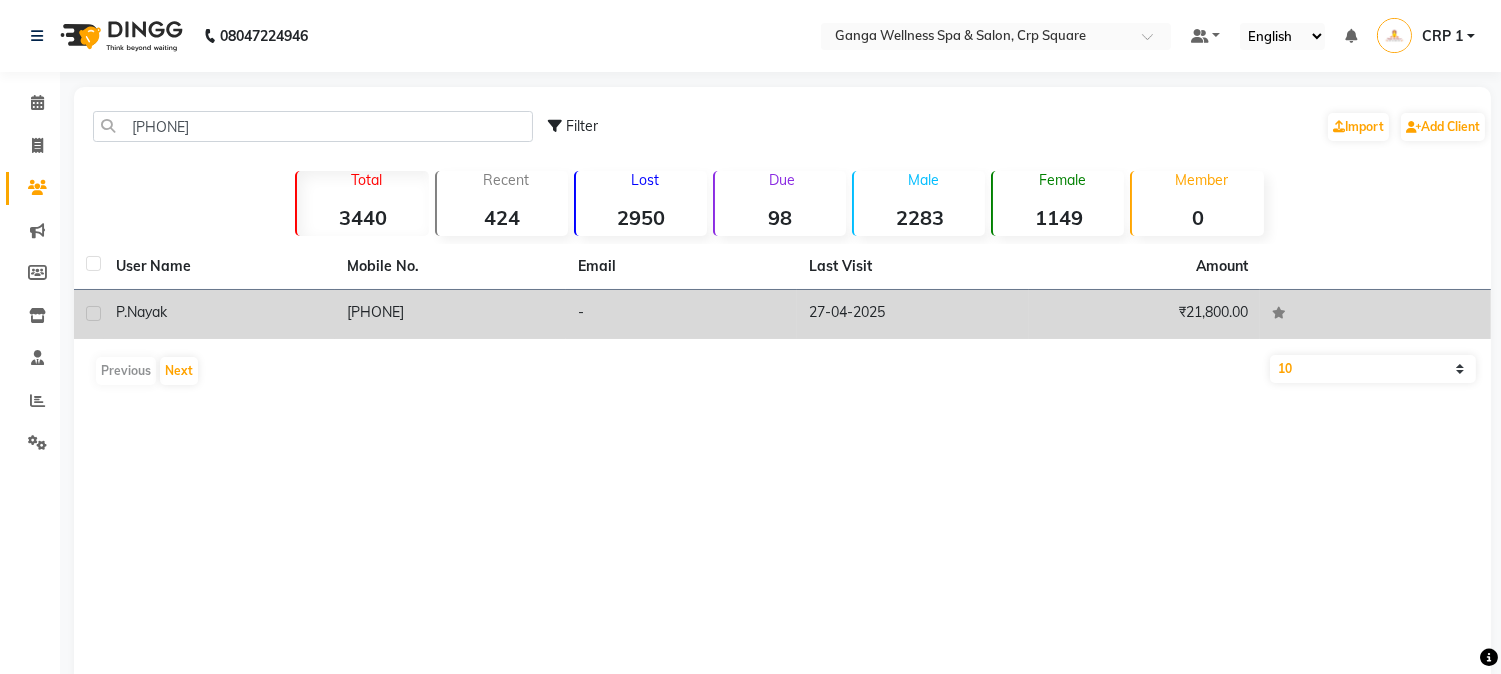 click on "[PHONE]" 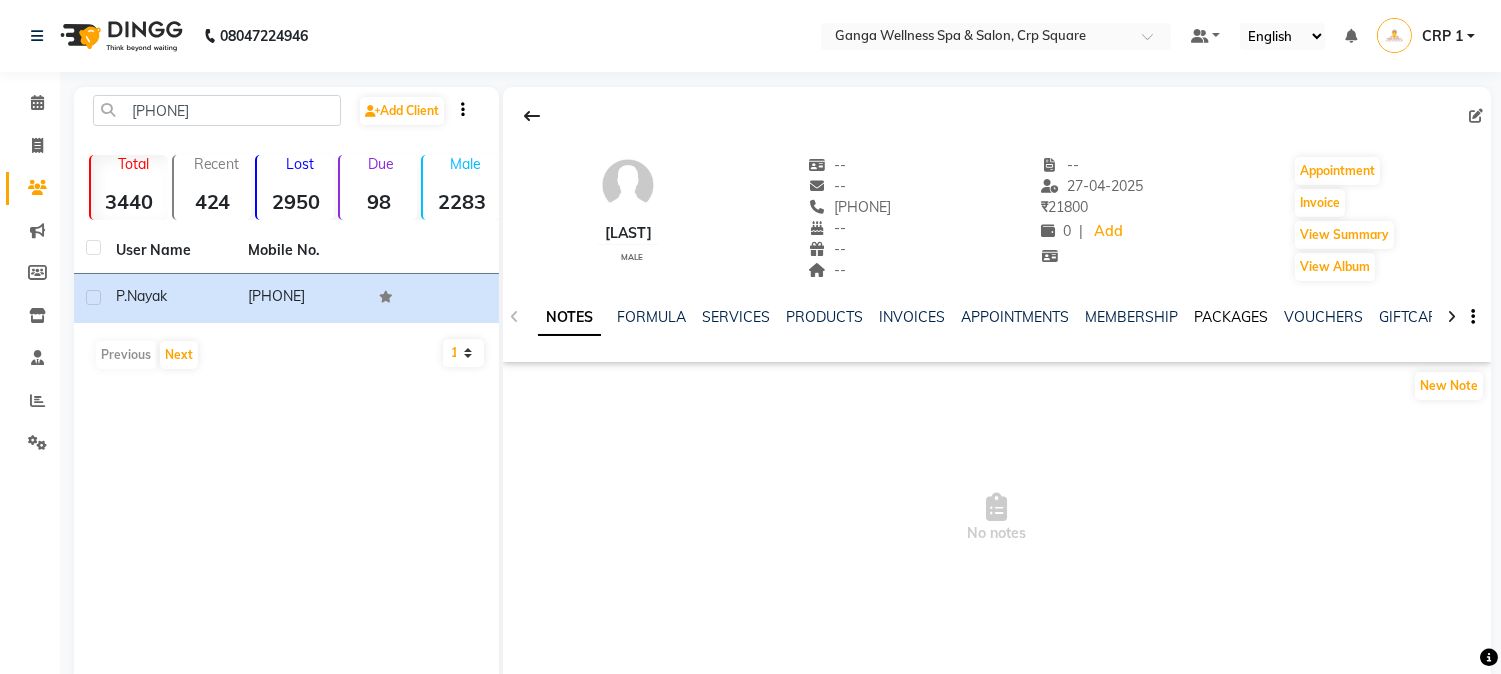 click on "PACKAGES" 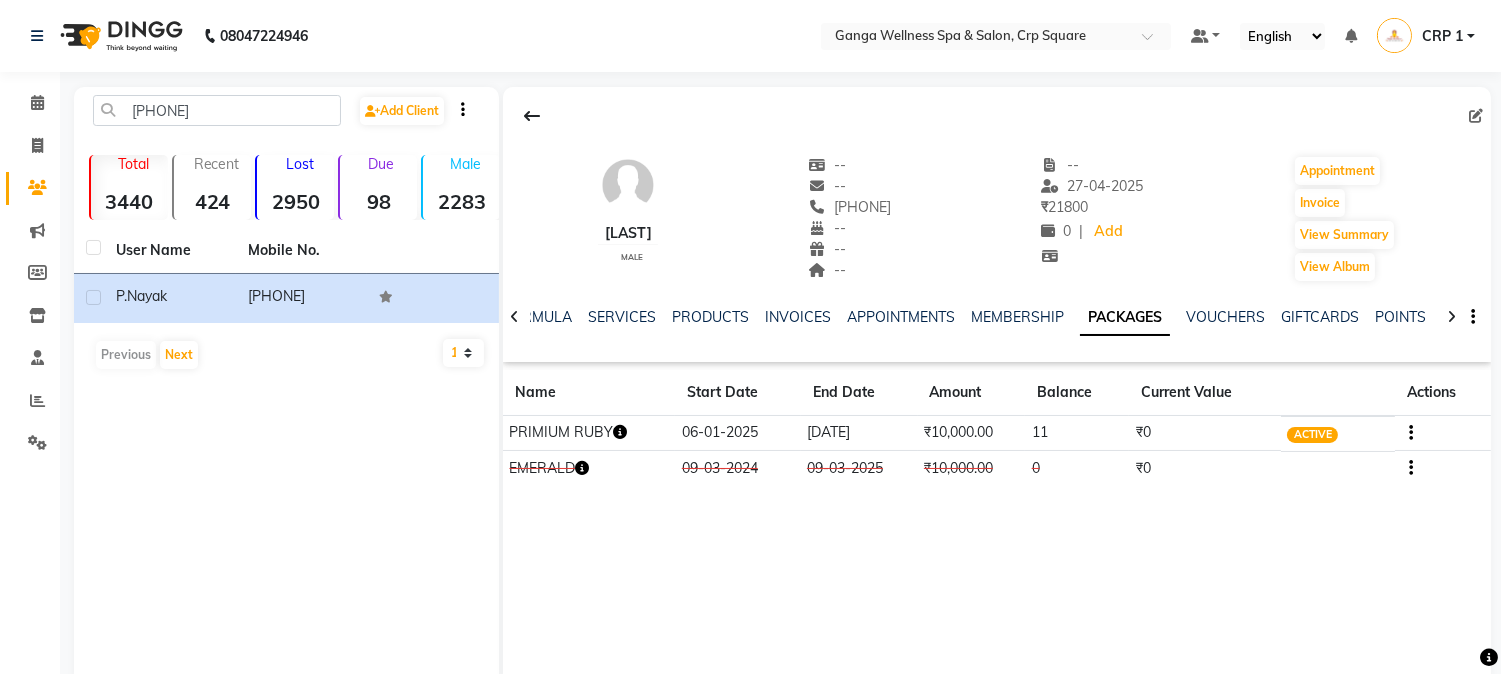 click on "PRIMIUM RUBY" 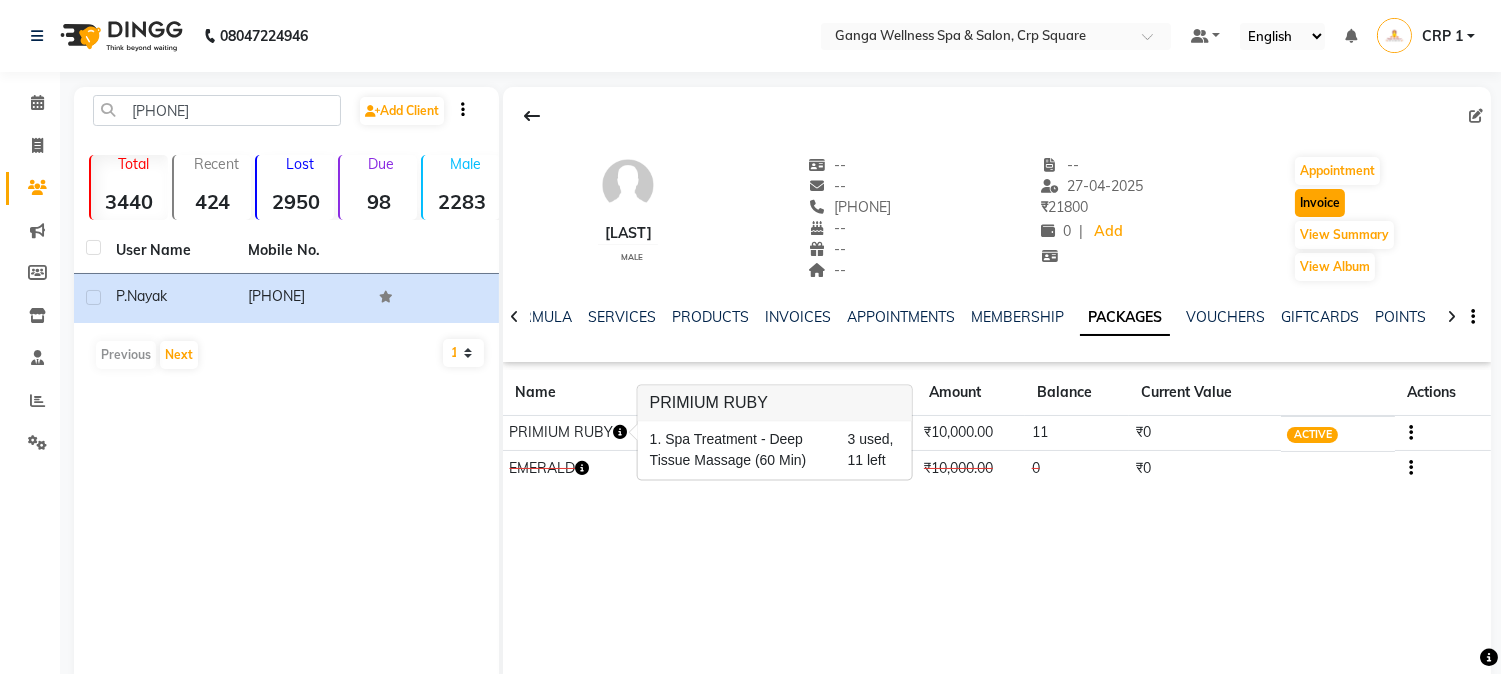 click on "Invoice" 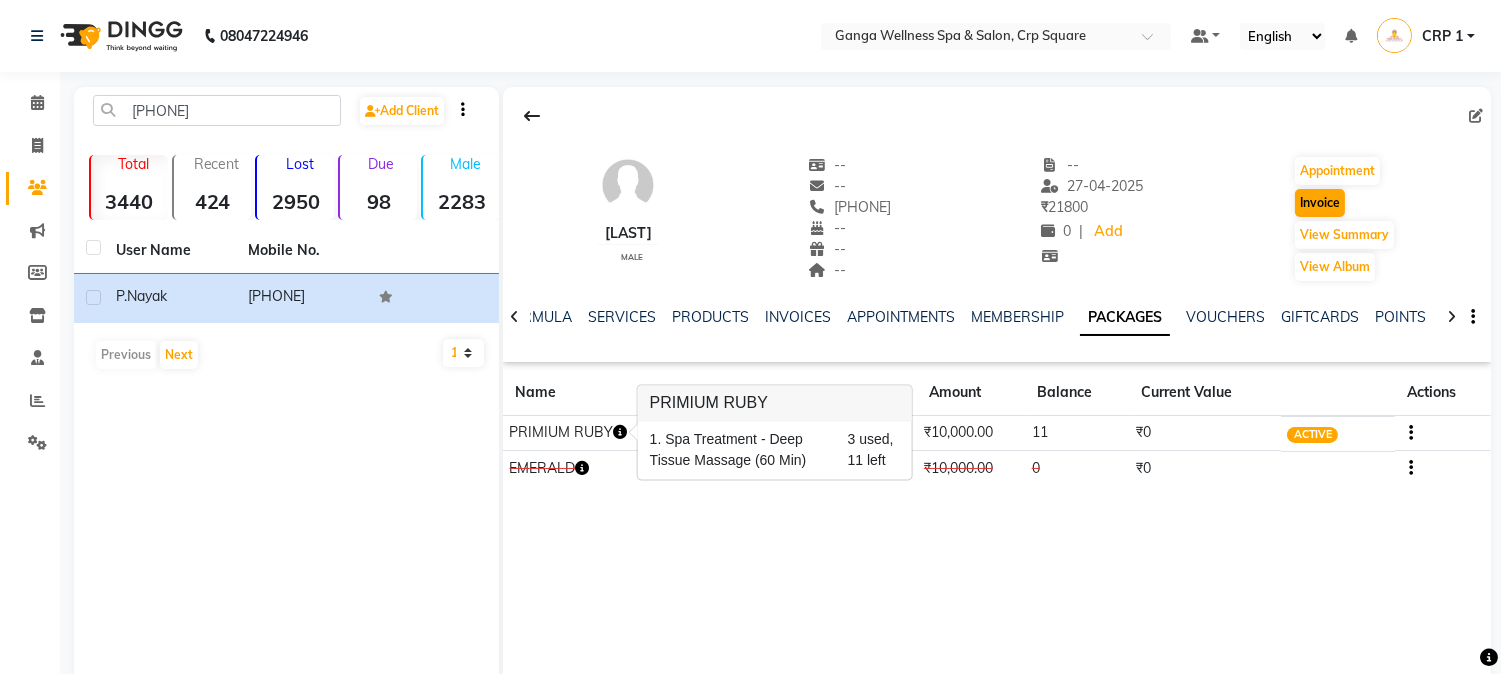 select on "service" 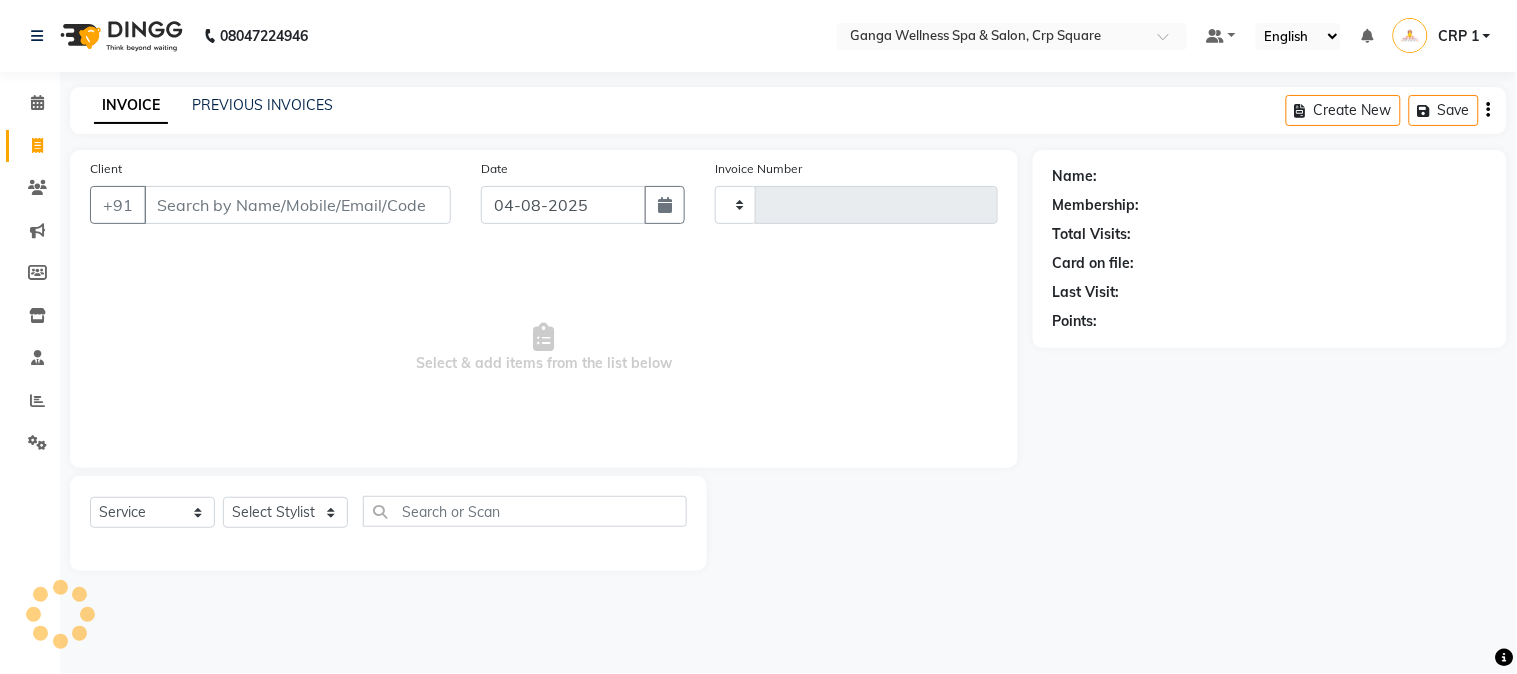 type on "1919" 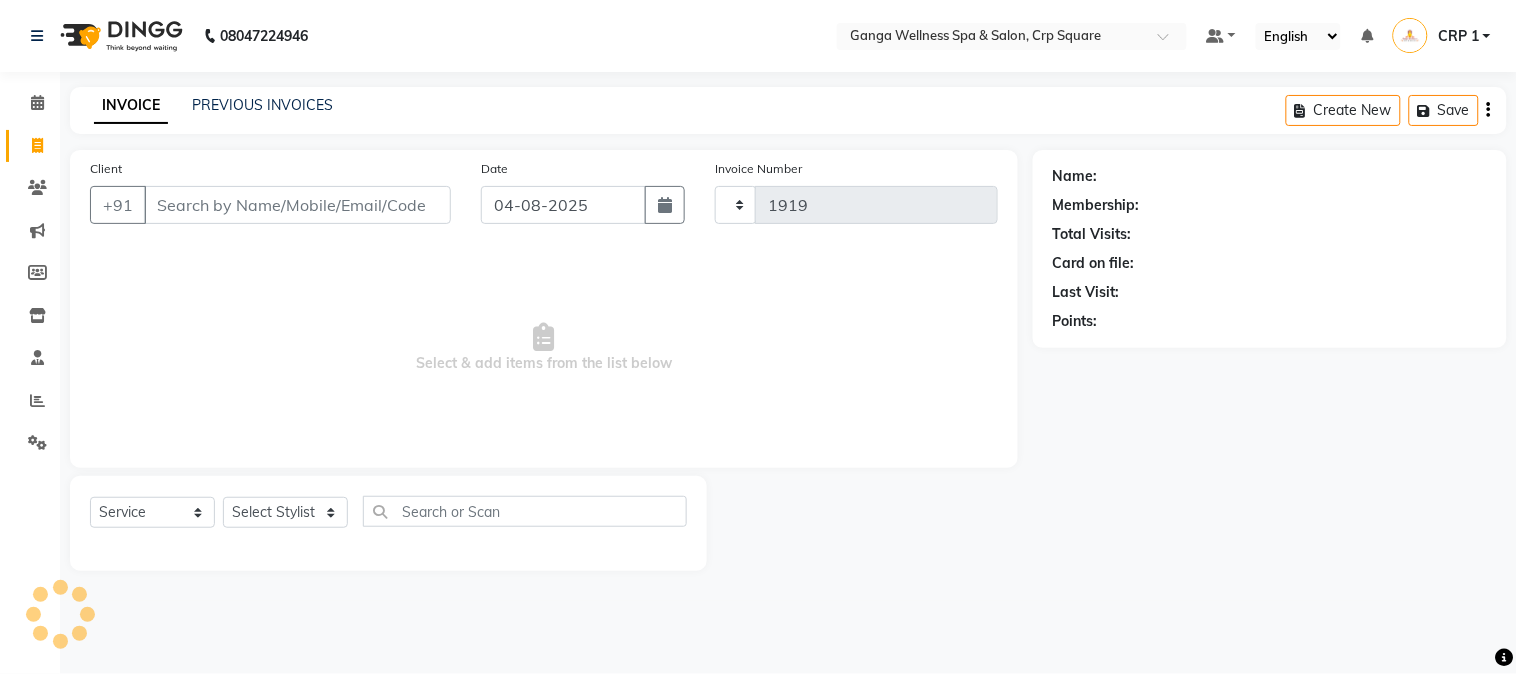 select on "715" 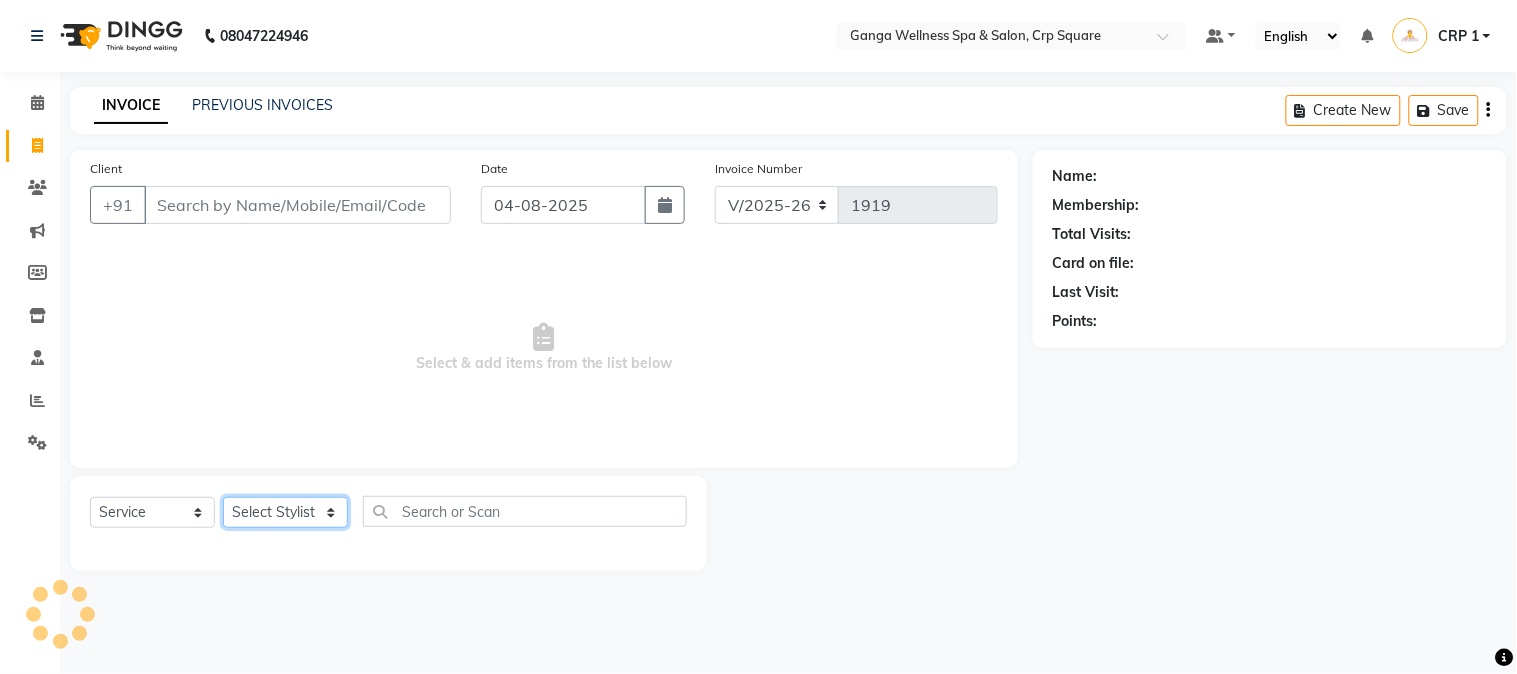 click on "Select Stylist" 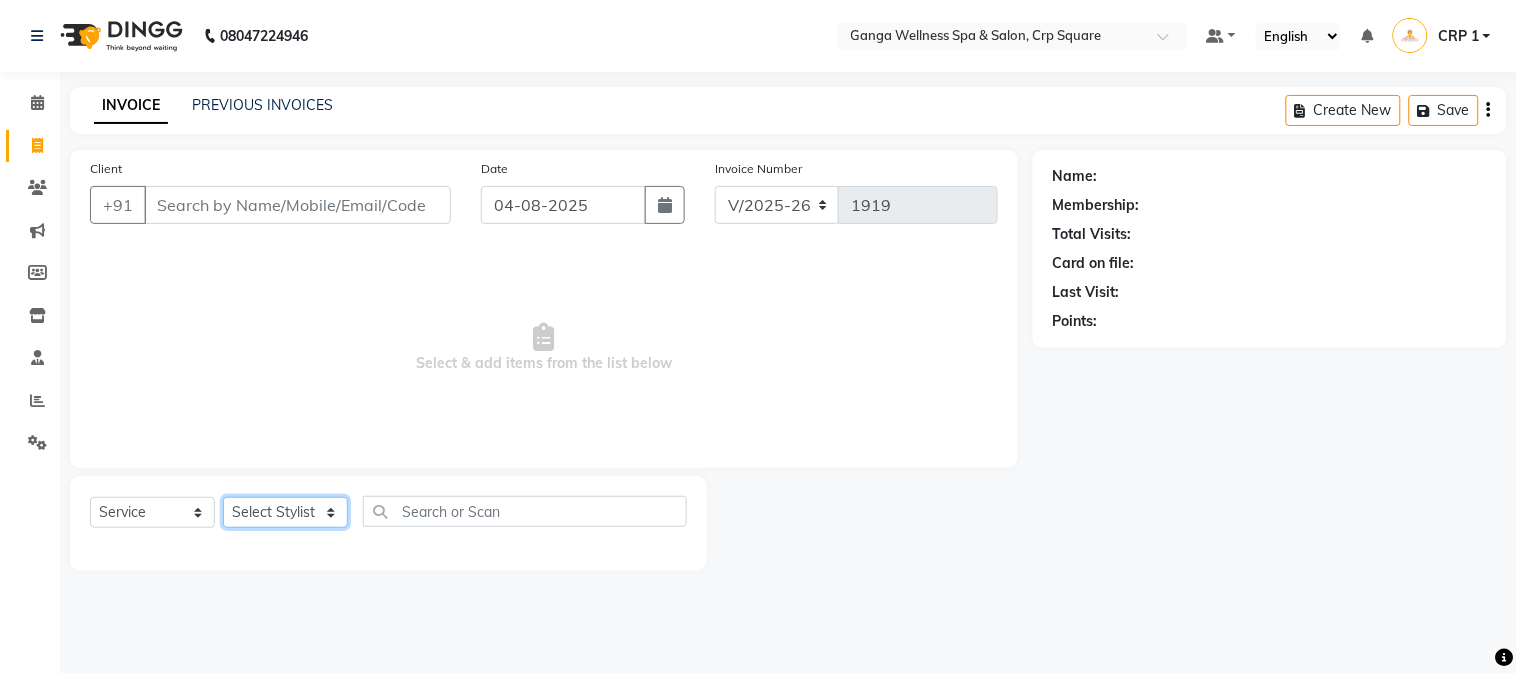 type on "[PHONE]" 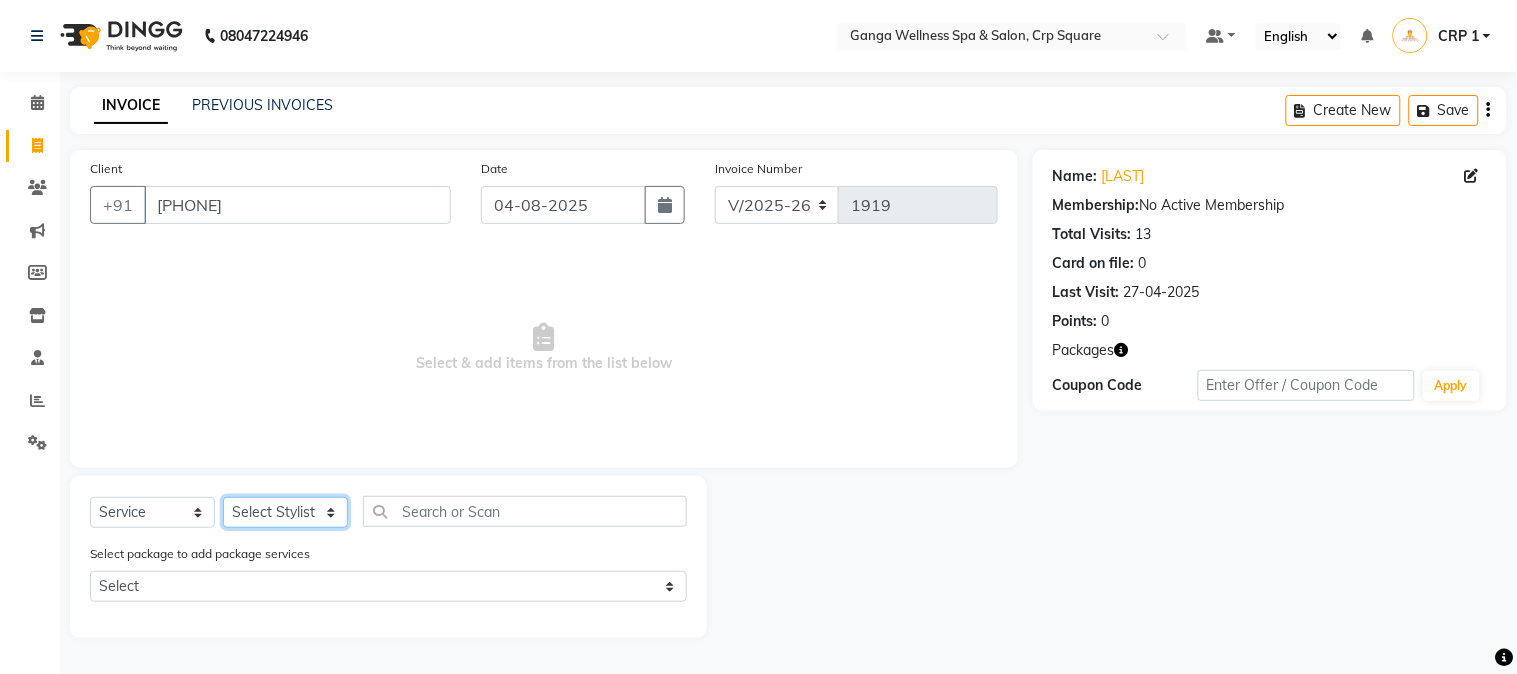 select on "69036" 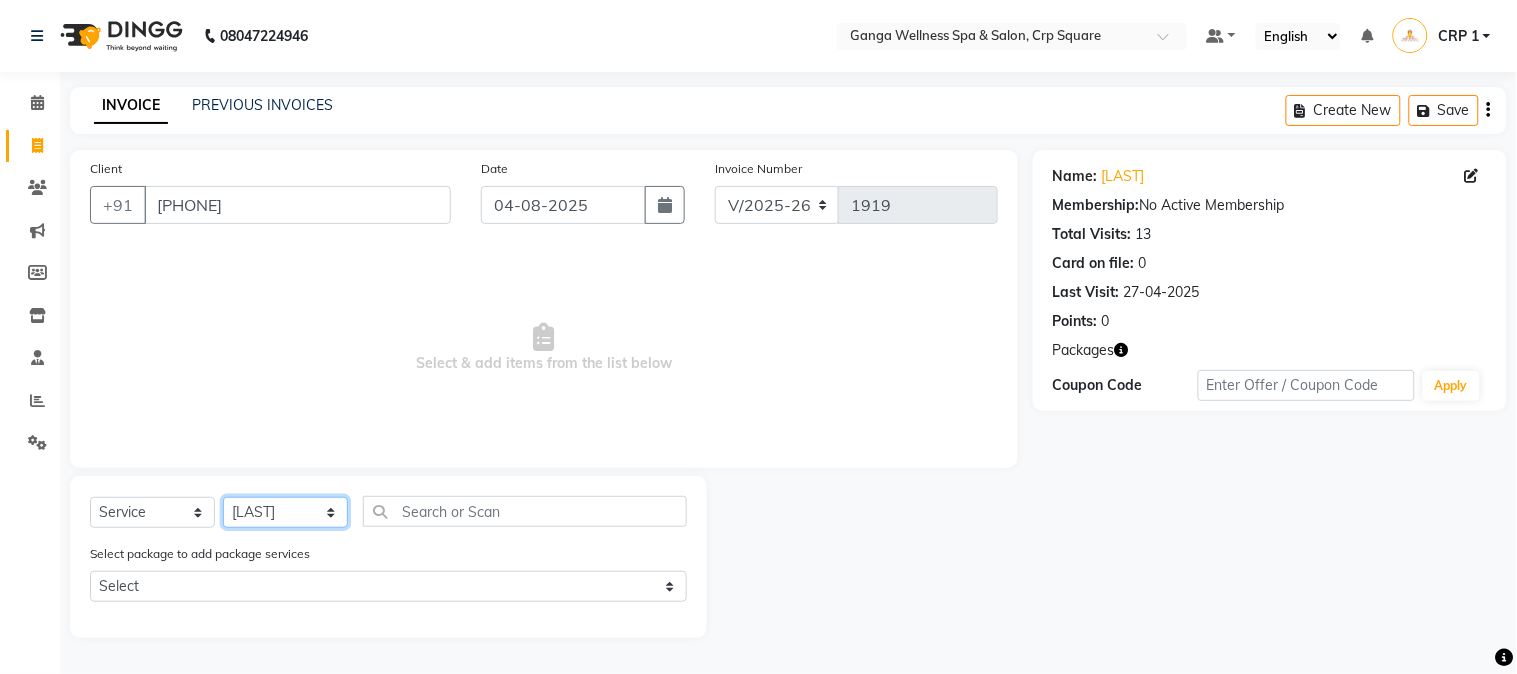 click on "Select Stylist Aarovi Abhin Alisha Ammi Ania Annei Api Ayen Bikash Bina CRP 1 CRP 2 Dipti Elina G1 G1 Salon General Manager  Helen Jasmine Jayashree JC Jenny kavi Krishna Manoj Mathu  Monika Moon Nancy Nirupama Pabitra Papu Puja Purnima Rajashree Raju Rashmi Rasmi  Remi Rinky Riya Rose Sanjiv Saraswati Saroj Sir  Shrabani Sofia Steffy Sukanya Surren Mahapatra Sushree Swopna Umpi Zuali" 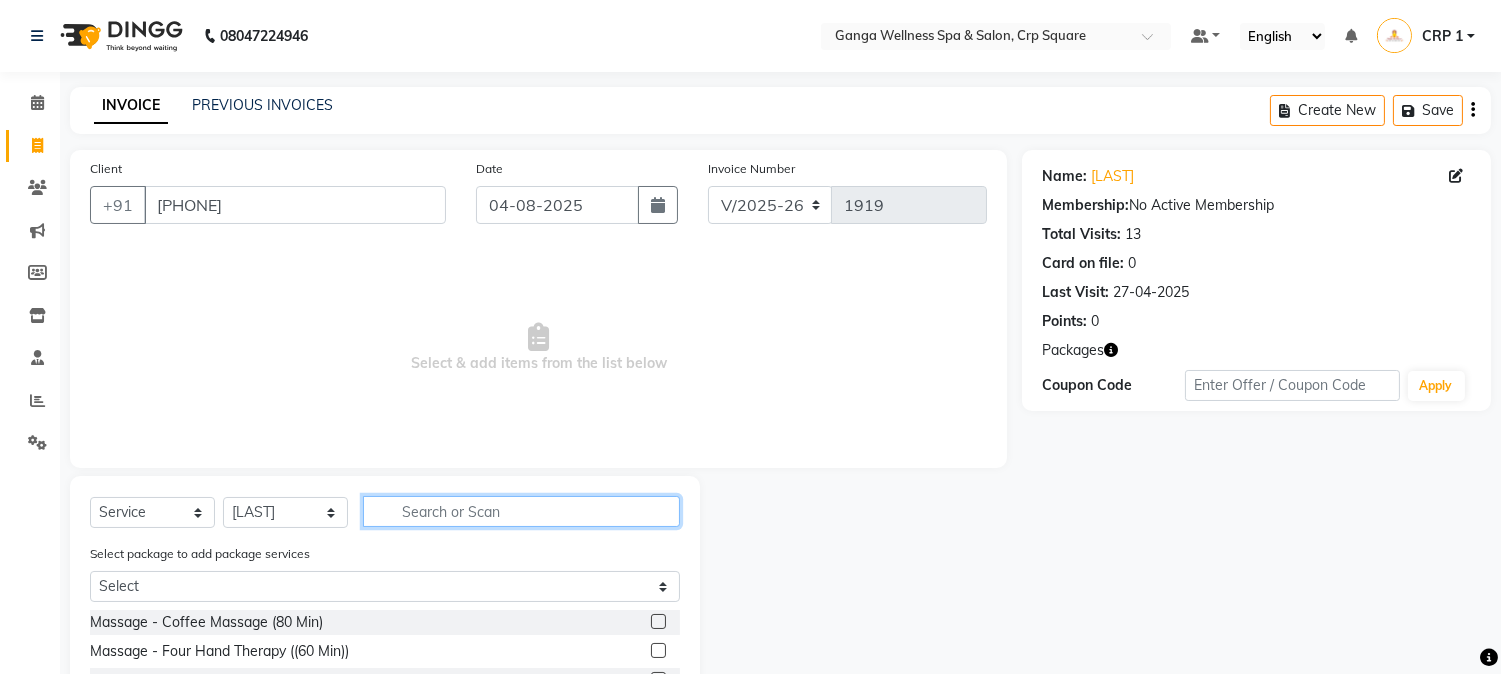 click 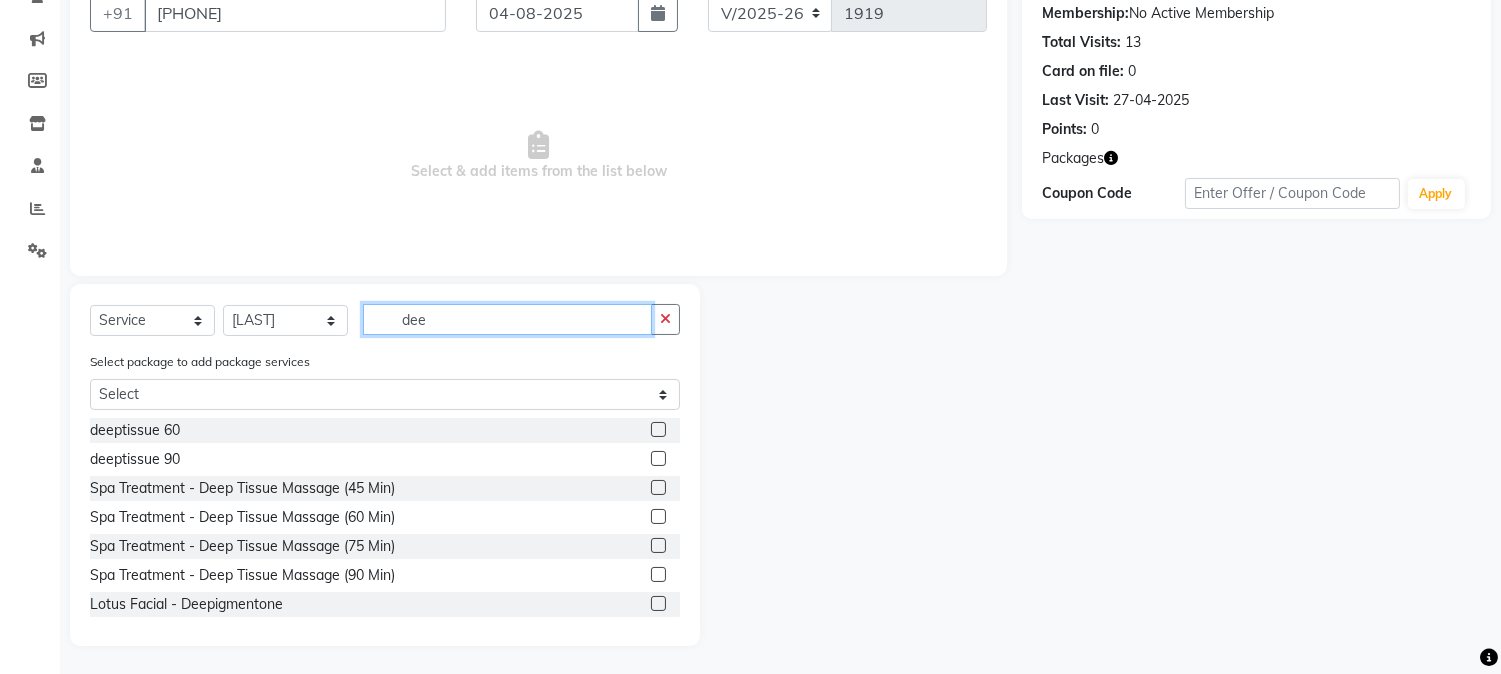 scroll, scrollTop: 194, scrollLeft: 0, axis: vertical 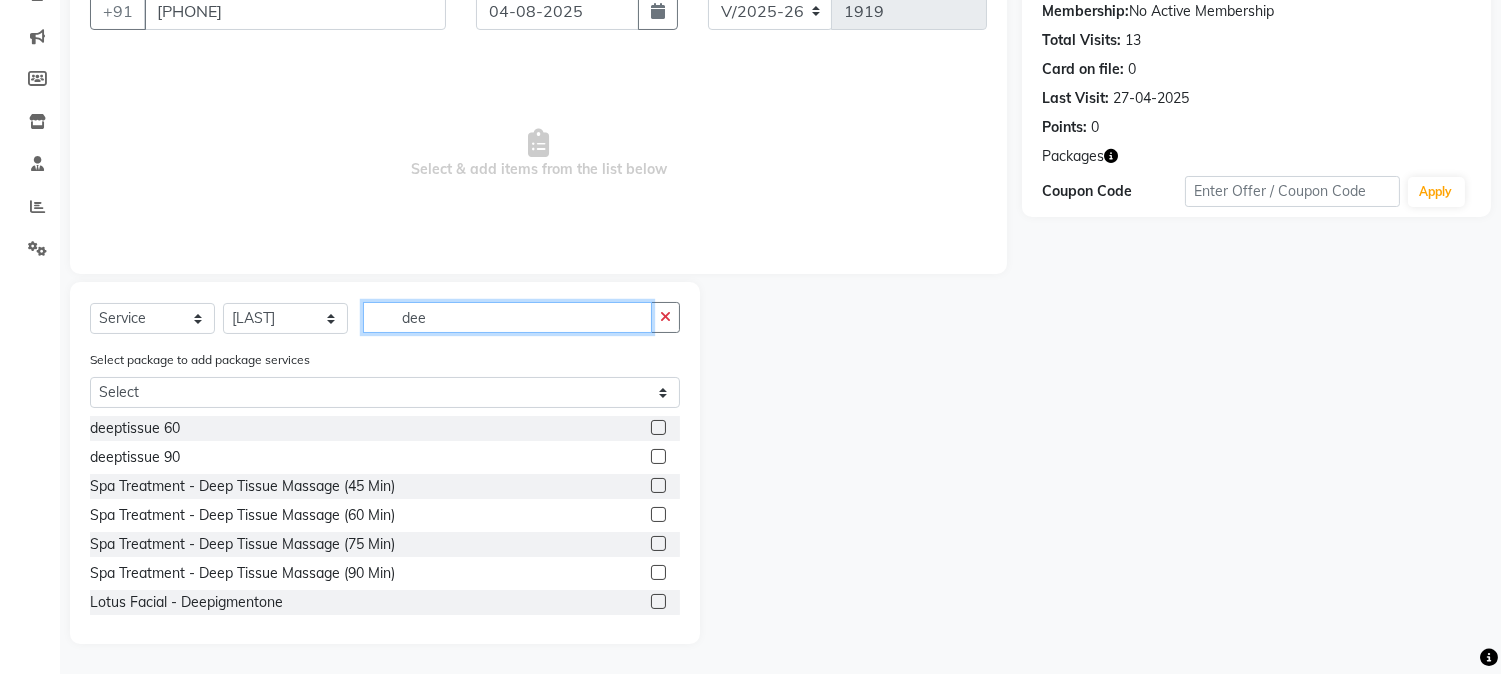 type on "dee" 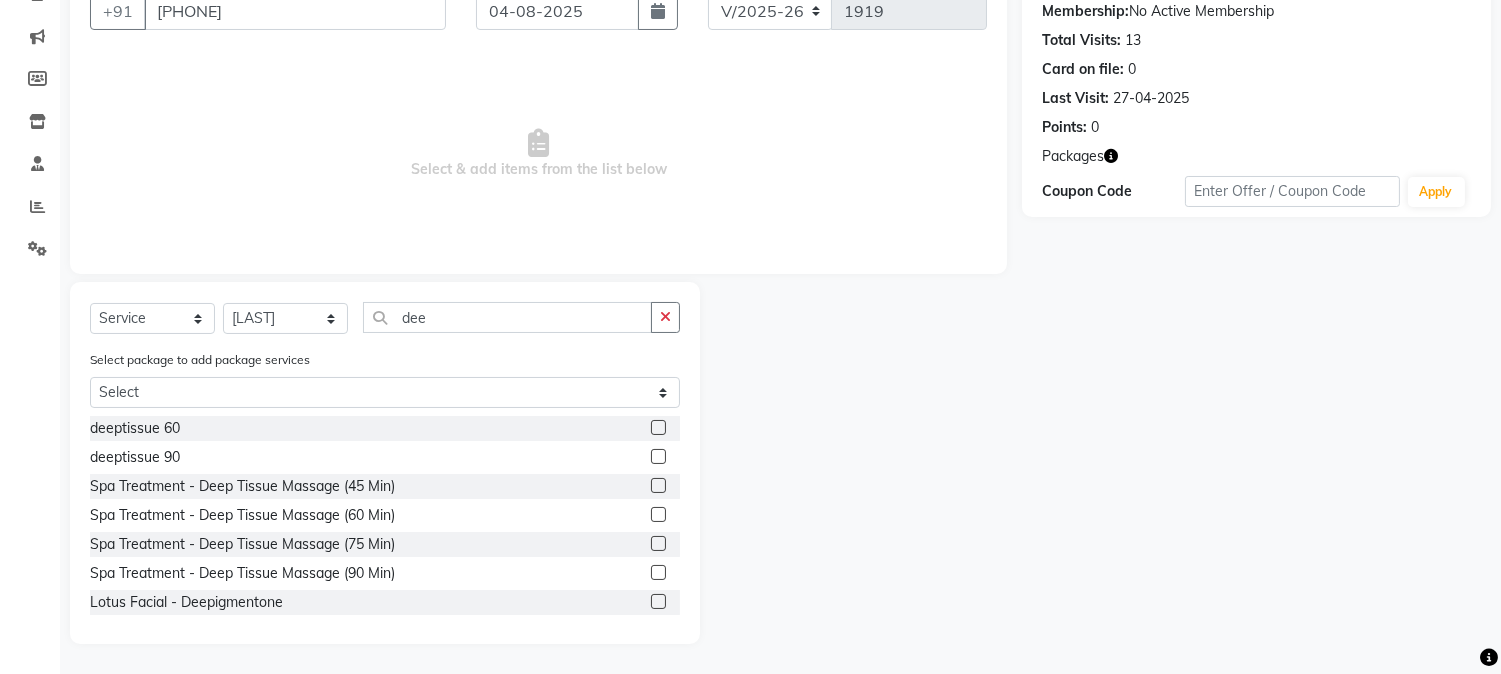 click 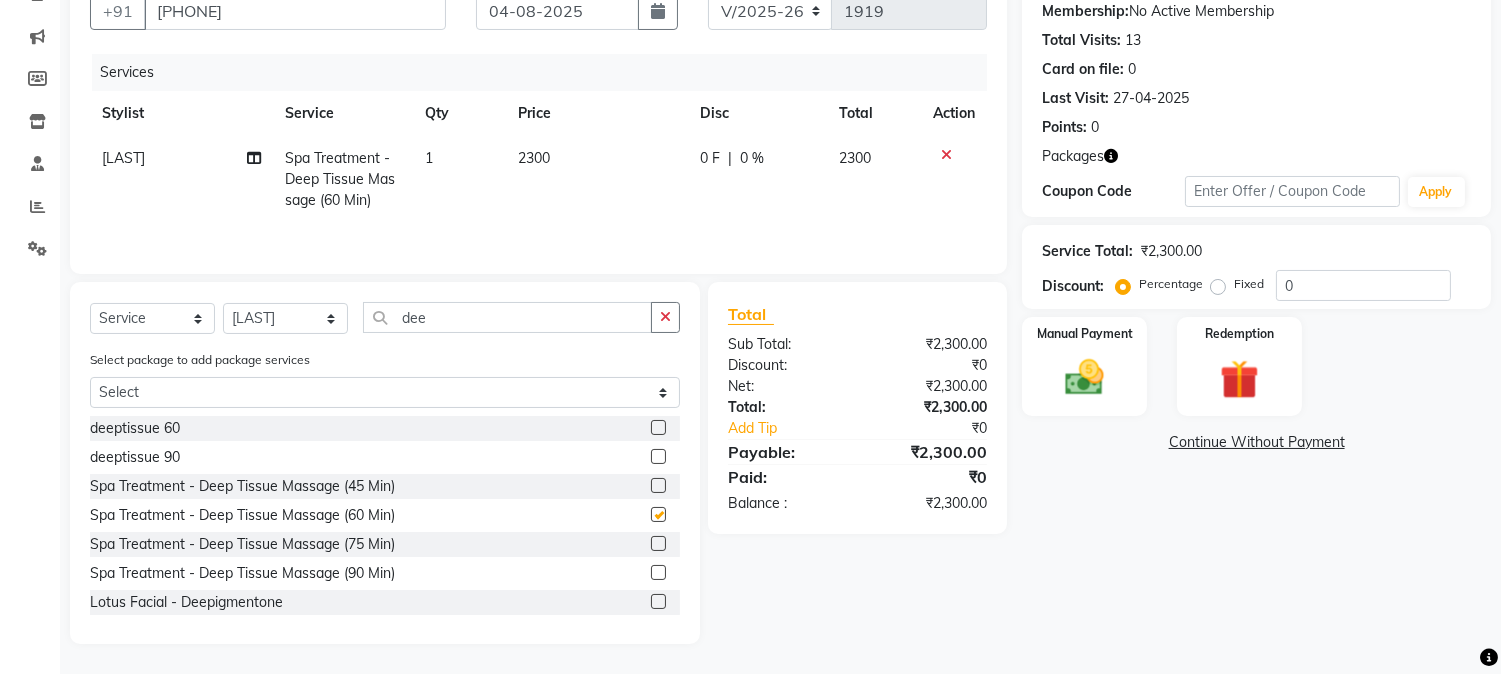checkbox on "false" 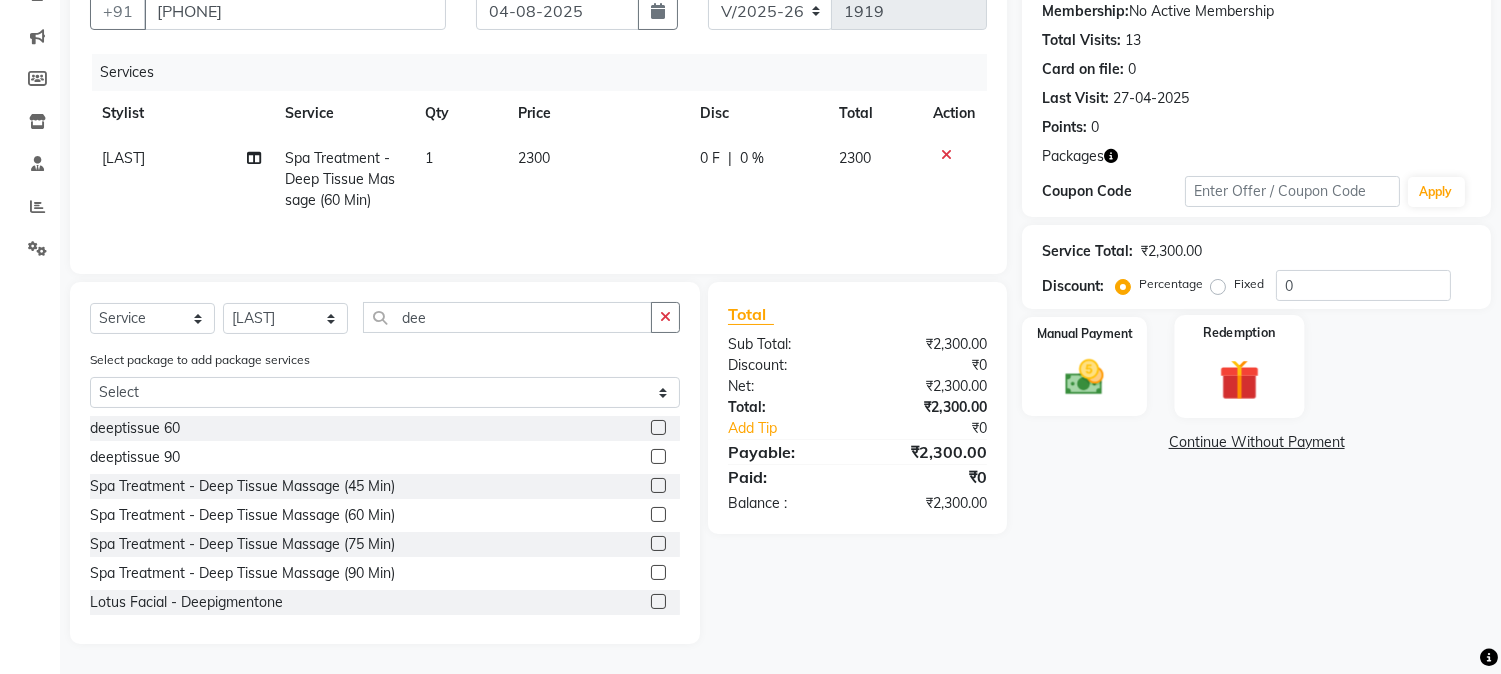 click 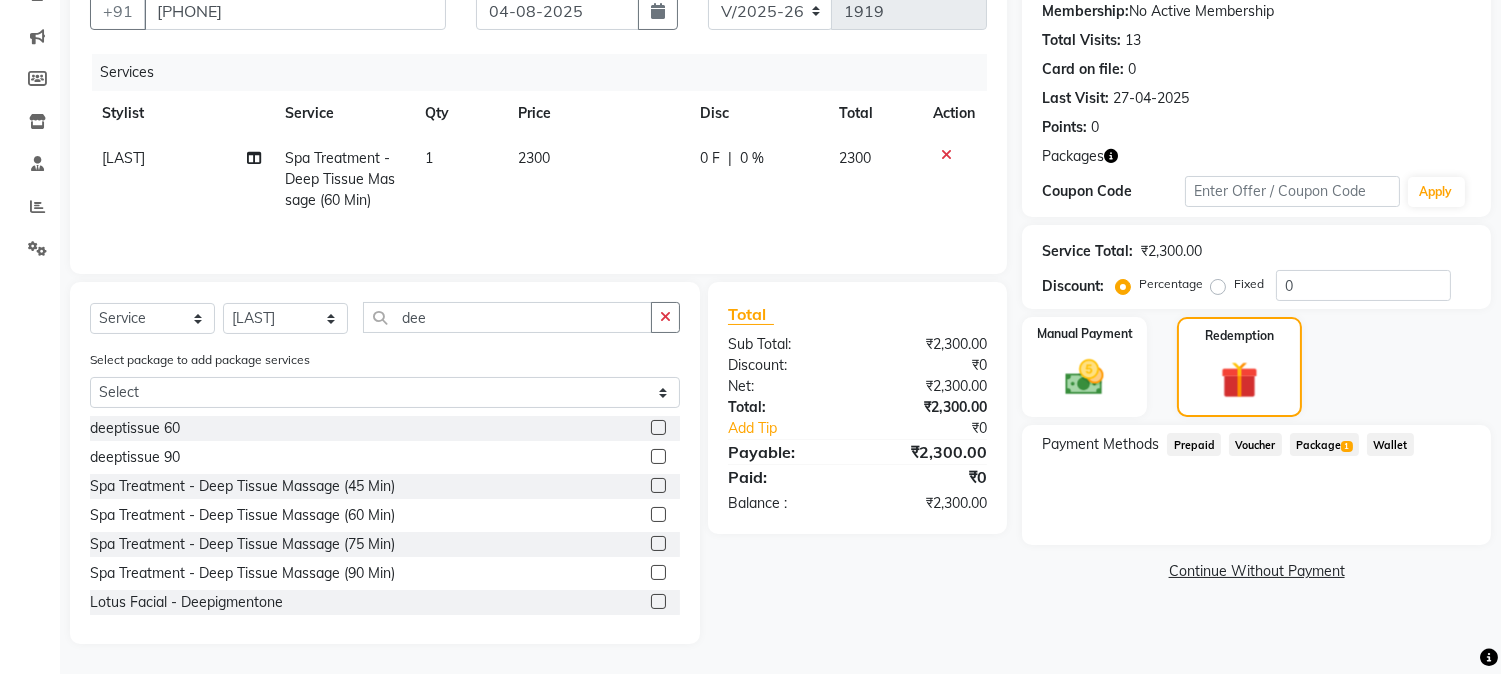 click on "Package  1" 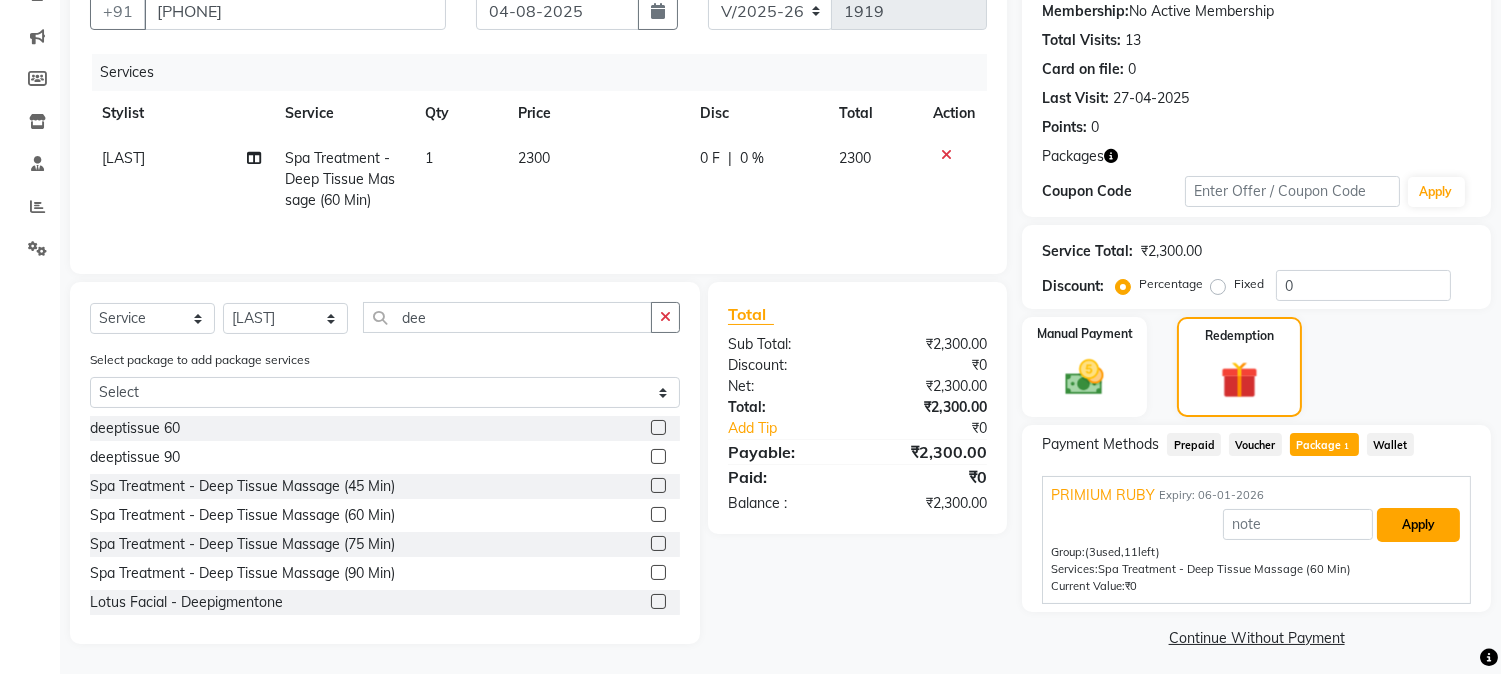 click on "Apply" at bounding box center [1418, 525] 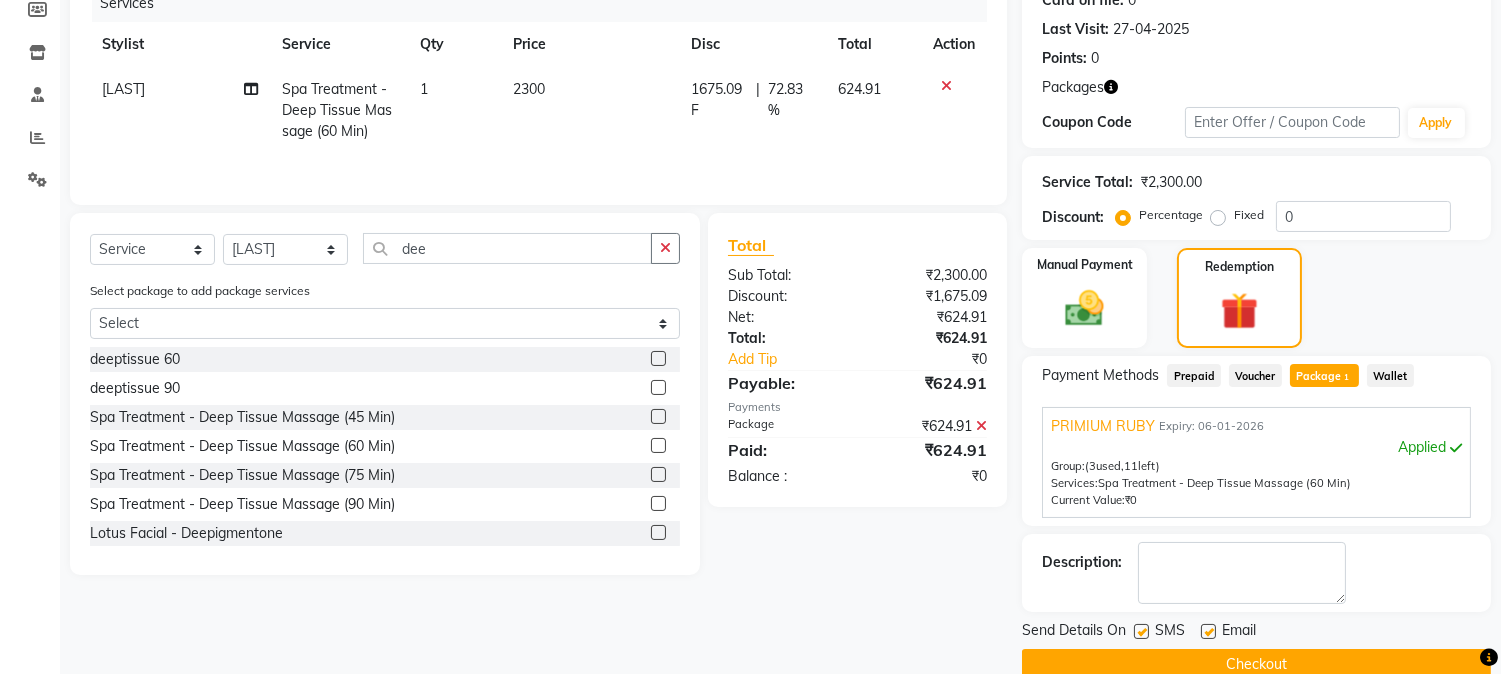 scroll, scrollTop: 297, scrollLeft: 0, axis: vertical 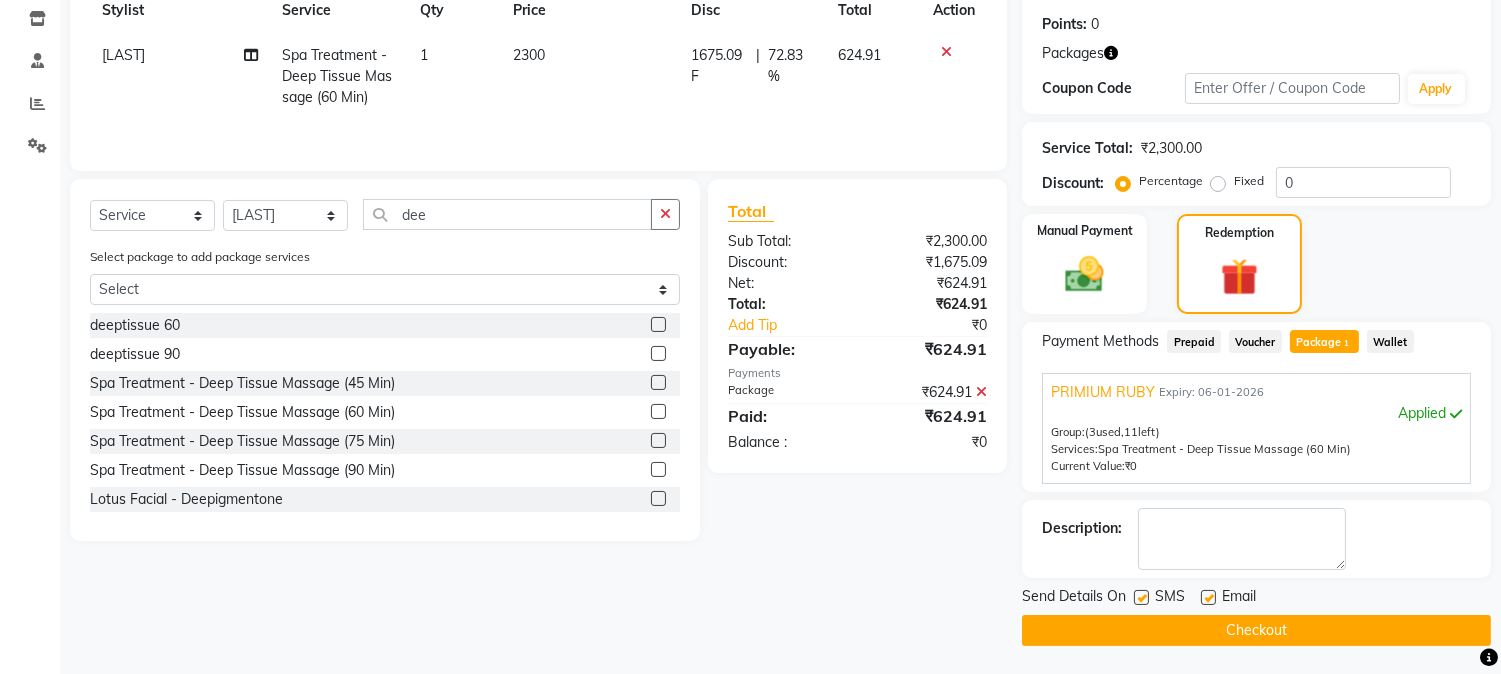 click on "Checkout" 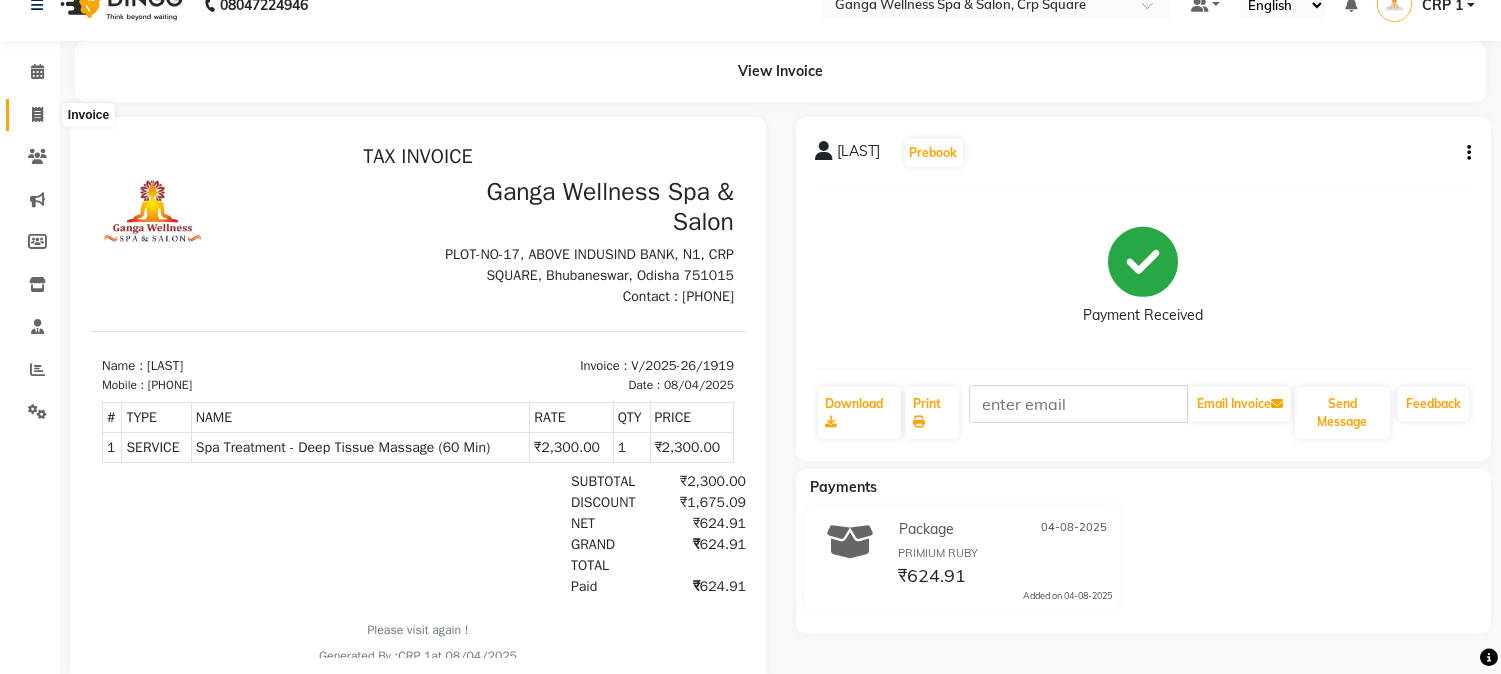 scroll, scrollTop: 0, scrollLeft: 0, axis: both 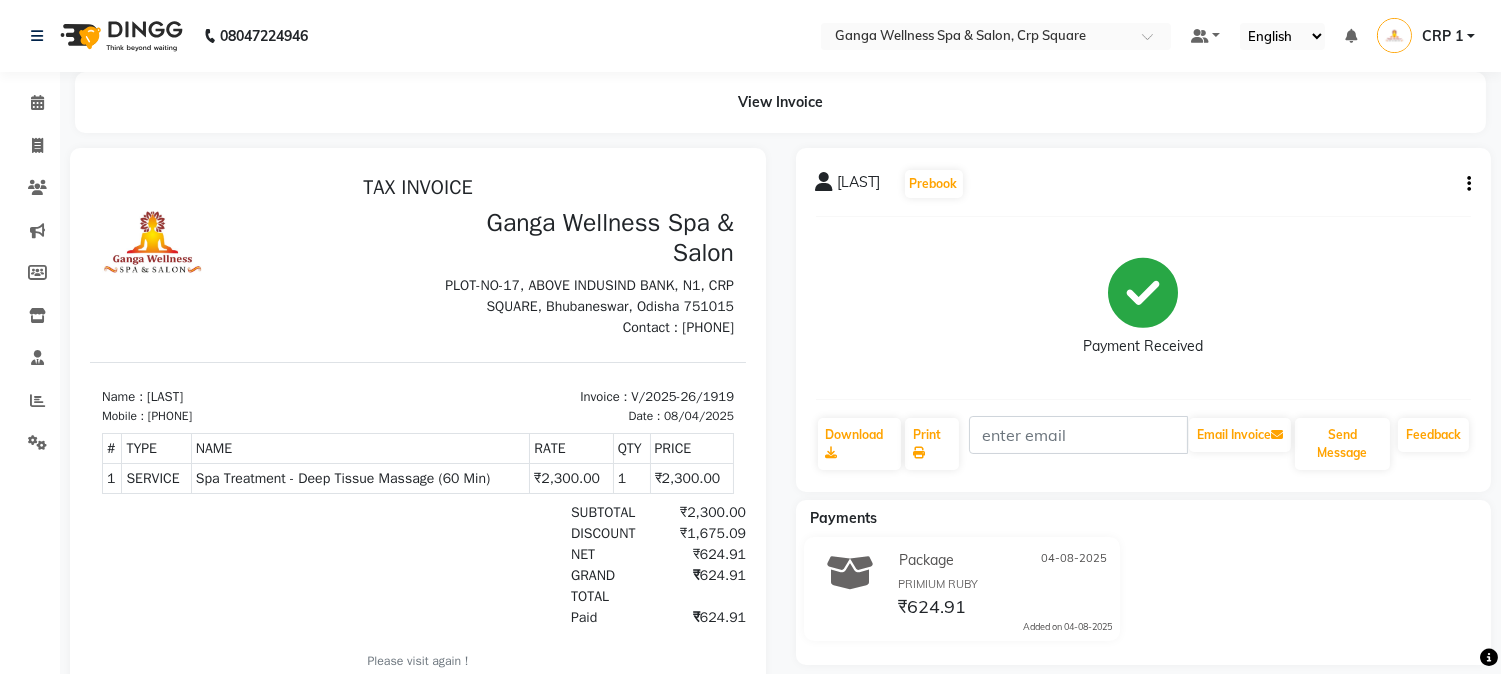 click on "Calendar" 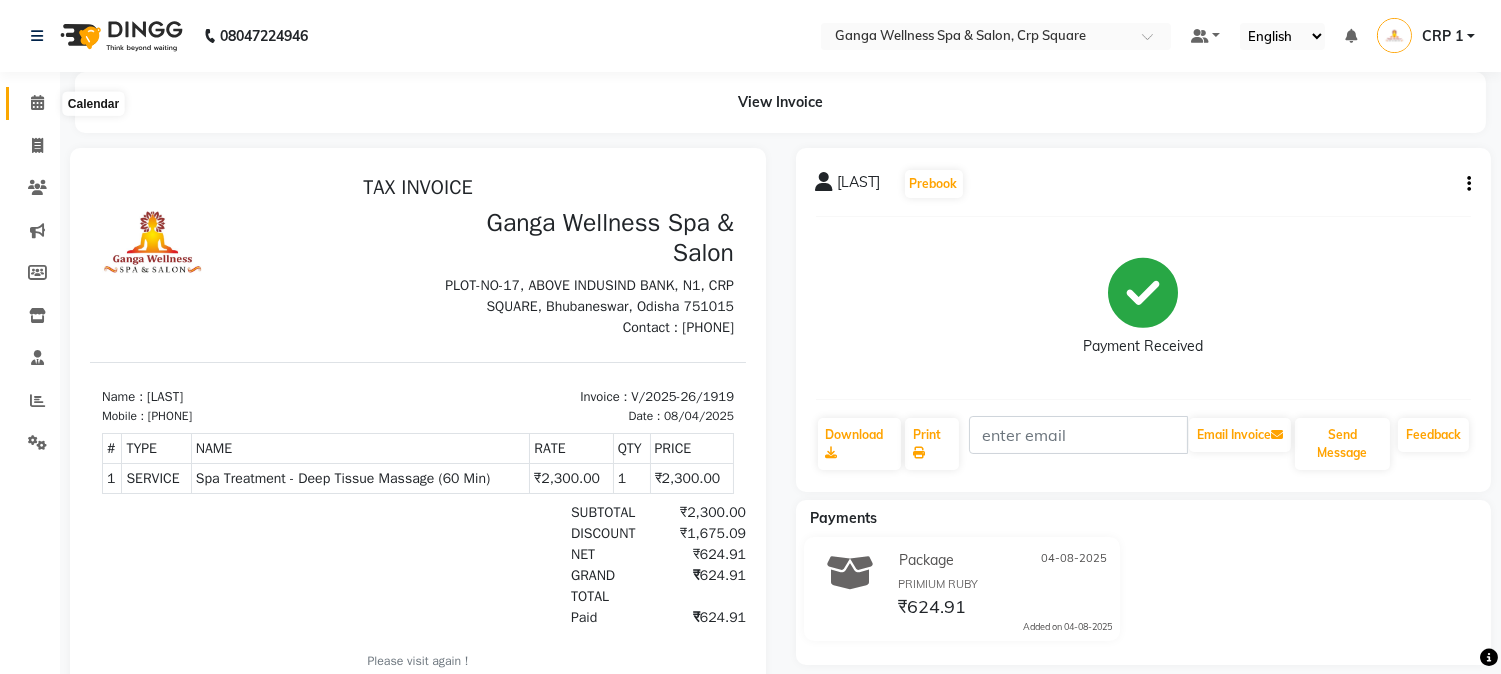 click 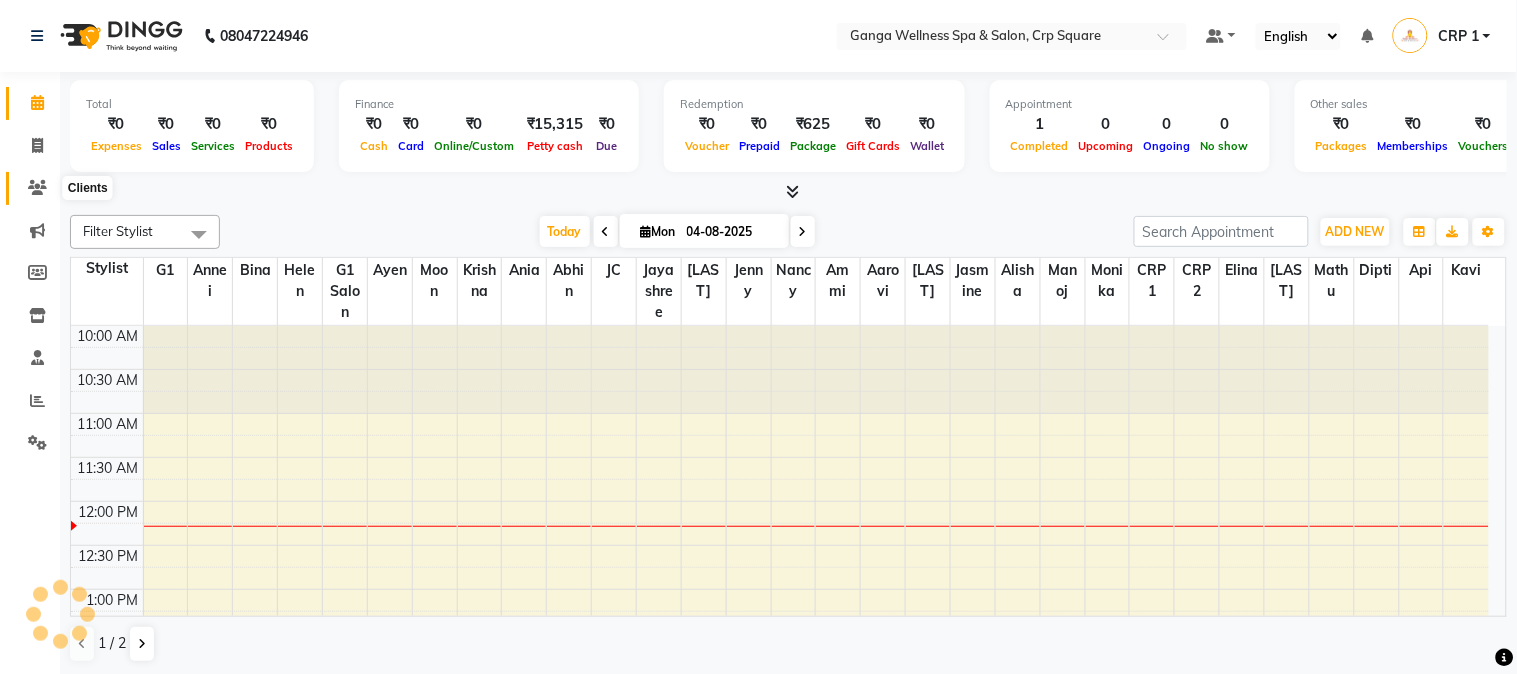 click 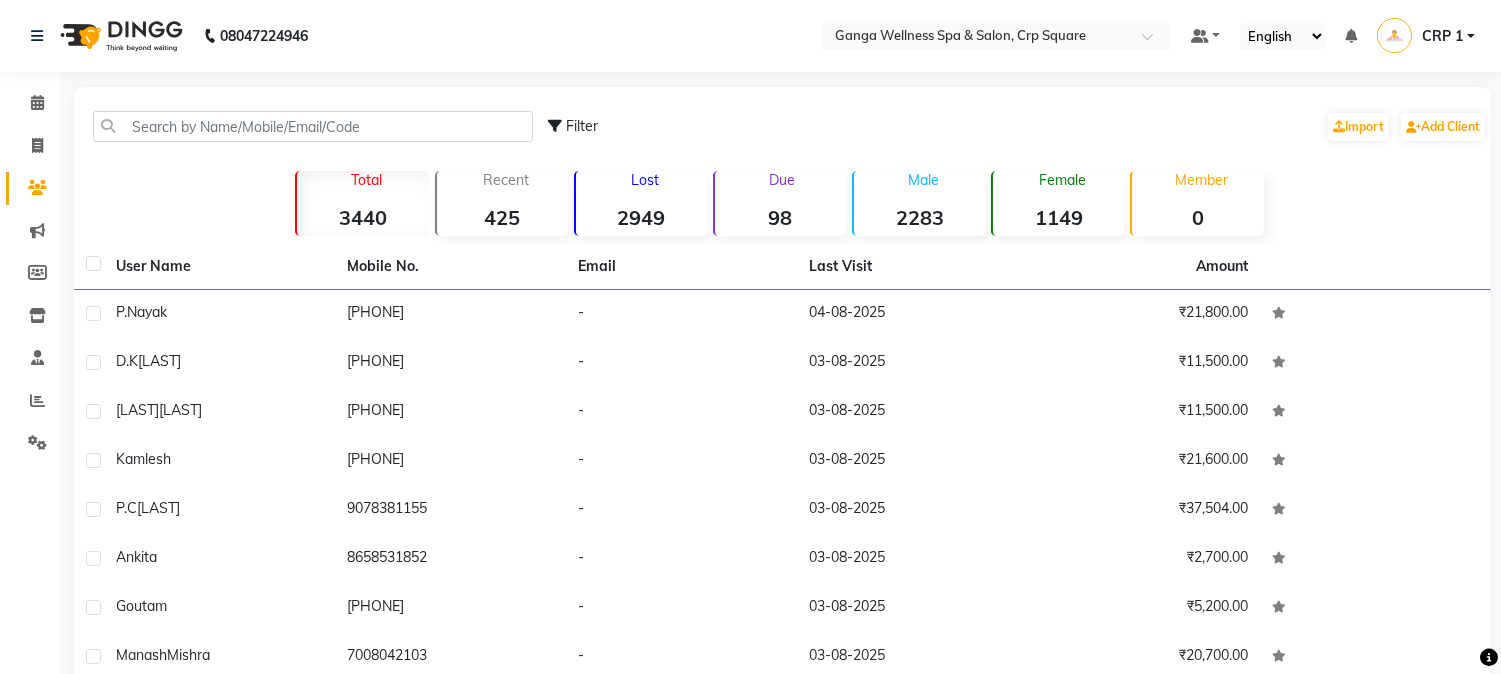 click on "Filter  Import   Add Client" 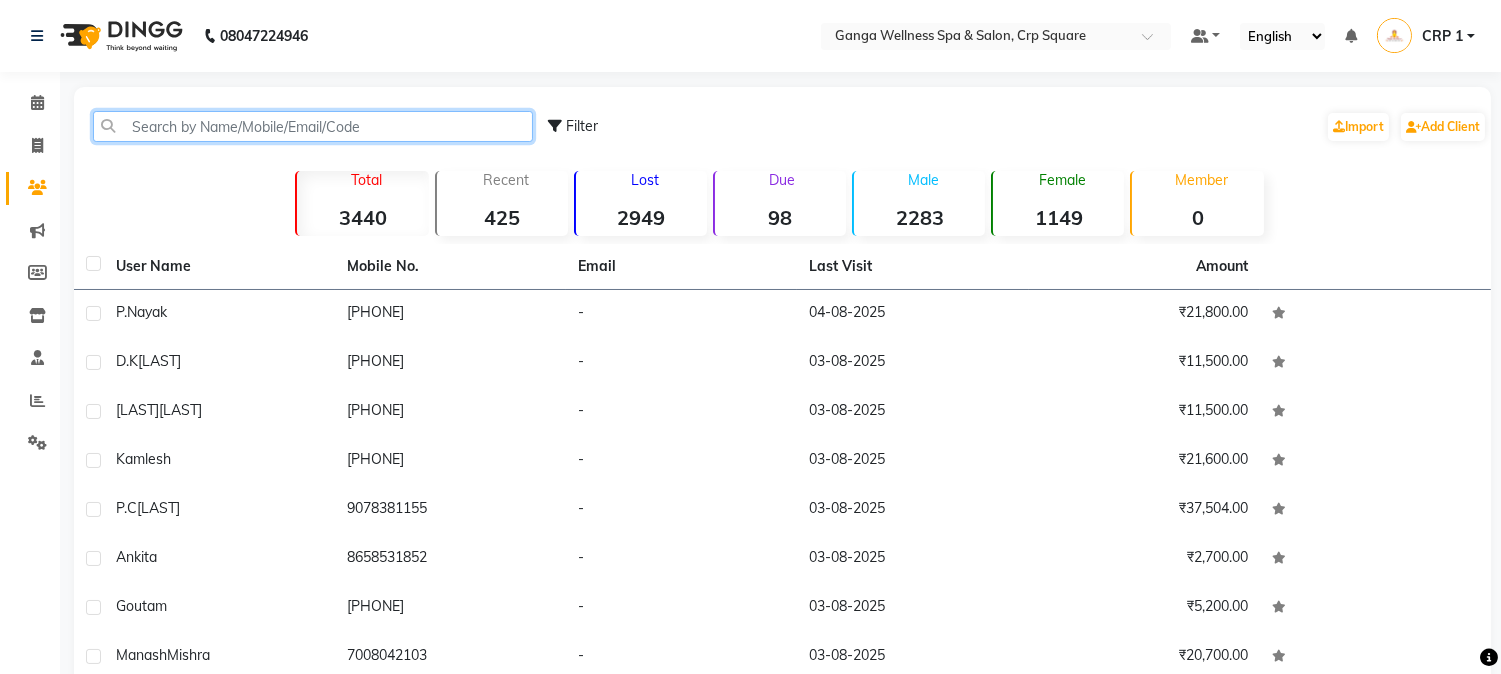 click 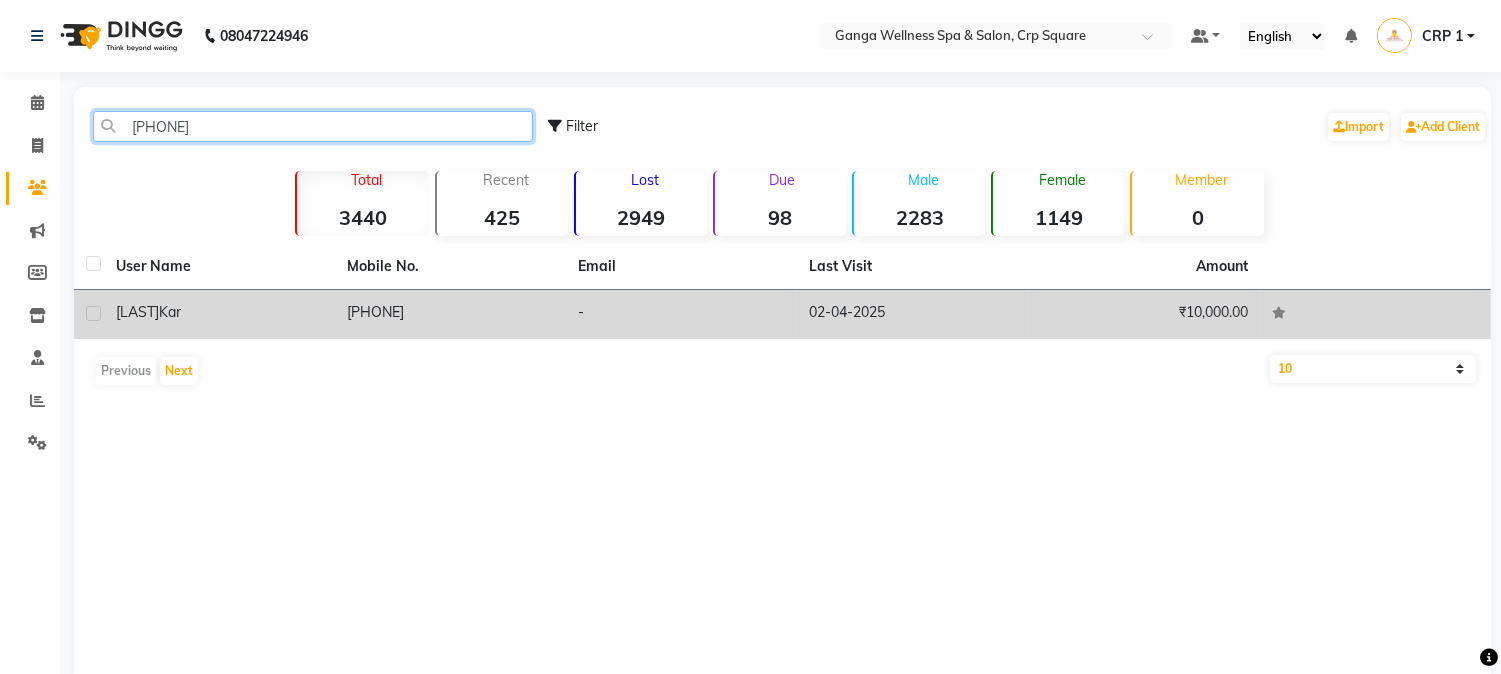 type on "[PHONE]" 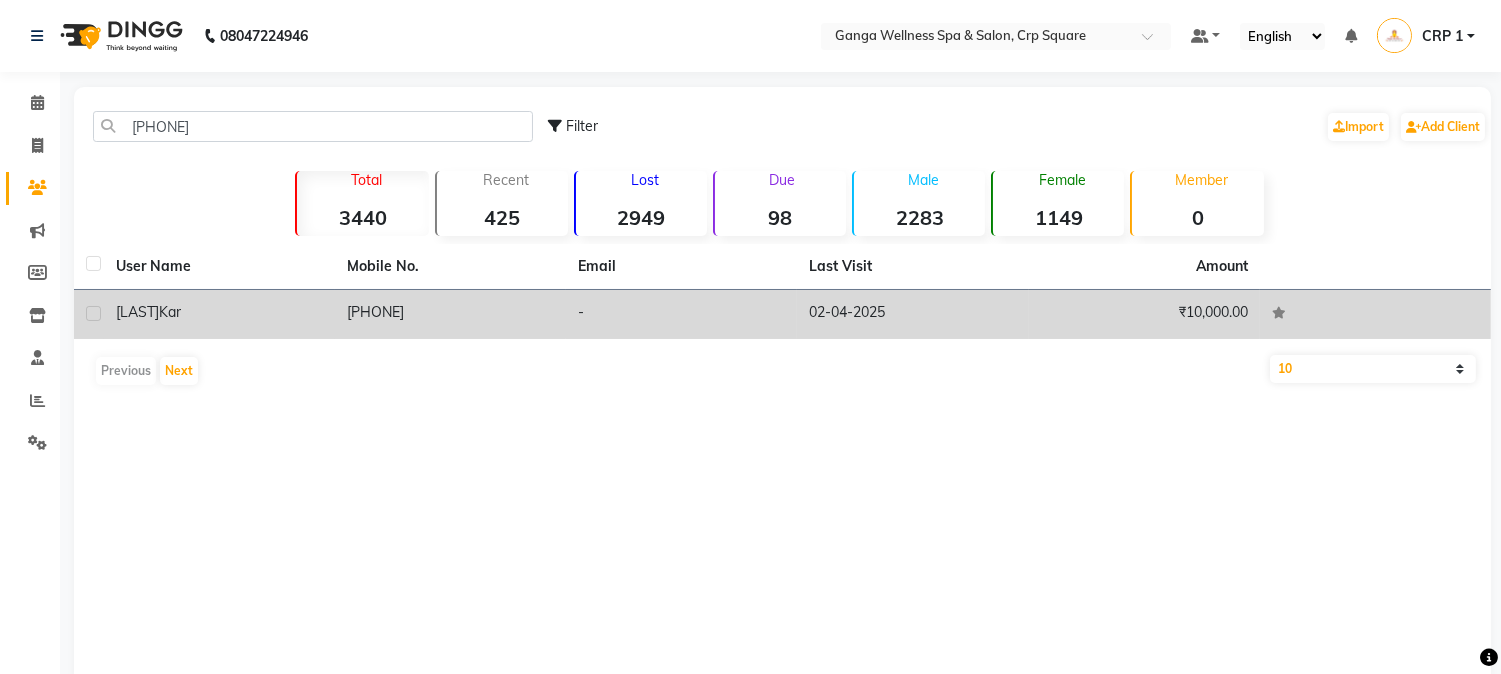 click on "[LAST]" 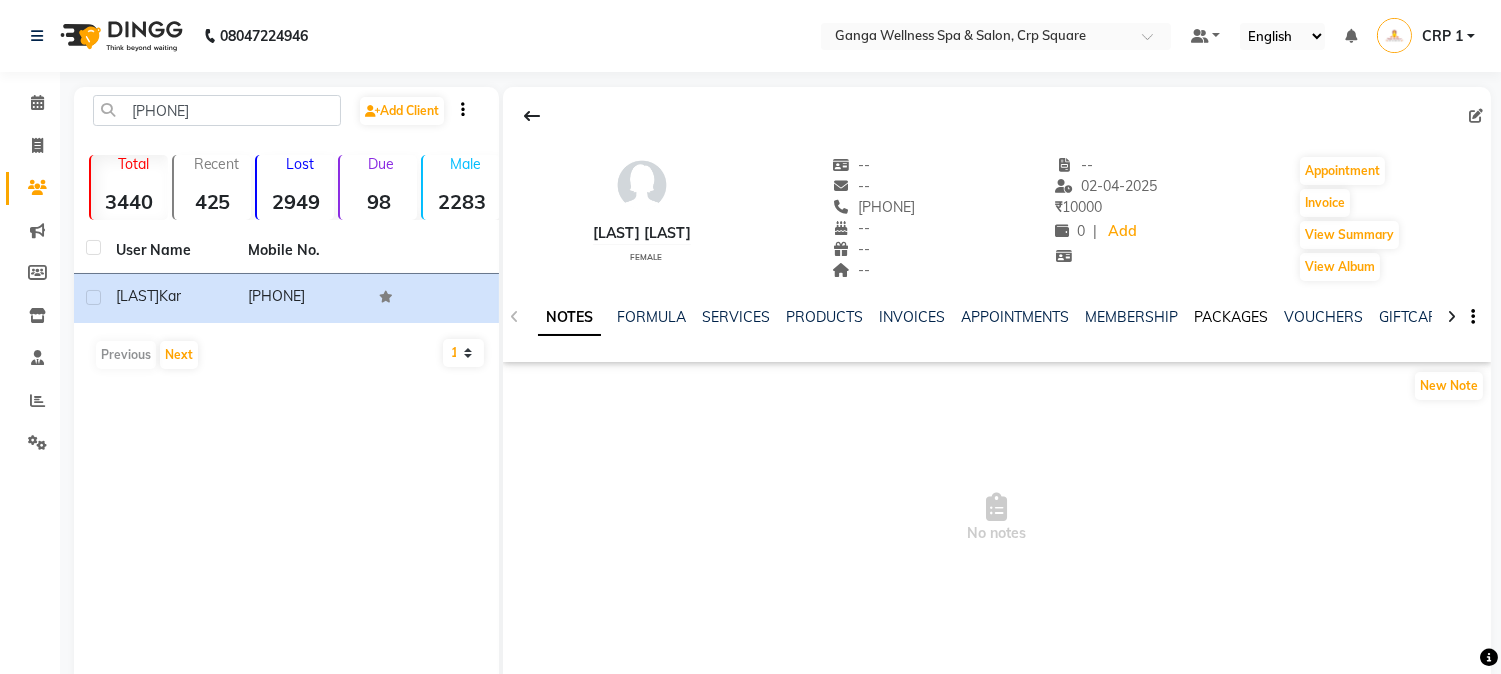 click on "PACKAGES" 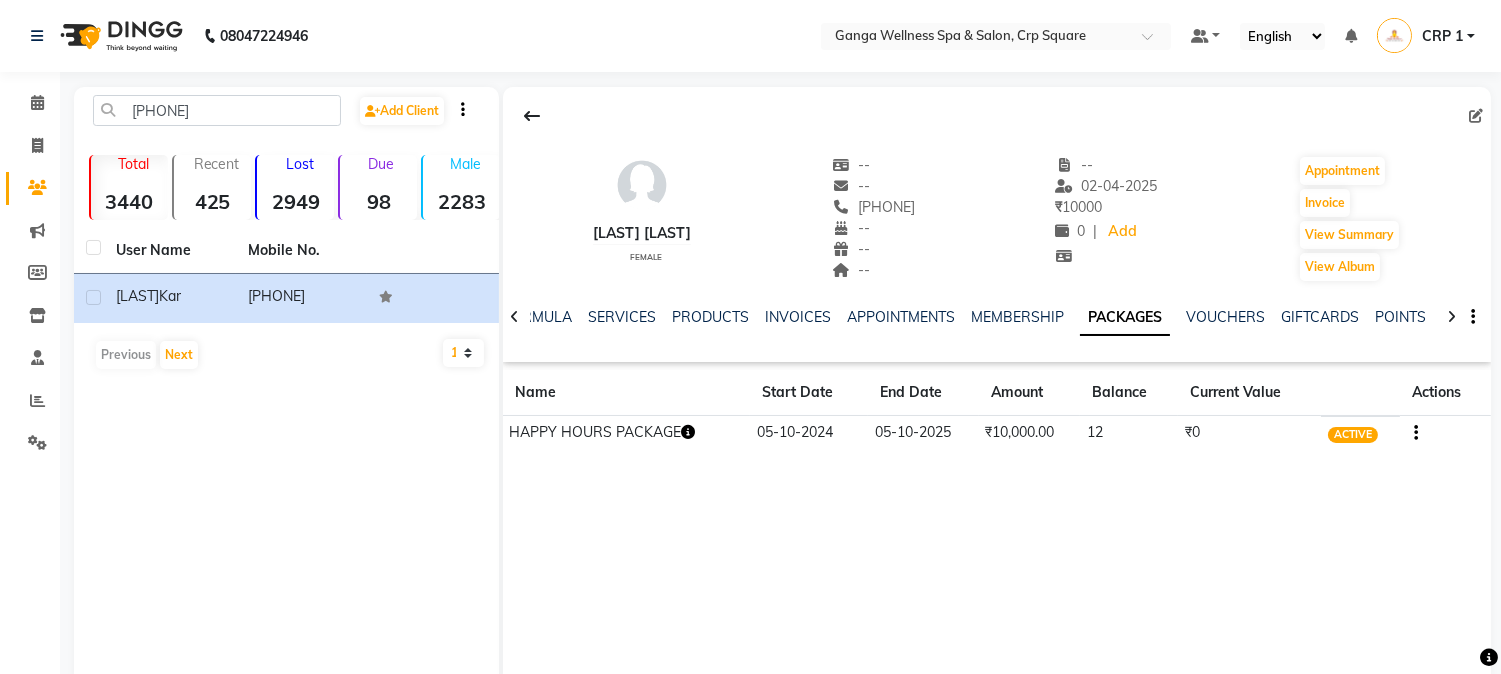 click 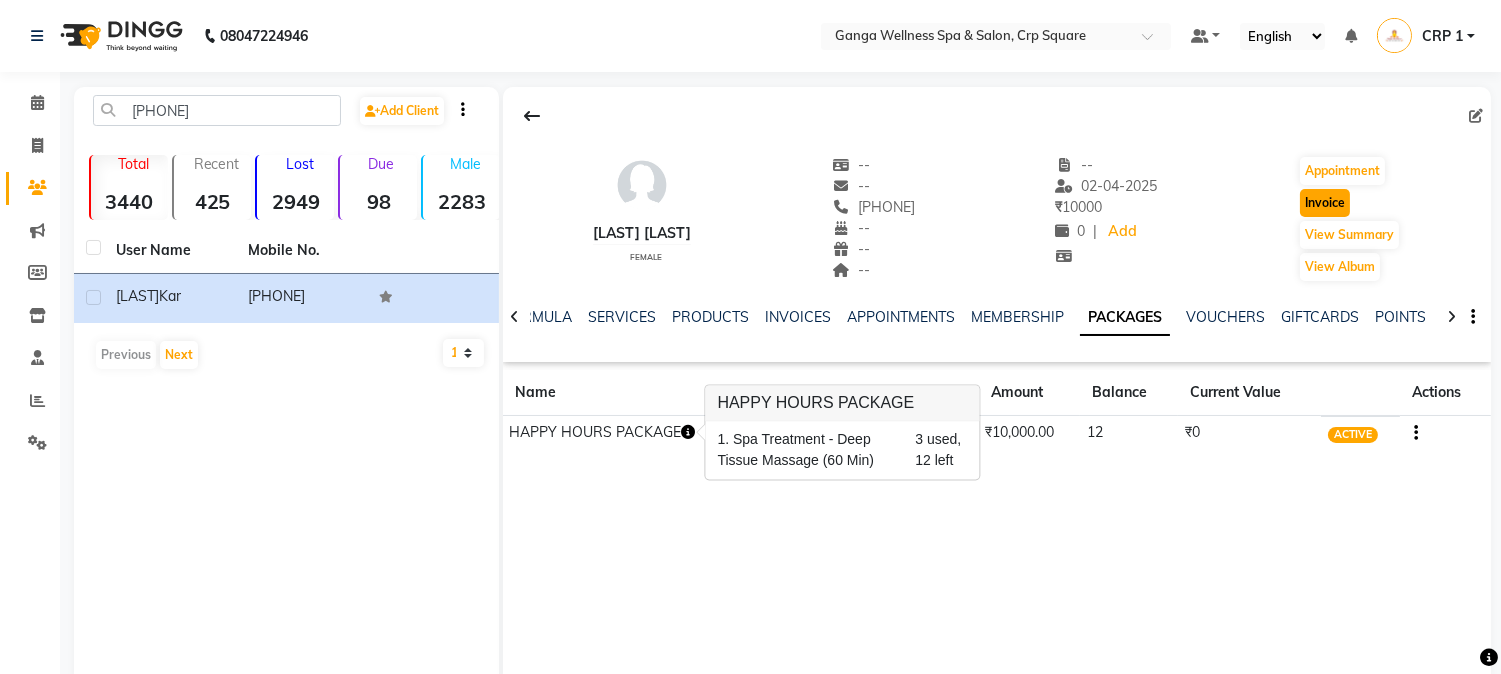 click on "Invoice" 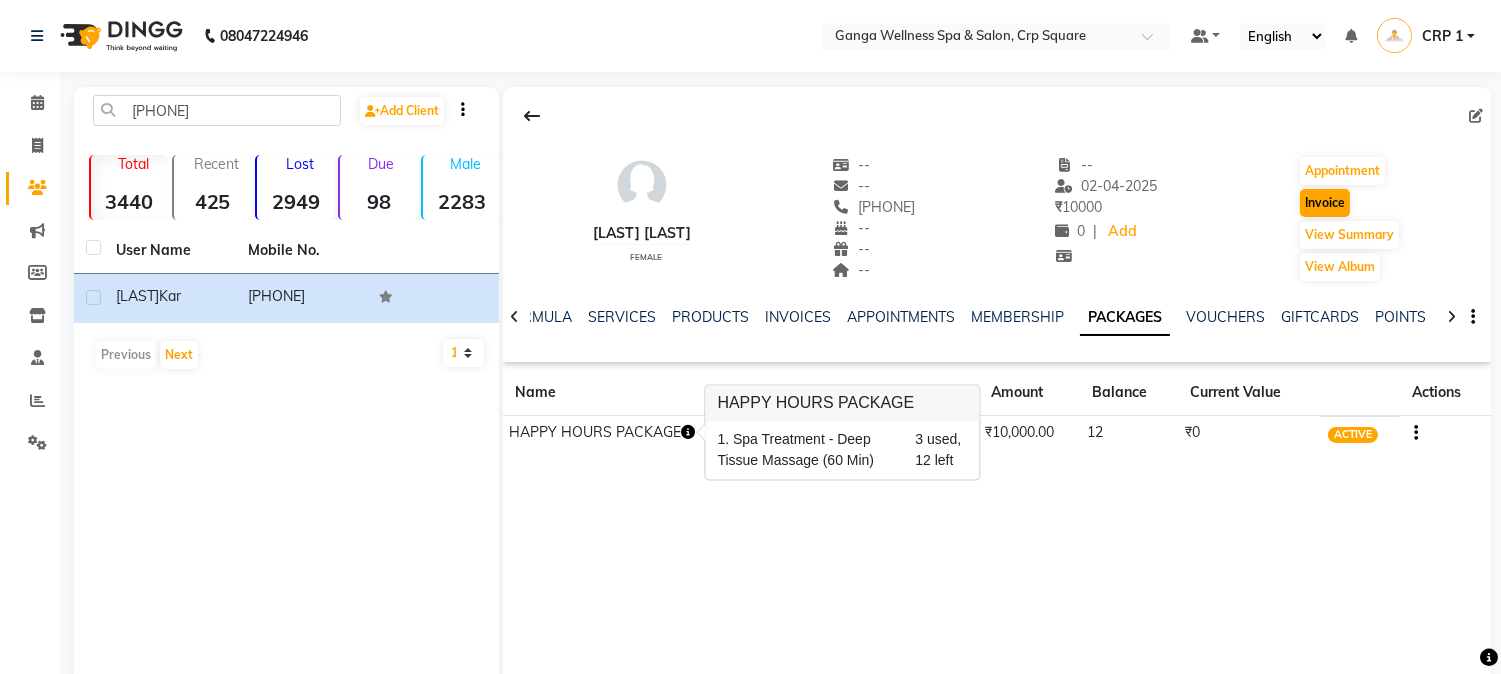 select on "service" 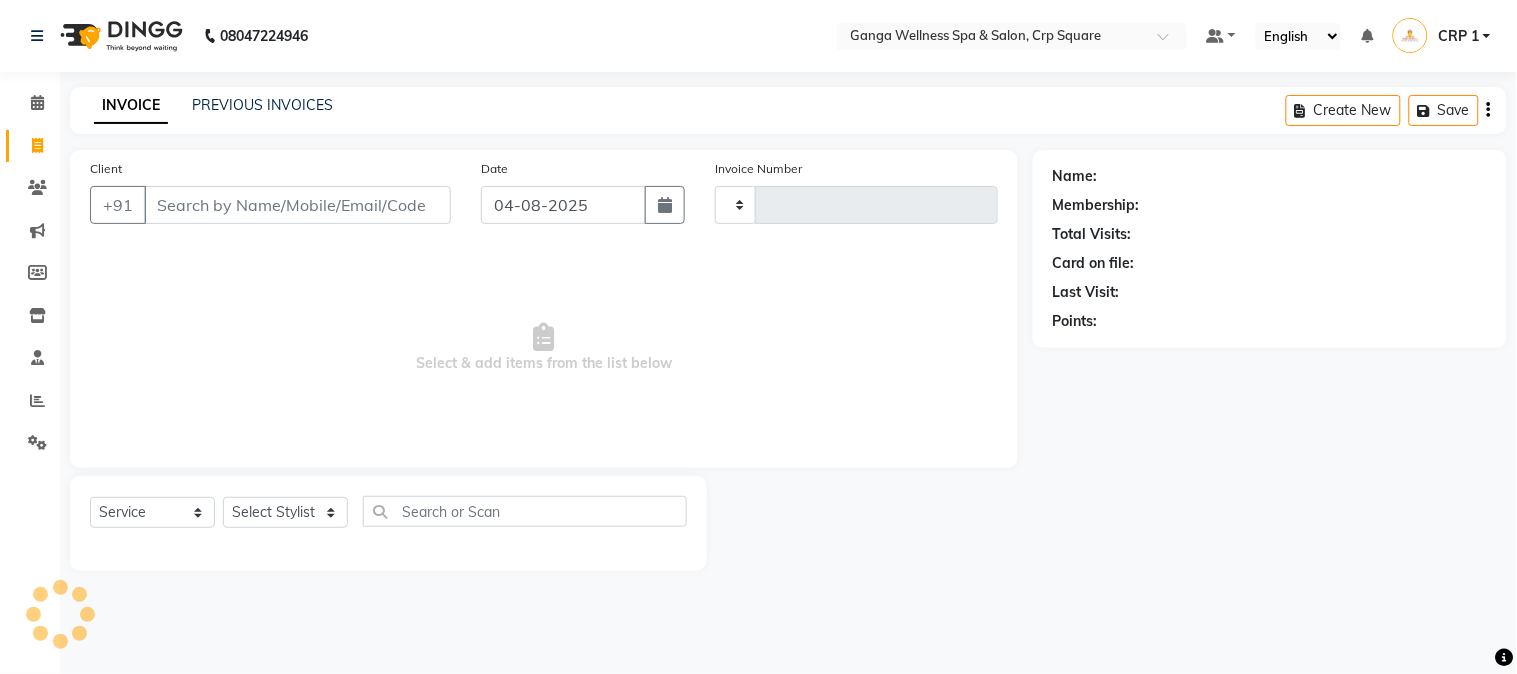 type on "1920" 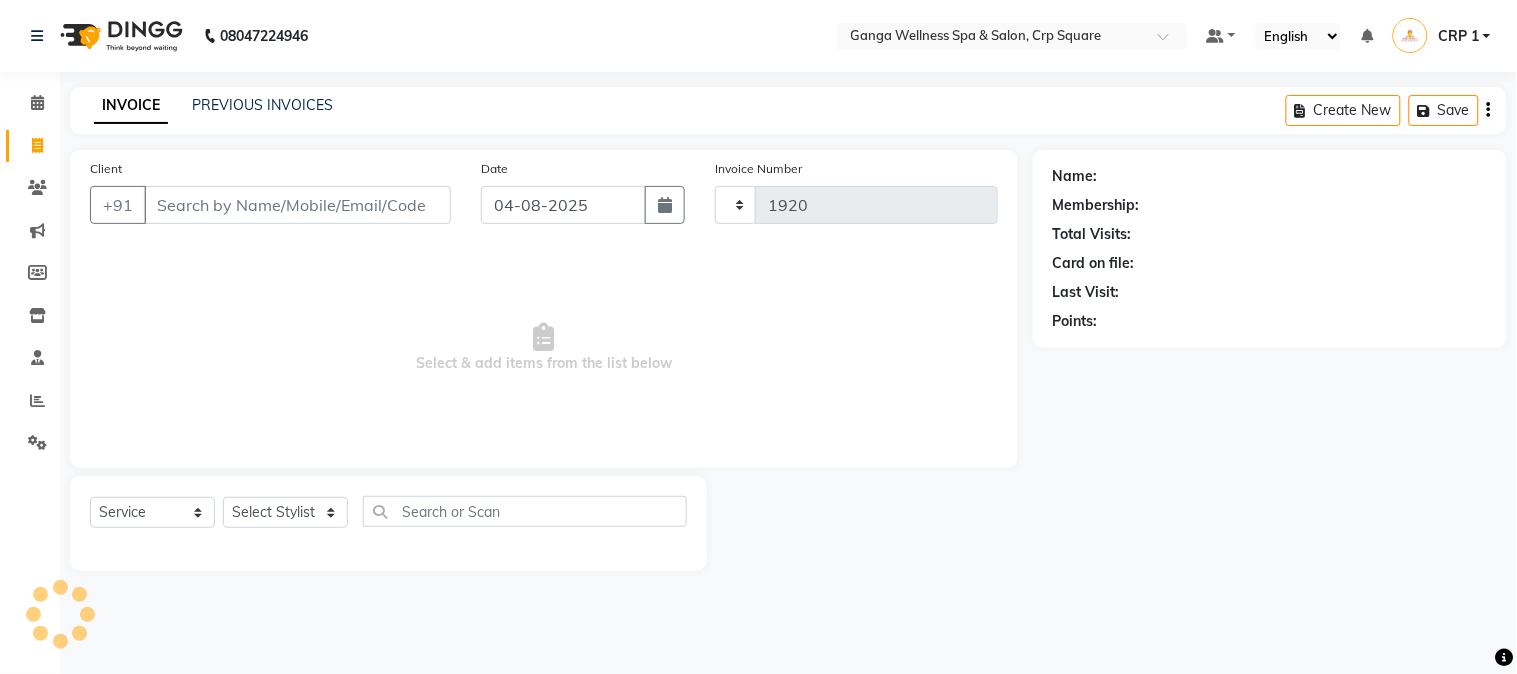 select on "715" 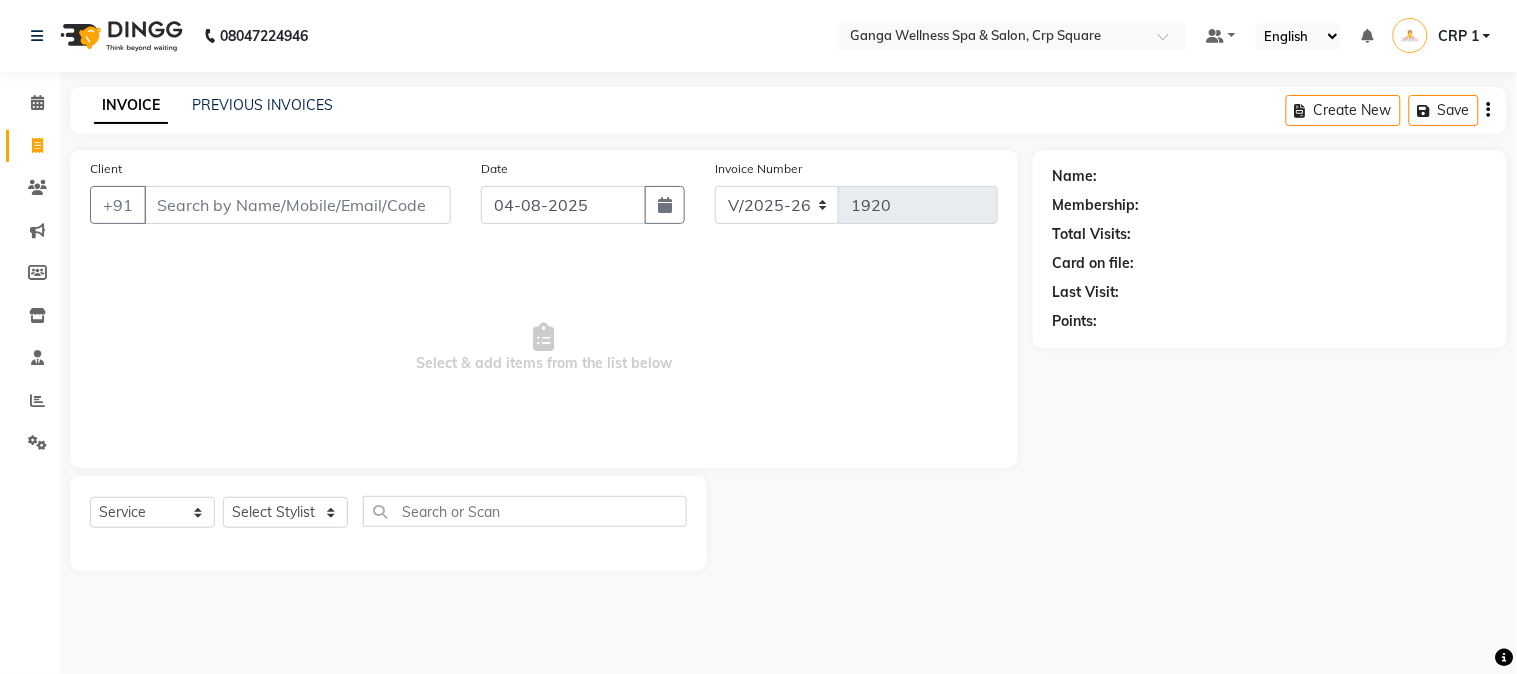 type on "[PHONE]" 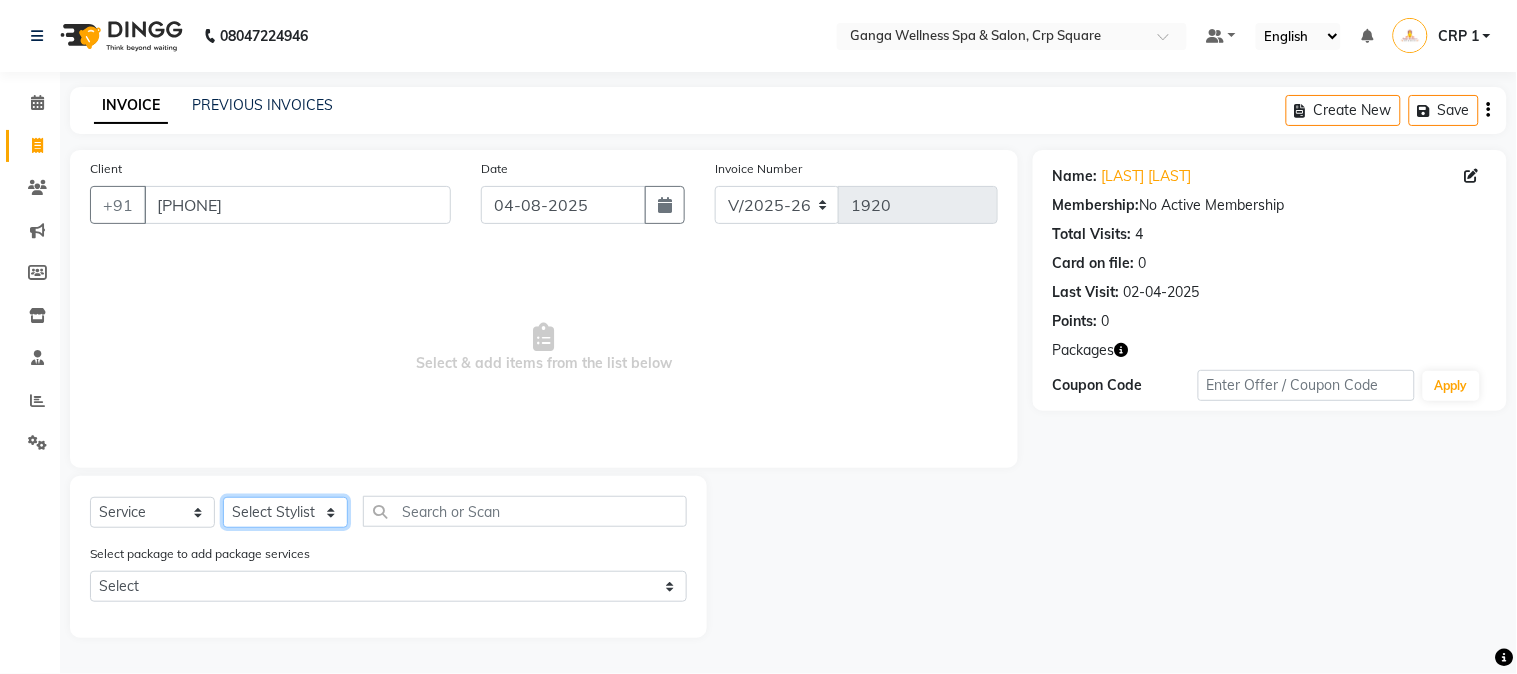 click on "Select Stylist Aarovi Abhin Alisha Ammi Ania Annei Api Ayen Bikash Bina CRP 1 CRP 2 Dipti Elina G1 G1 Salon General Manager  Helen Jasmine Jayashree JC Jenny kavi Krishna Manoj Mathu  Monika Moon Nancy Nirupama Pabitra Papu Puja Purnima Rajashree Raju Rashmi Rasmi  Remi Rinky Riya Rose Sanjiv Saraswati Saroj Sir  Shrabani Sofia Steffy Sukanya Surren Mahapatra Sushree Swopna Umpi Zuali" 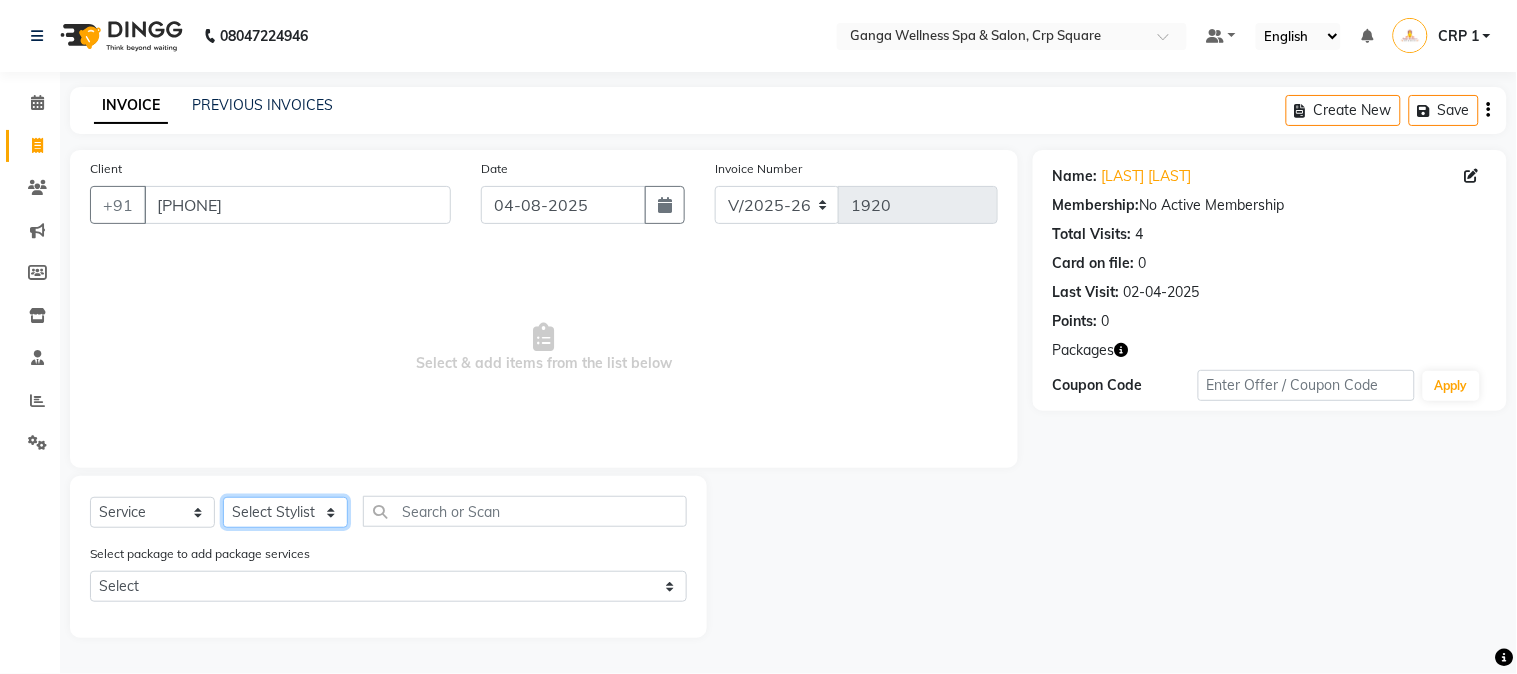 select on "[PHONE]" 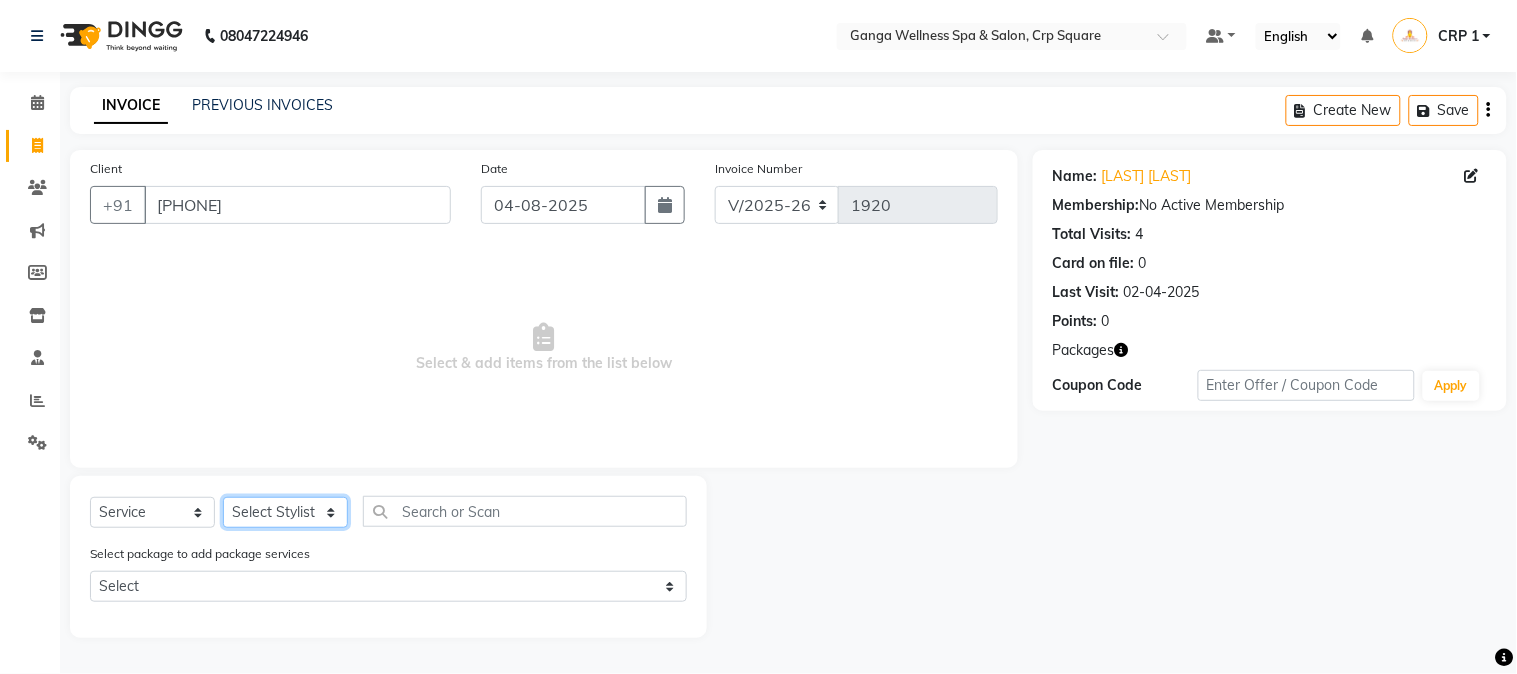 click on "Select Stylist Aarovi Abhin Alisha Ammi Ania Annei Api Ayen Bikash Bina CRP 1 CRP 2 Dipti Elina G1 G1 Salon General Manager  Helen Jasmine Jayashree JC Jenny kavi Krishna Manoj Mathu  Monika Moon Nancy Nirupama Pabitra Papu Puja Purnima Rajashree Raju Rashmi Rasmi  Remi Rinky Riya Rose Sanjiv Saraswati Saroj Sir  Shrabani Sofia Steffy Sukanya Surren Mahapatra Sushree Swopna Umpi Zuali" 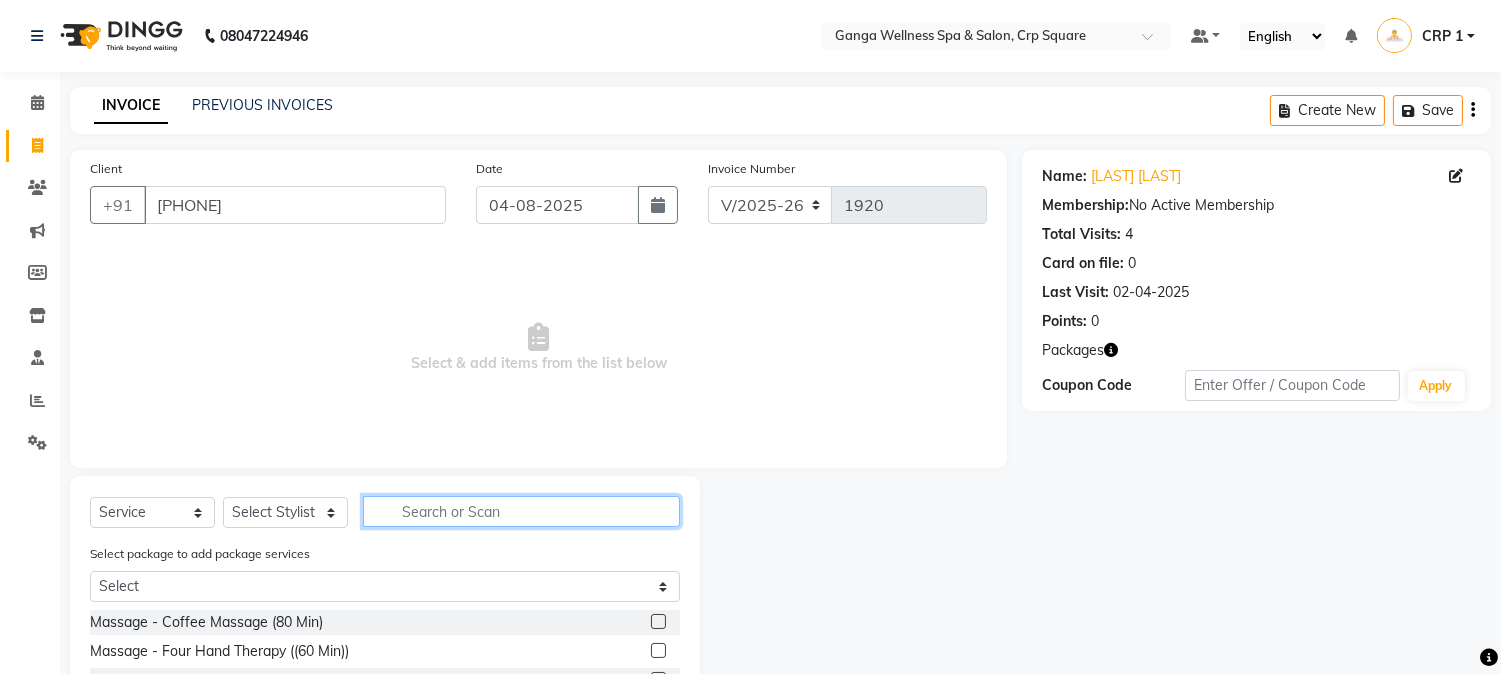 click 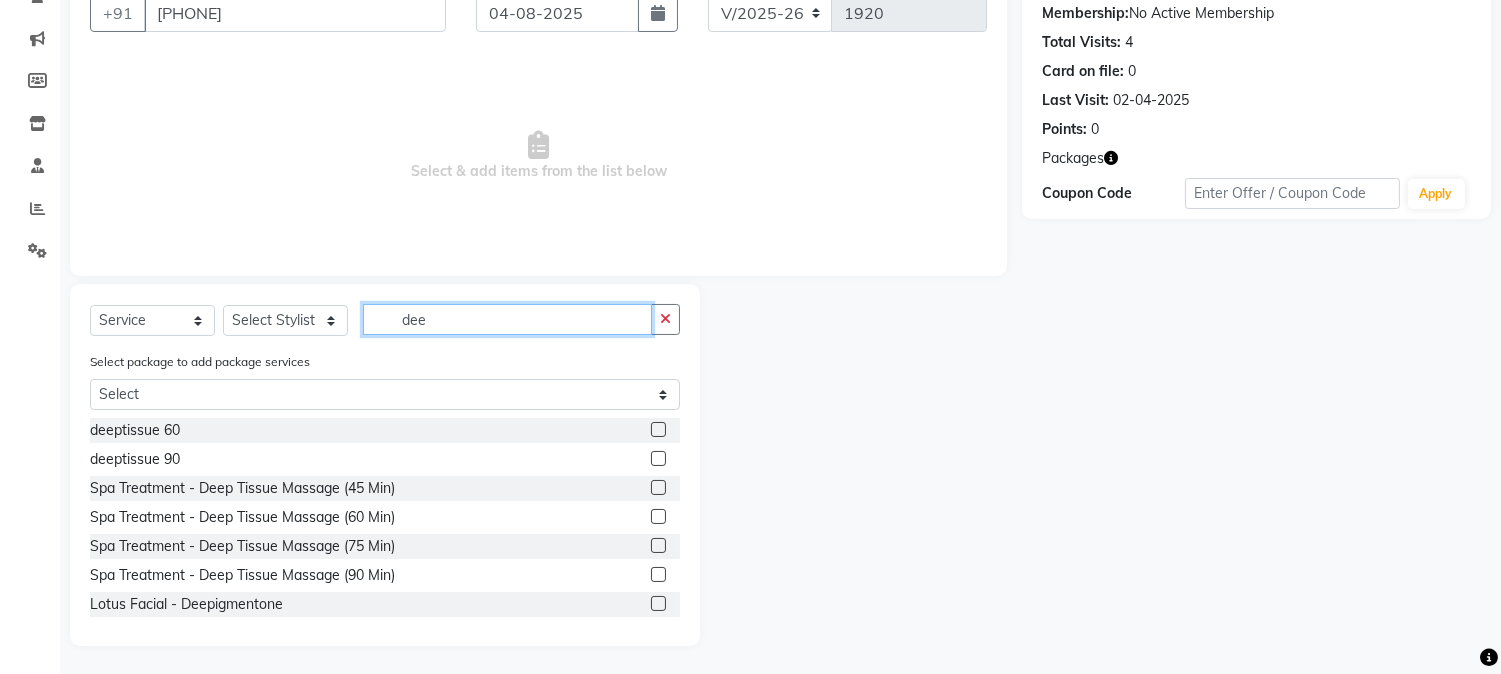scroll, scrollTop: 194, scrollLeft: 0, axis: vertical 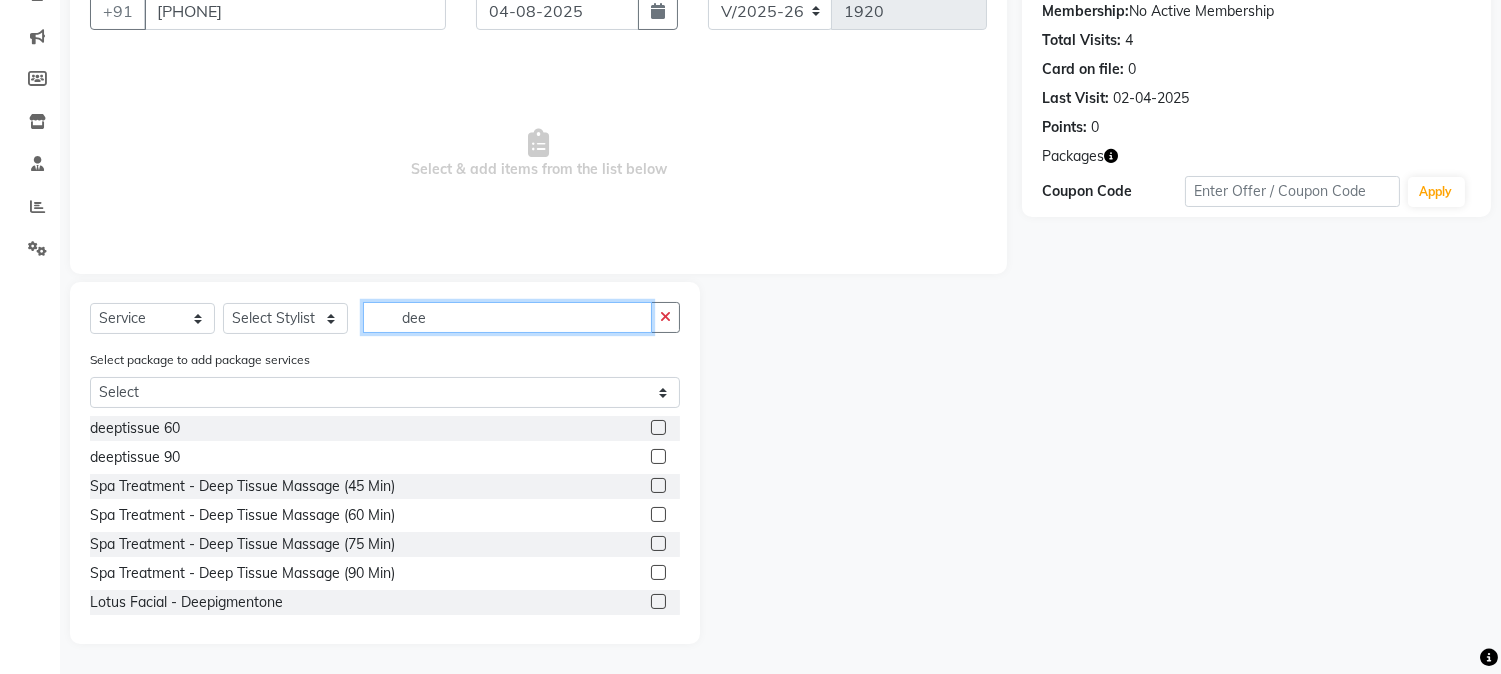 type on "dee" 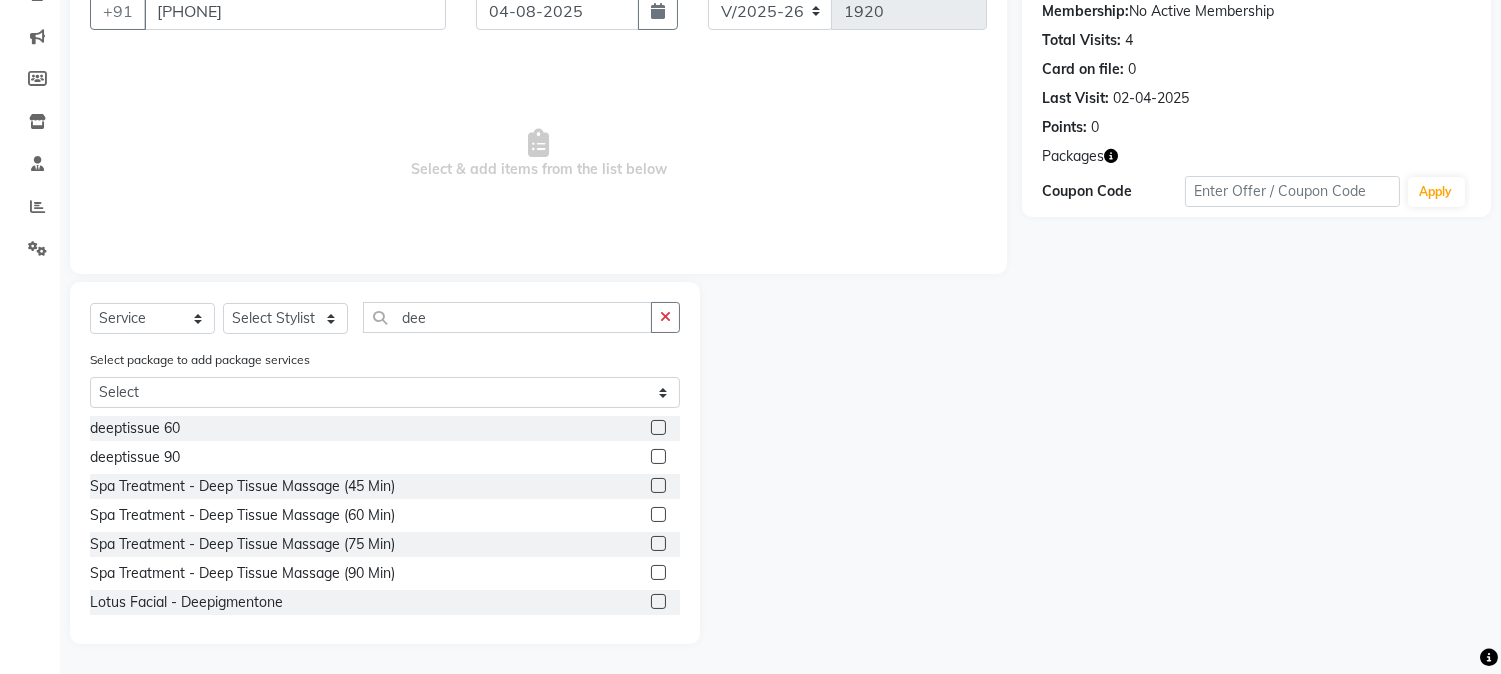 click 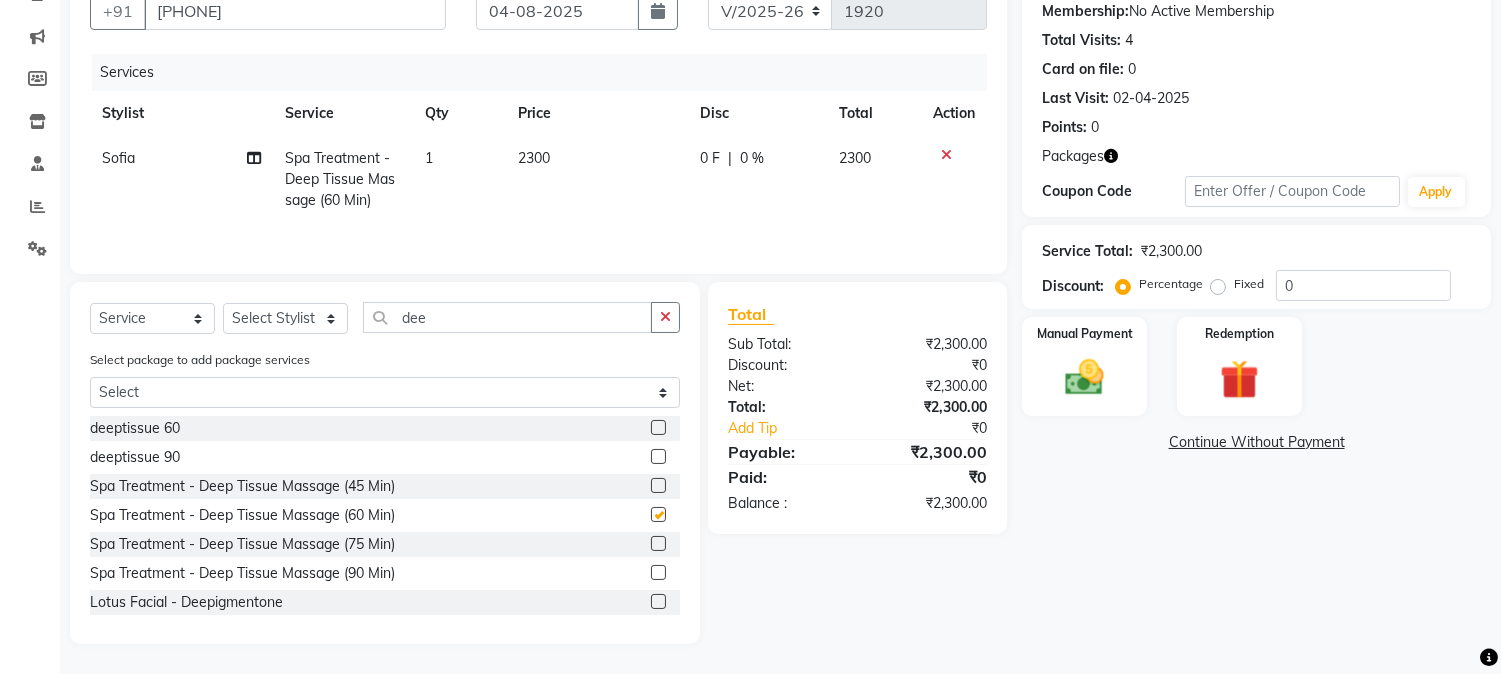 checkbox on "false" 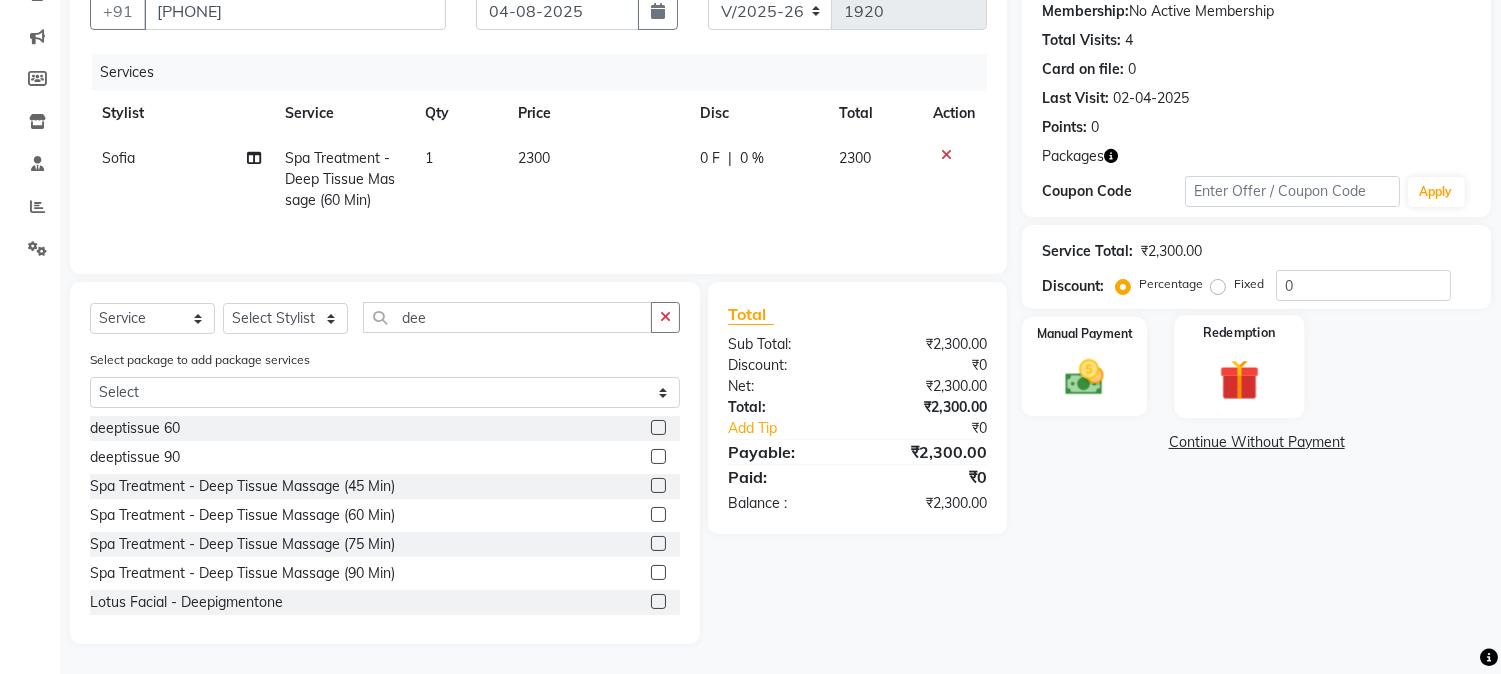click 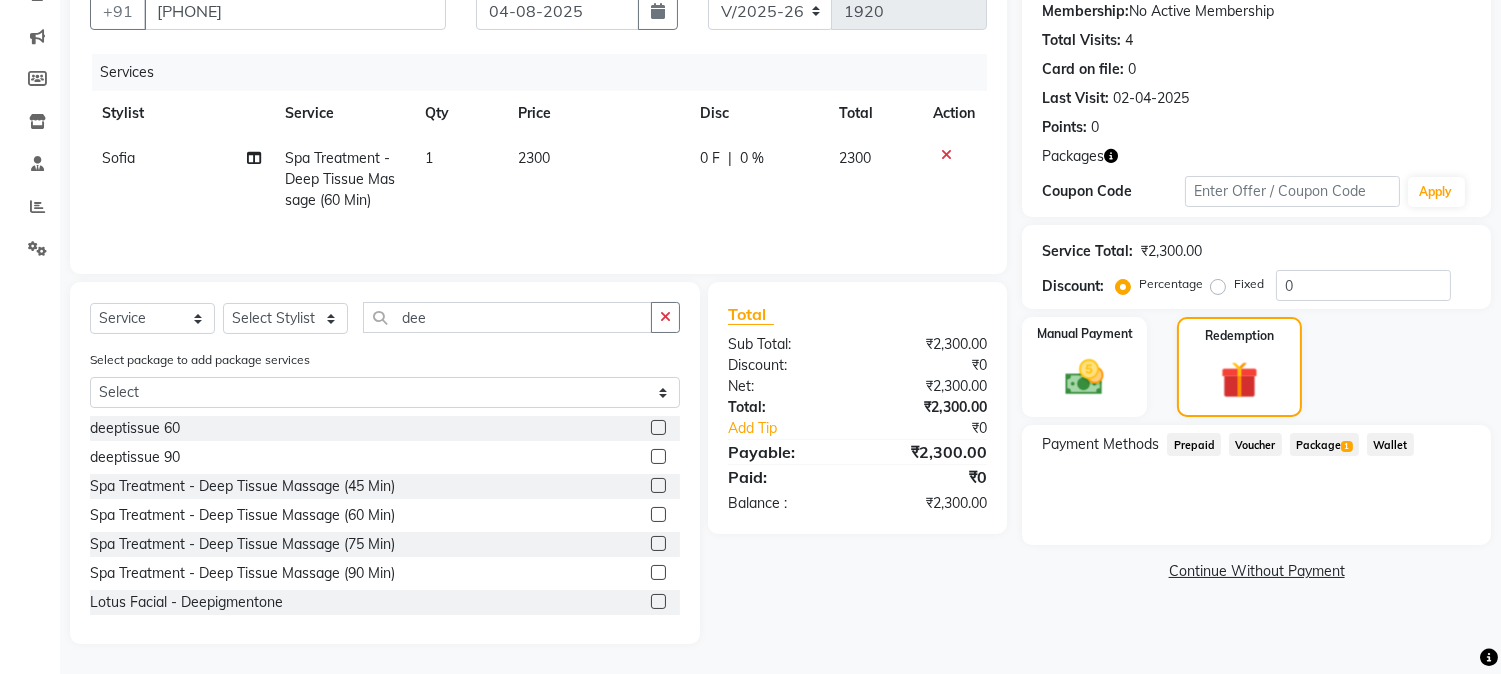 click on "Package  1" 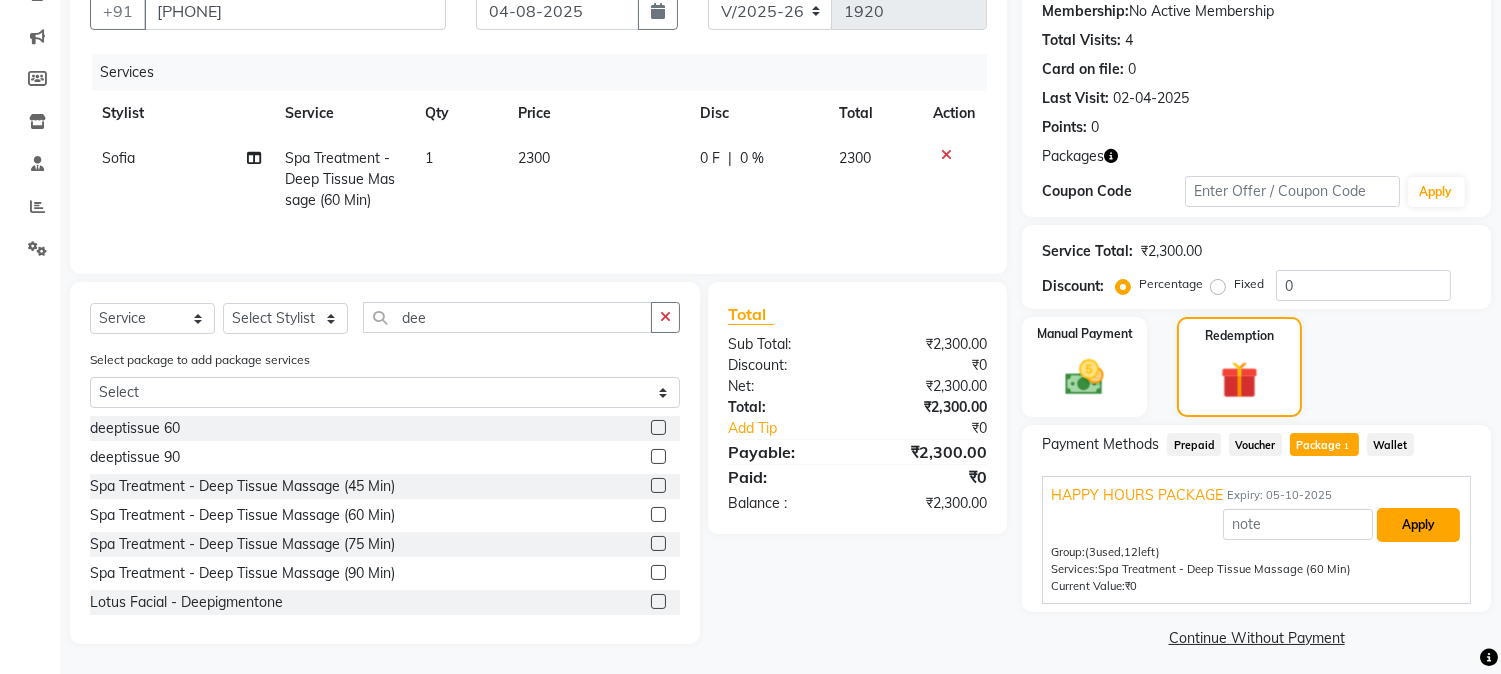 click on "Apply" at bounding box center (1418, 525) 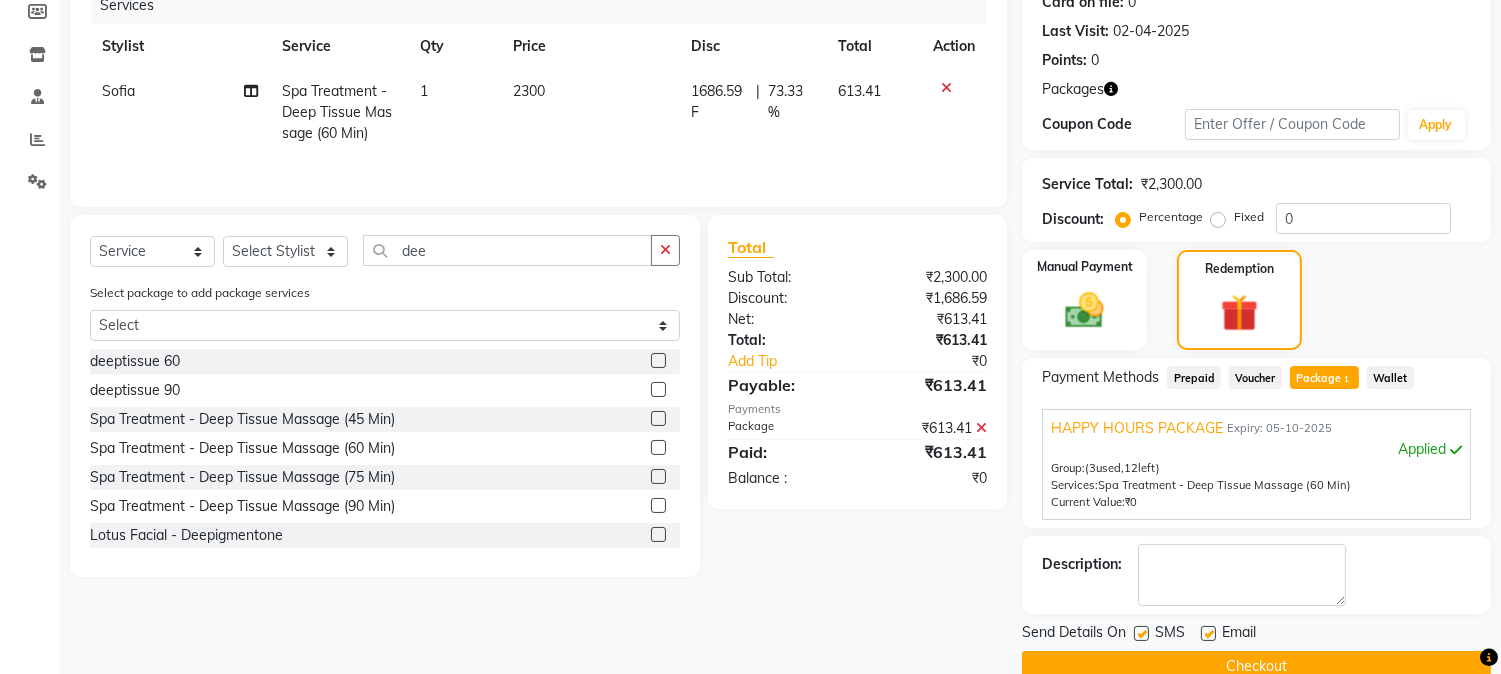scroll, scrollTop: 297, scrollLeft: 0, axis: vertical 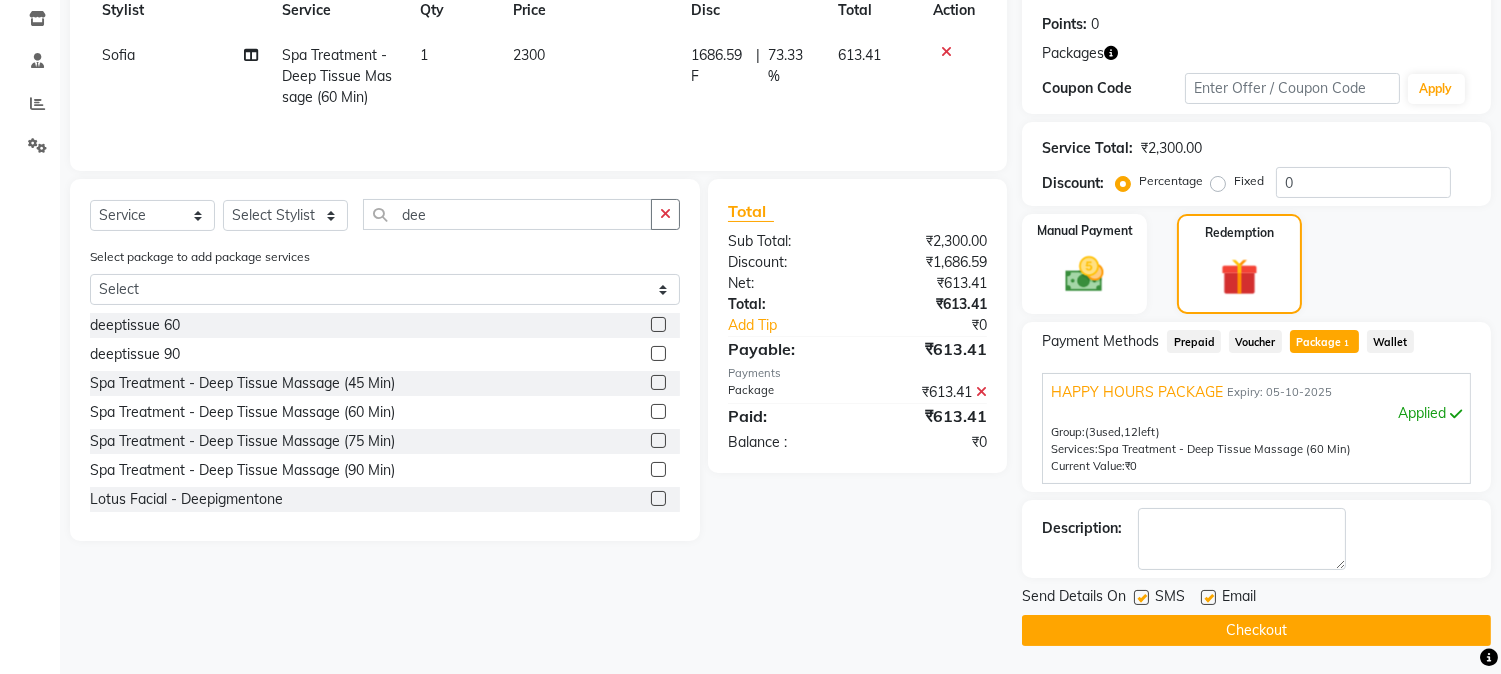 click on "Checkout" 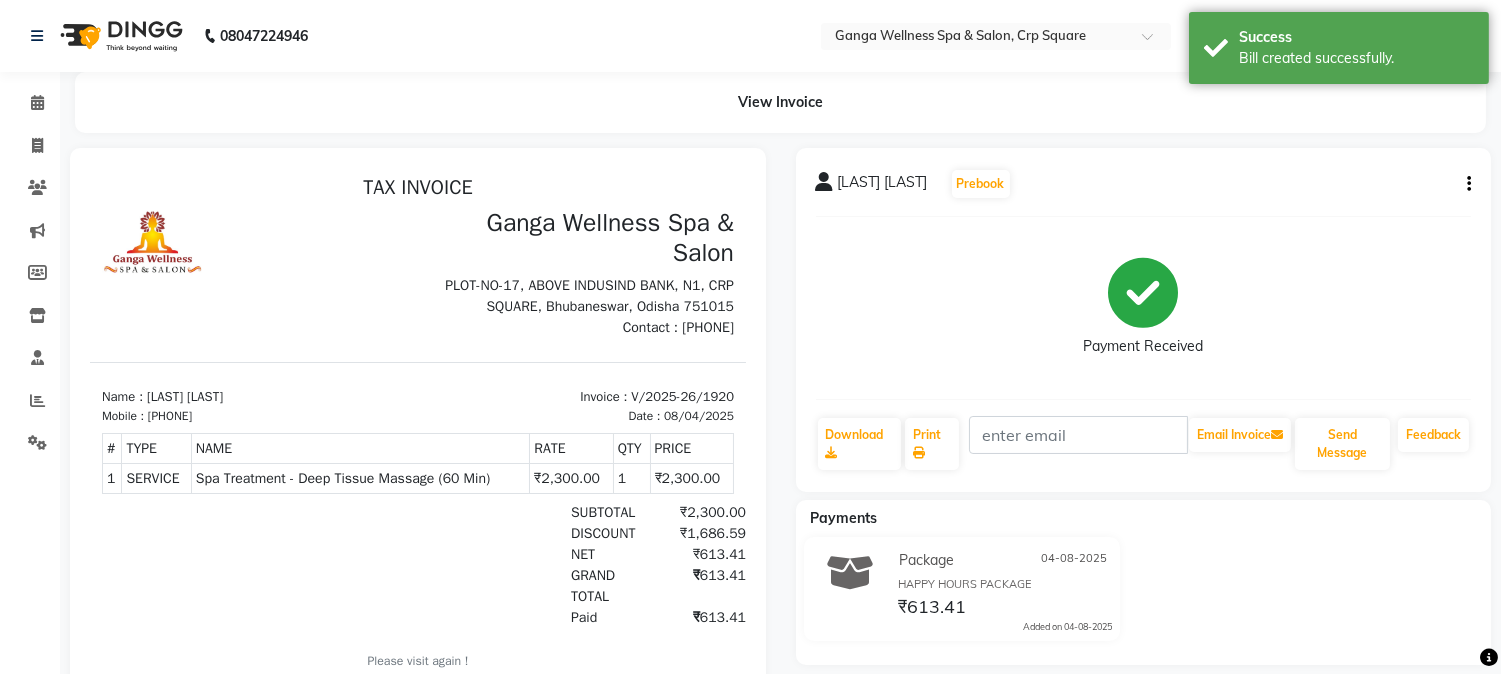 scroll, scrollTop: 0, scrollLeft: 0, axis: both 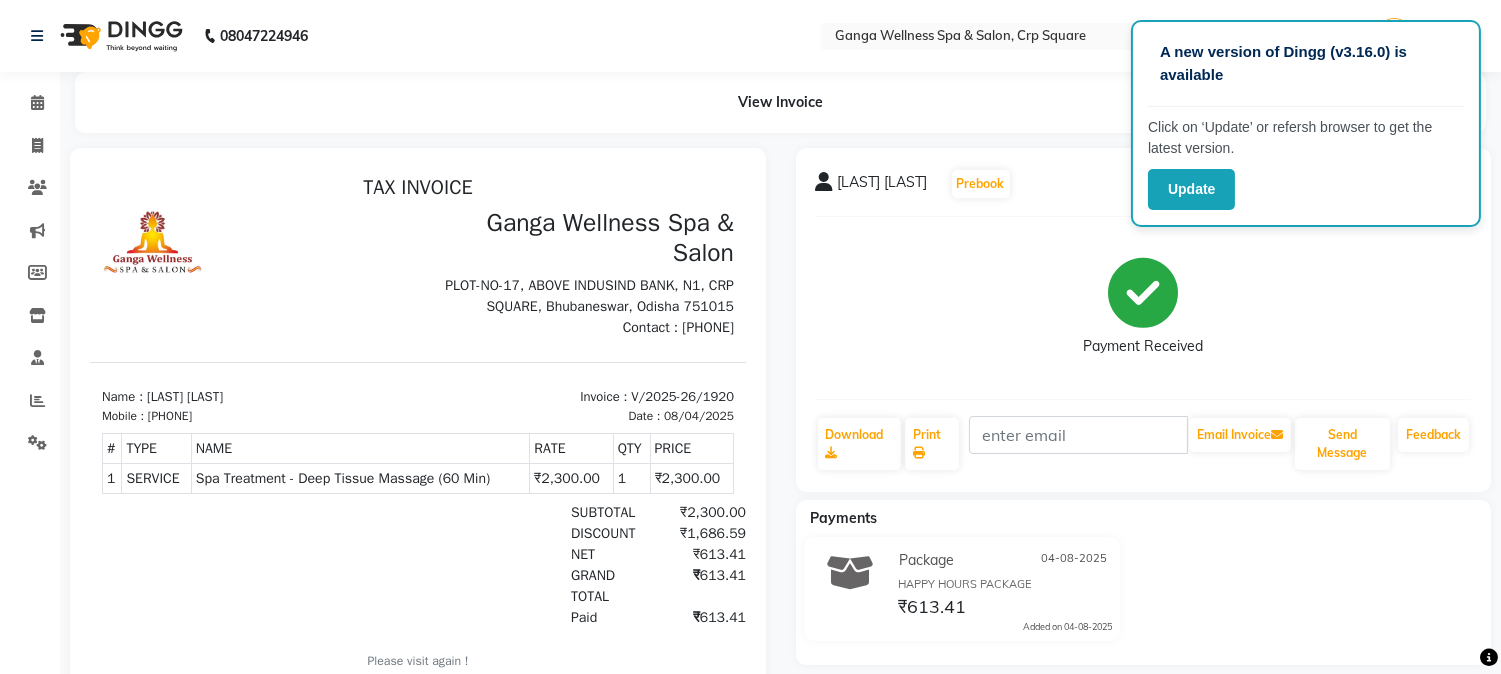 click on "[PHONE] Select Location × [LAST] [LAST] & [LAST], [LAST] Default Panel [LAST] Panel English ENGLISH Español العربية मराठी हिंदी ગુજરાતી தமிழ் 中文 Notifications nothing to show [LAST] 1 Manage Profile Change Password Sign out  Version:3.15.11" 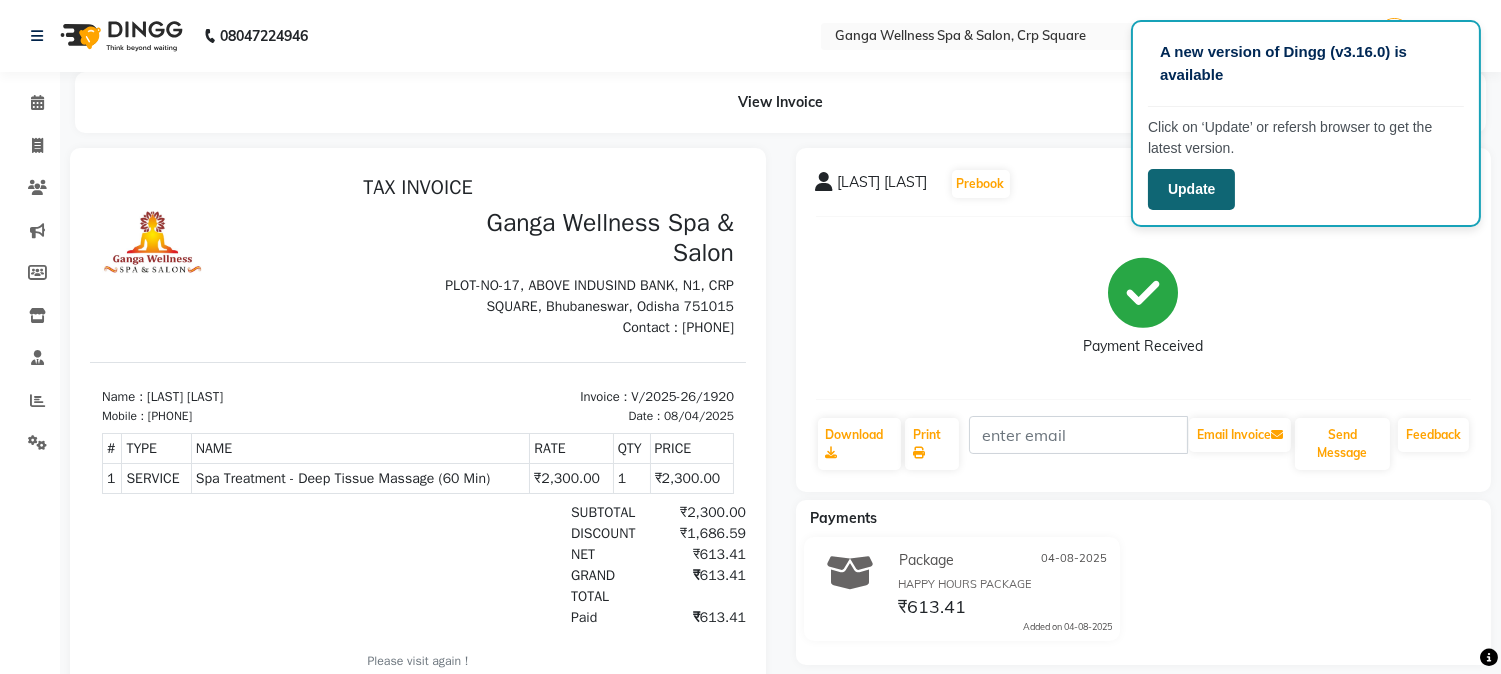 click on "Update" 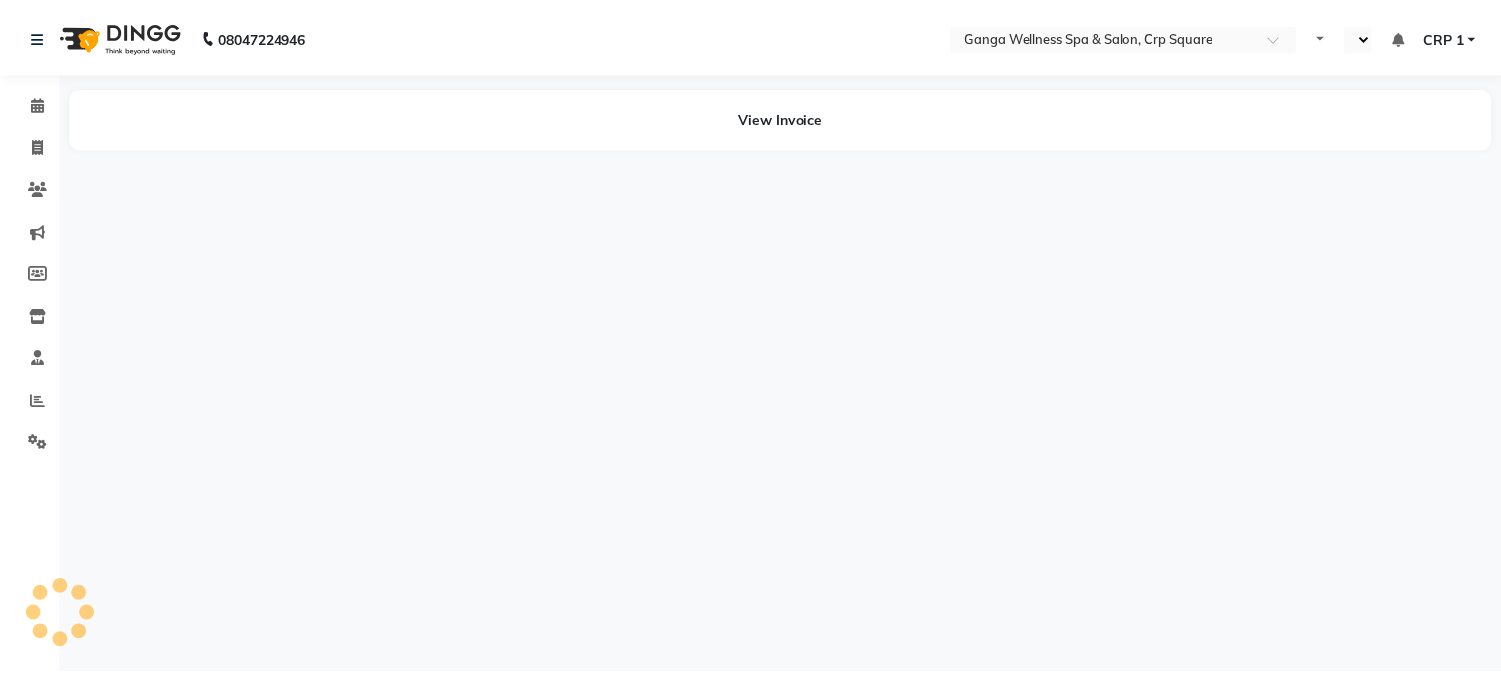 scroll, scrollTop: 0, scrollLeft: 0, axis: both 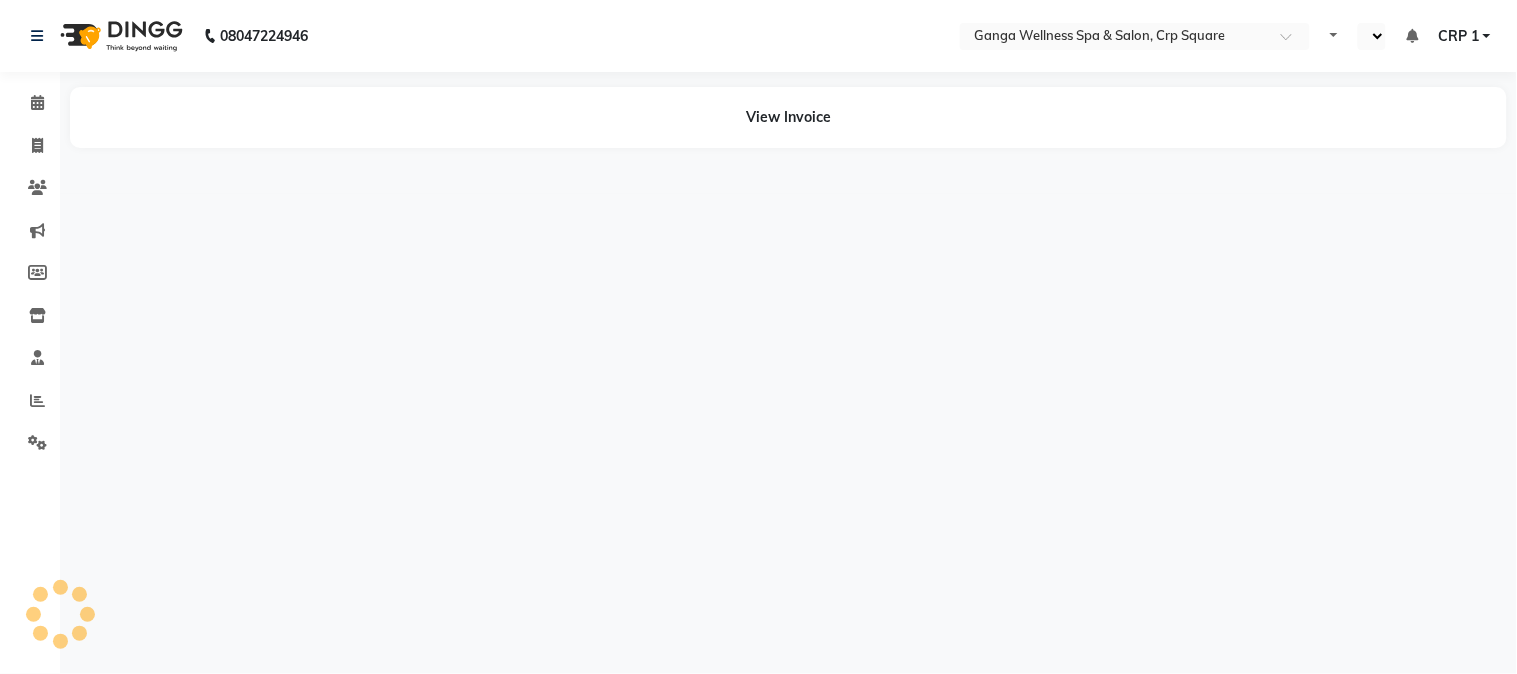 select on "en" 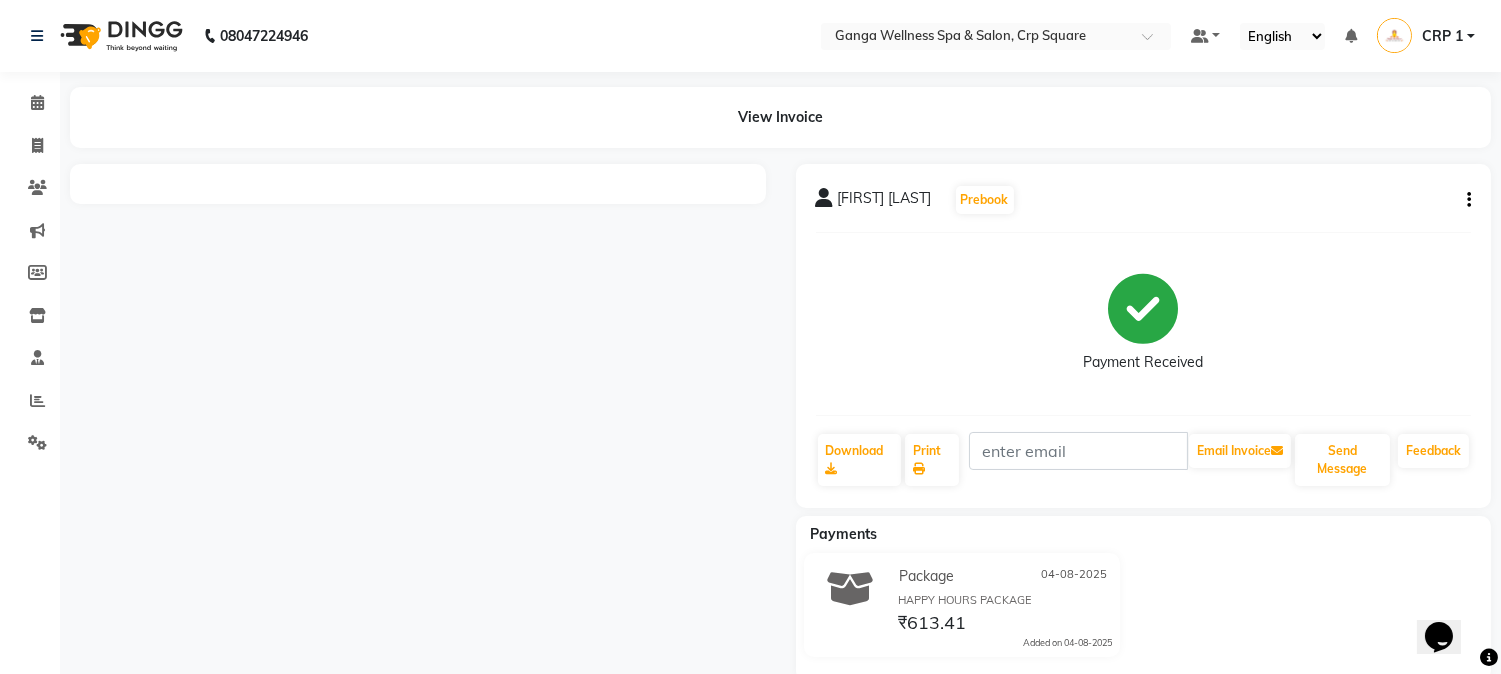 scroll, scrollTop: 0, scrollLeft: 0, axis: both 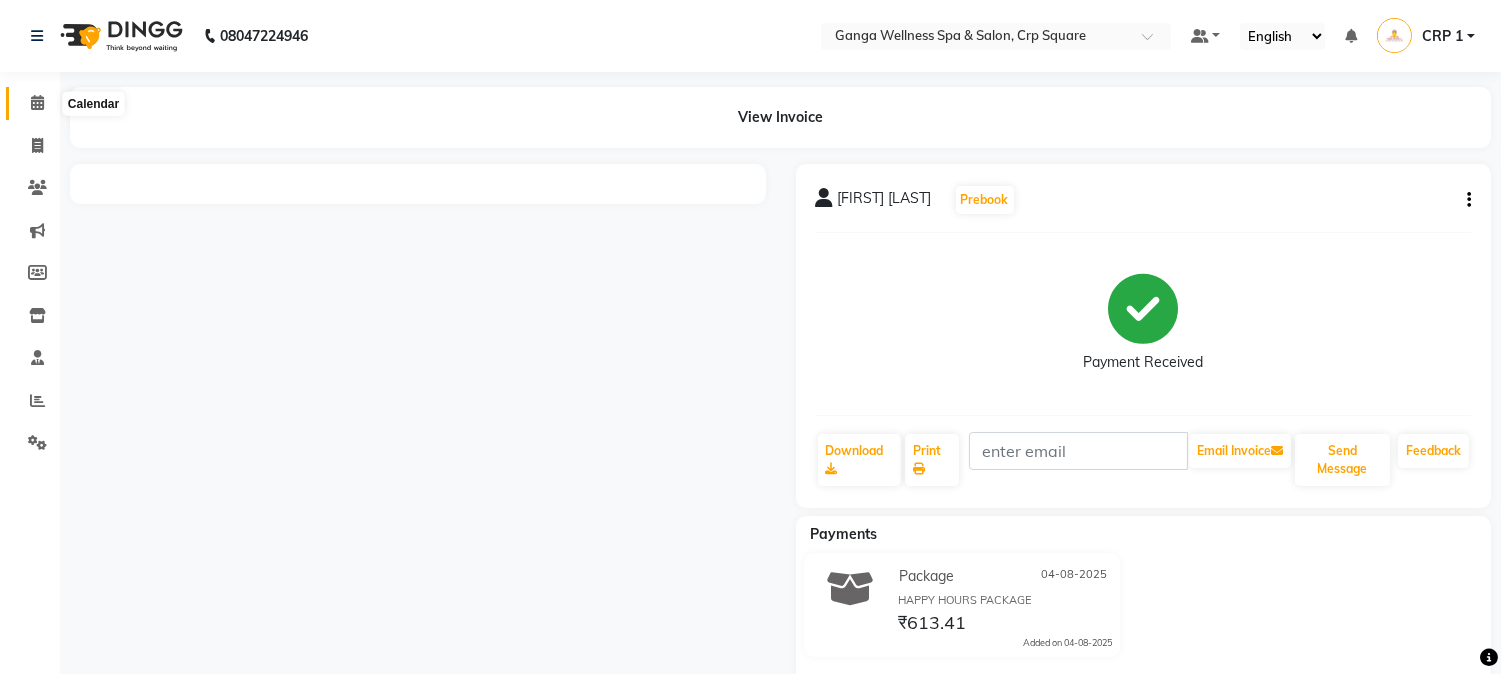 click 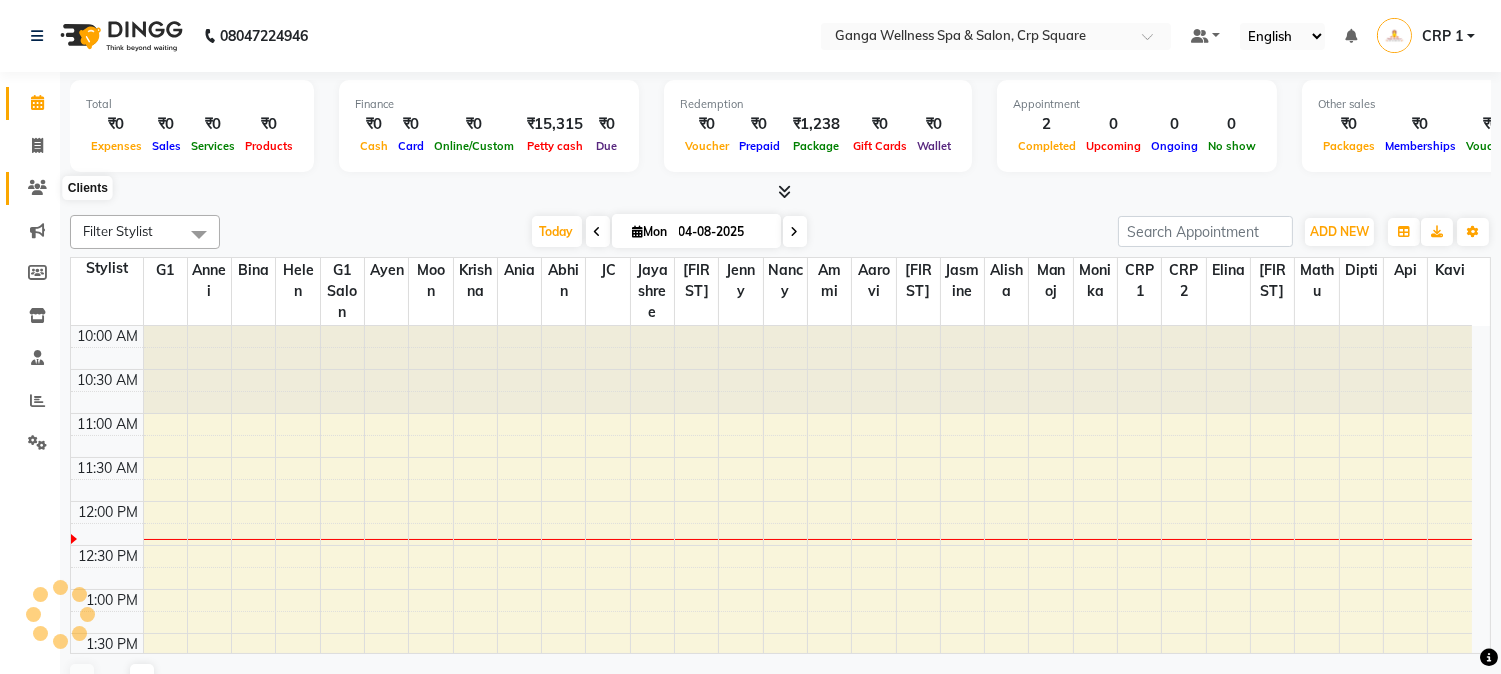 click 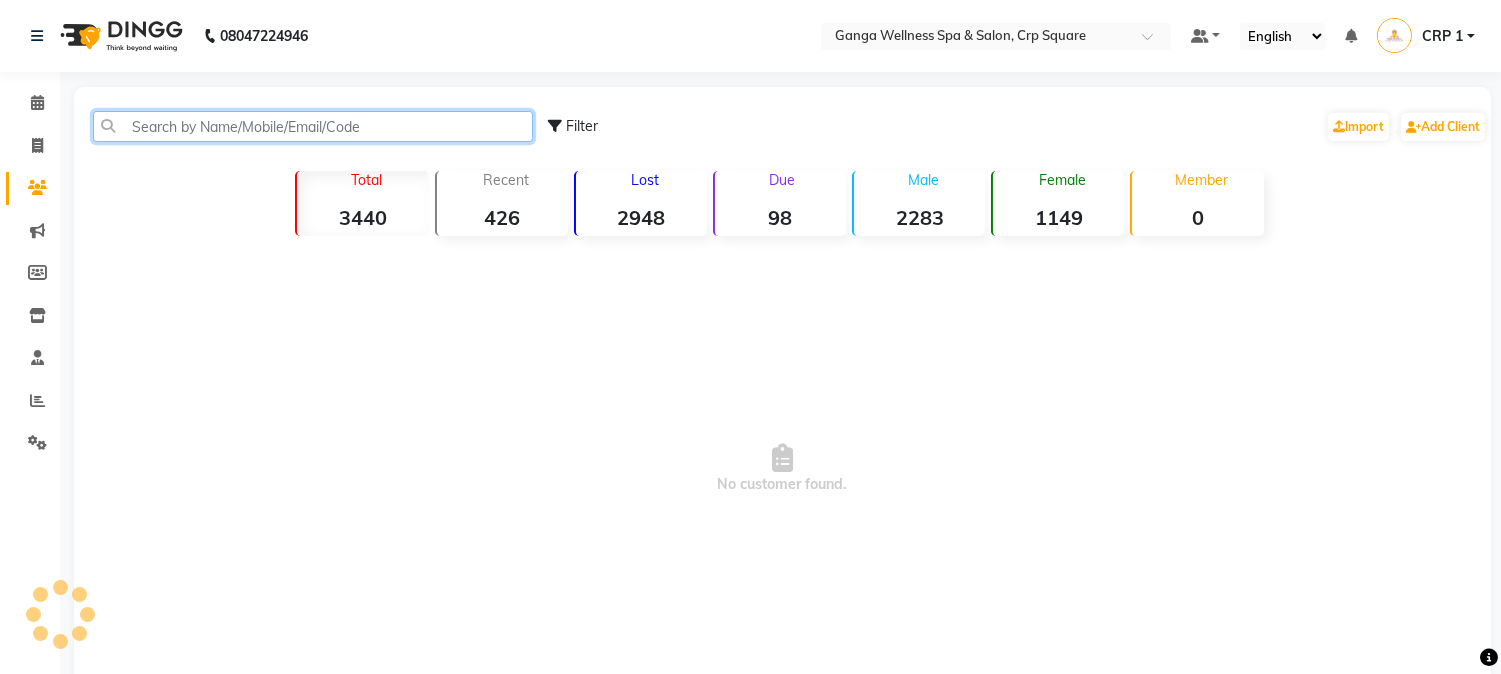 click 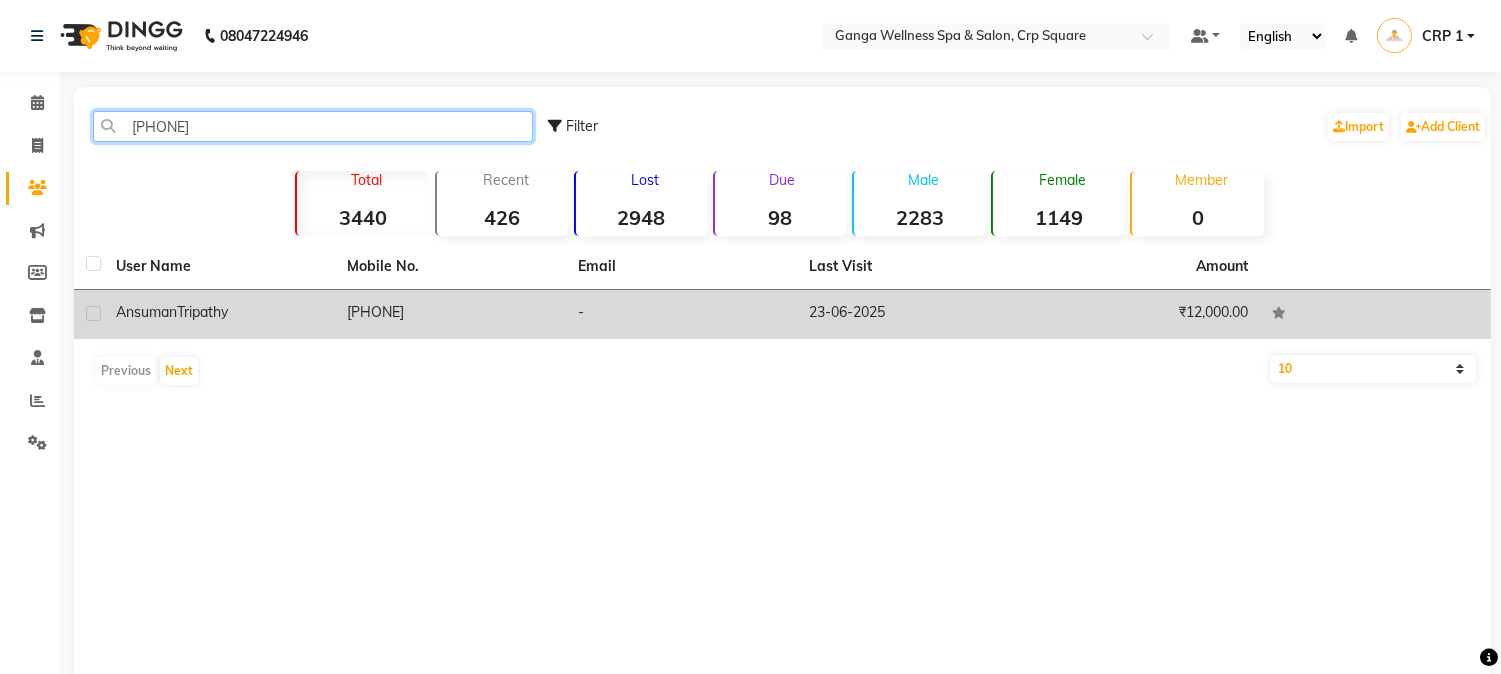 type on "90905347" 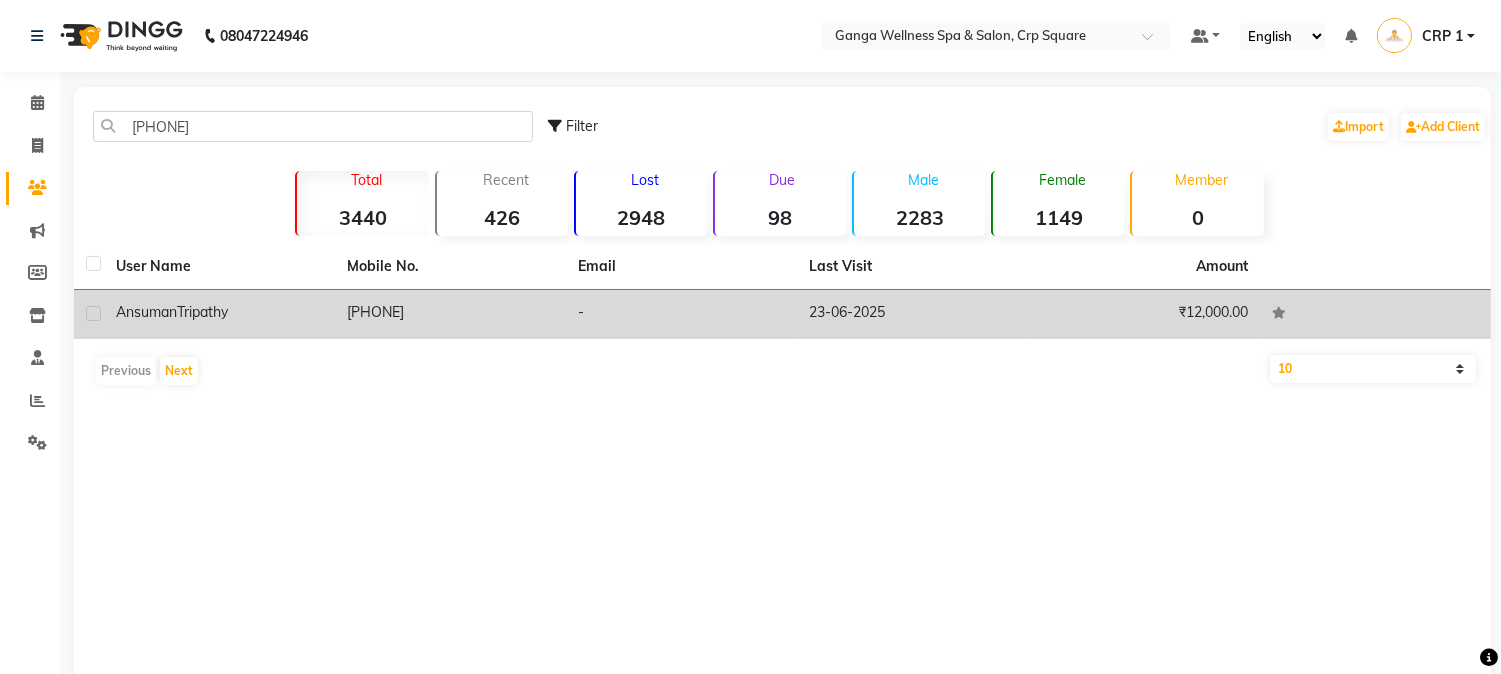 click on "9090534728" 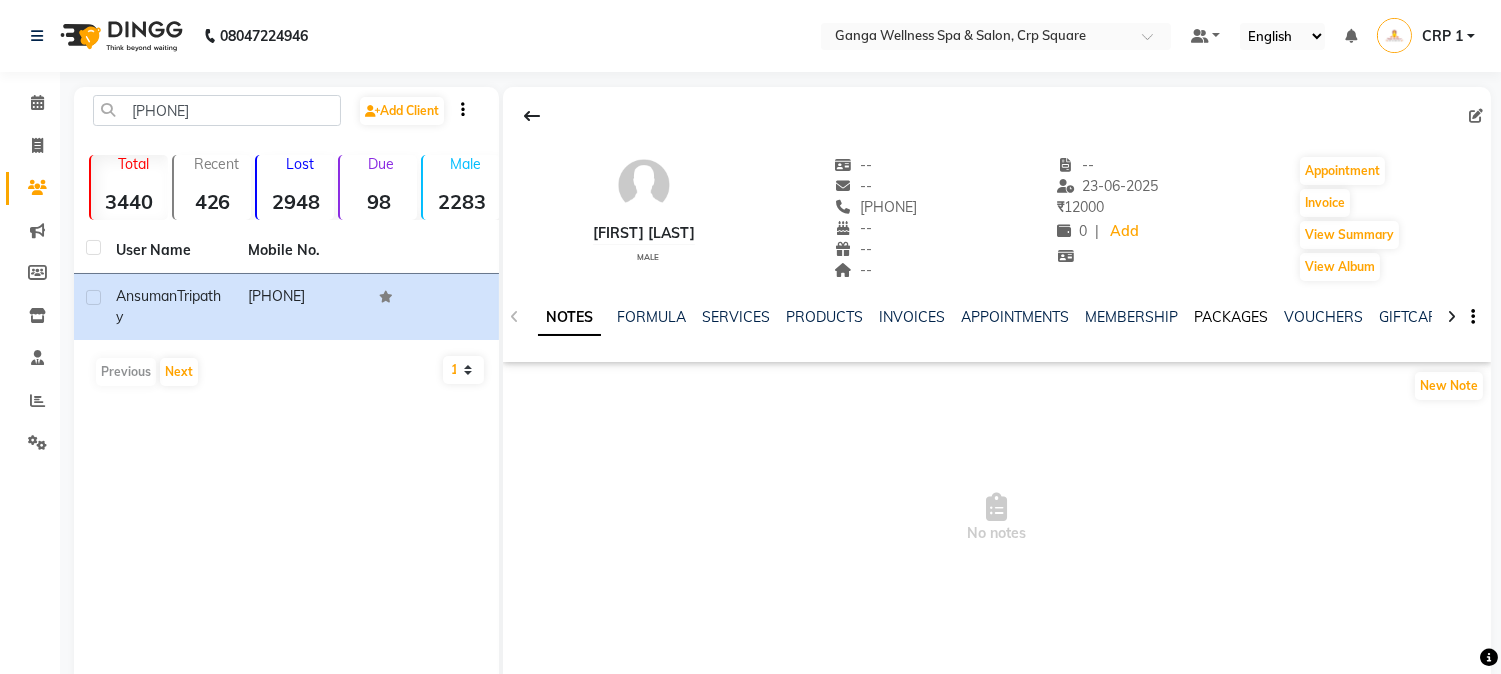 click on "PACKAGES" 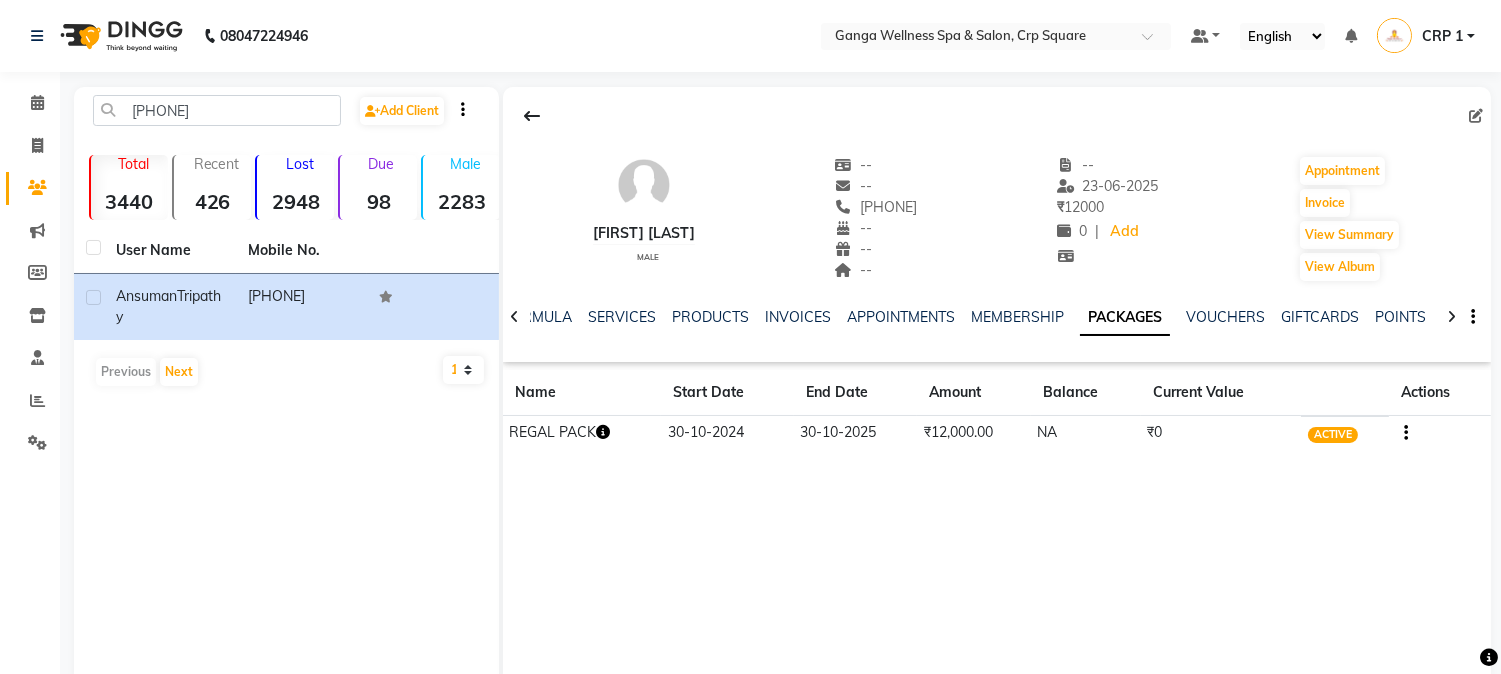 click on "REGAL PACK" 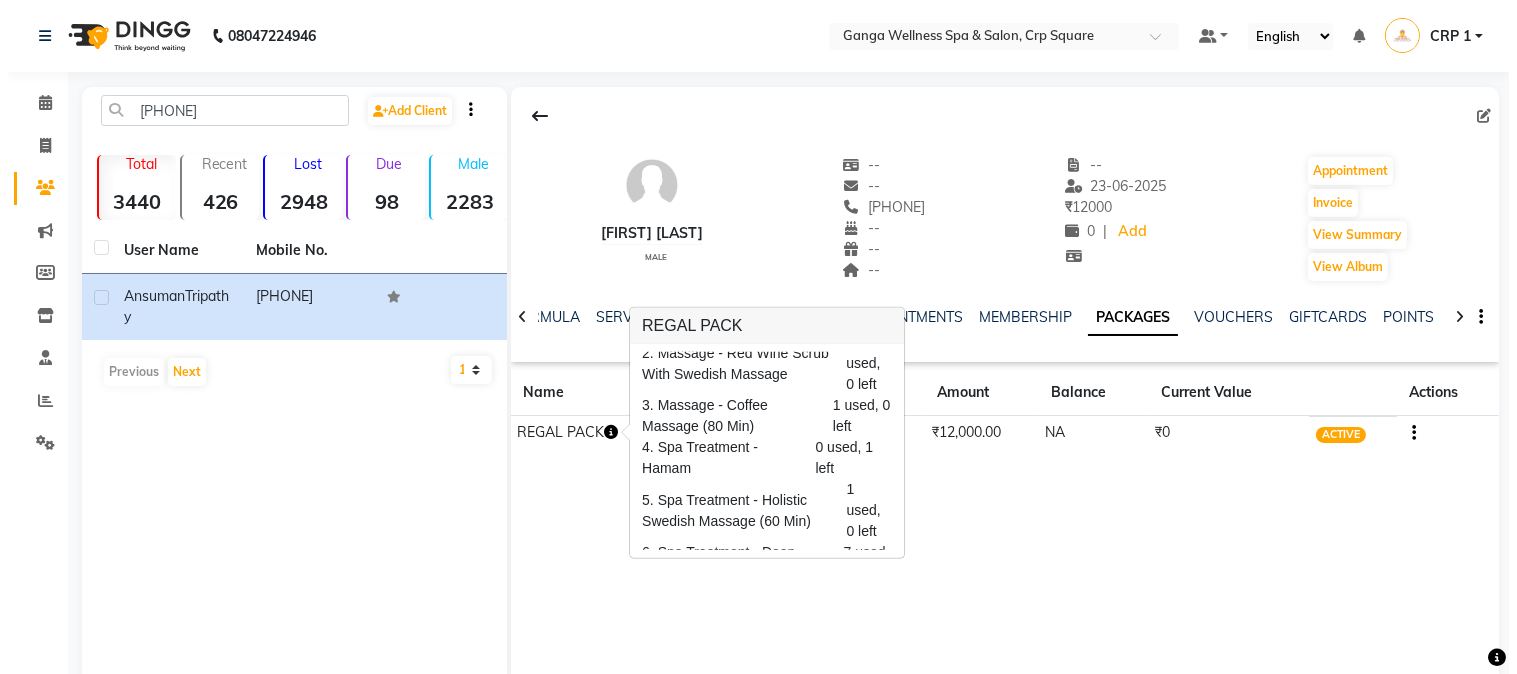 scroll, scrollTop: 95, scrollLeft: 0, axis: vertical 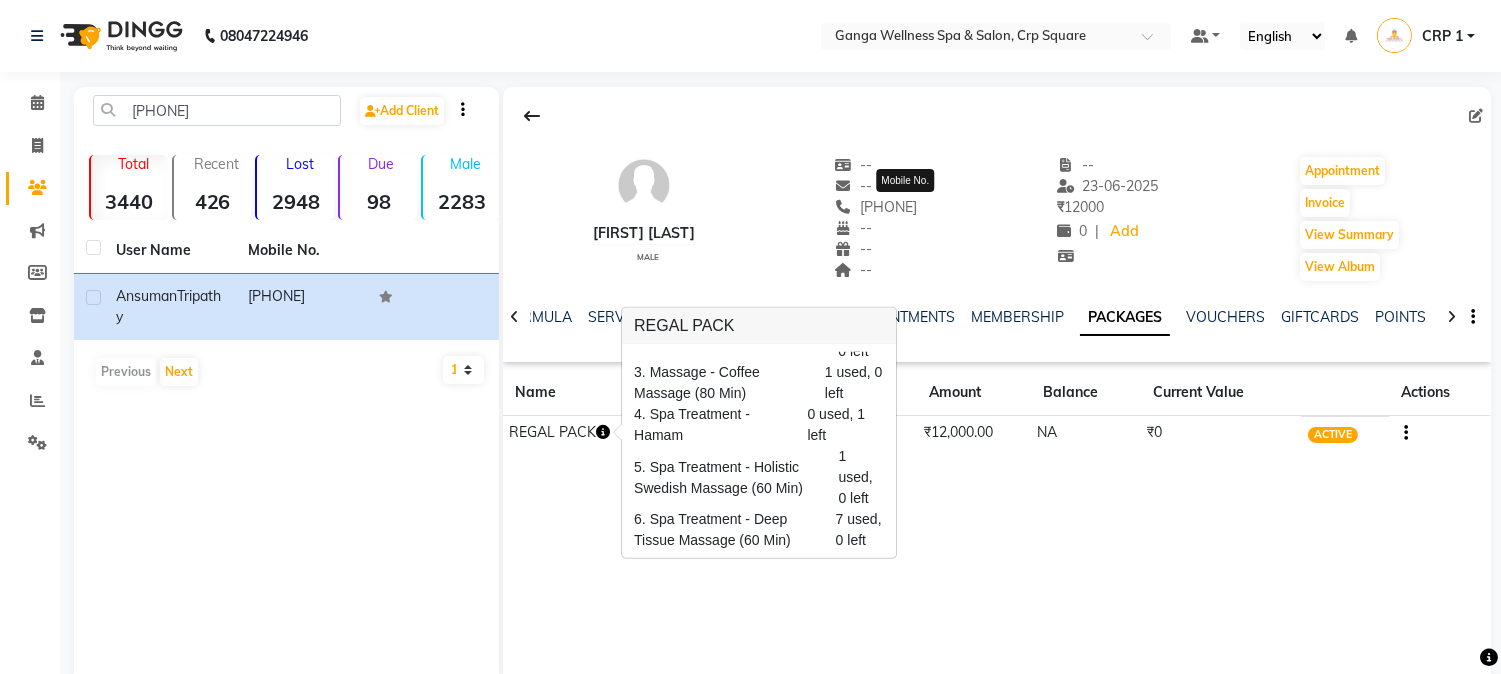 click on "9090534728 Mobile No." 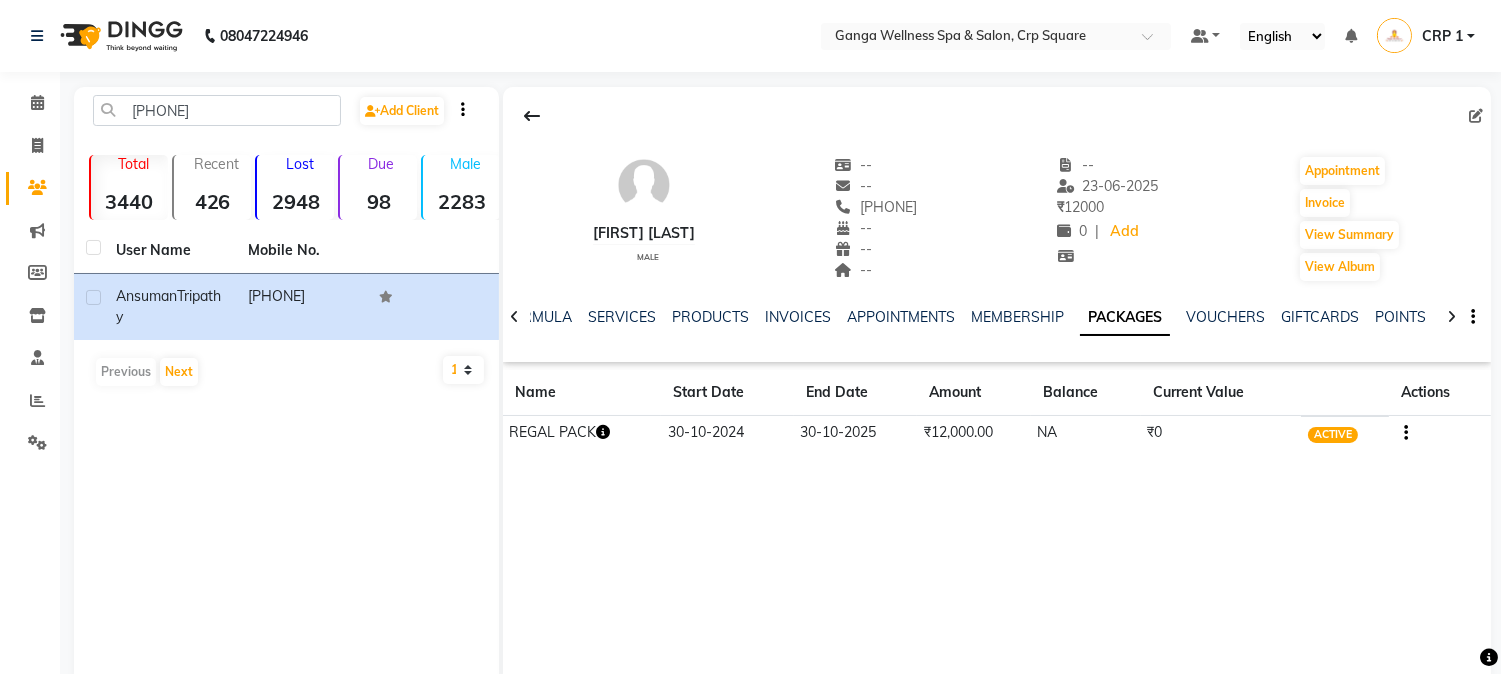 click on "9090534728" 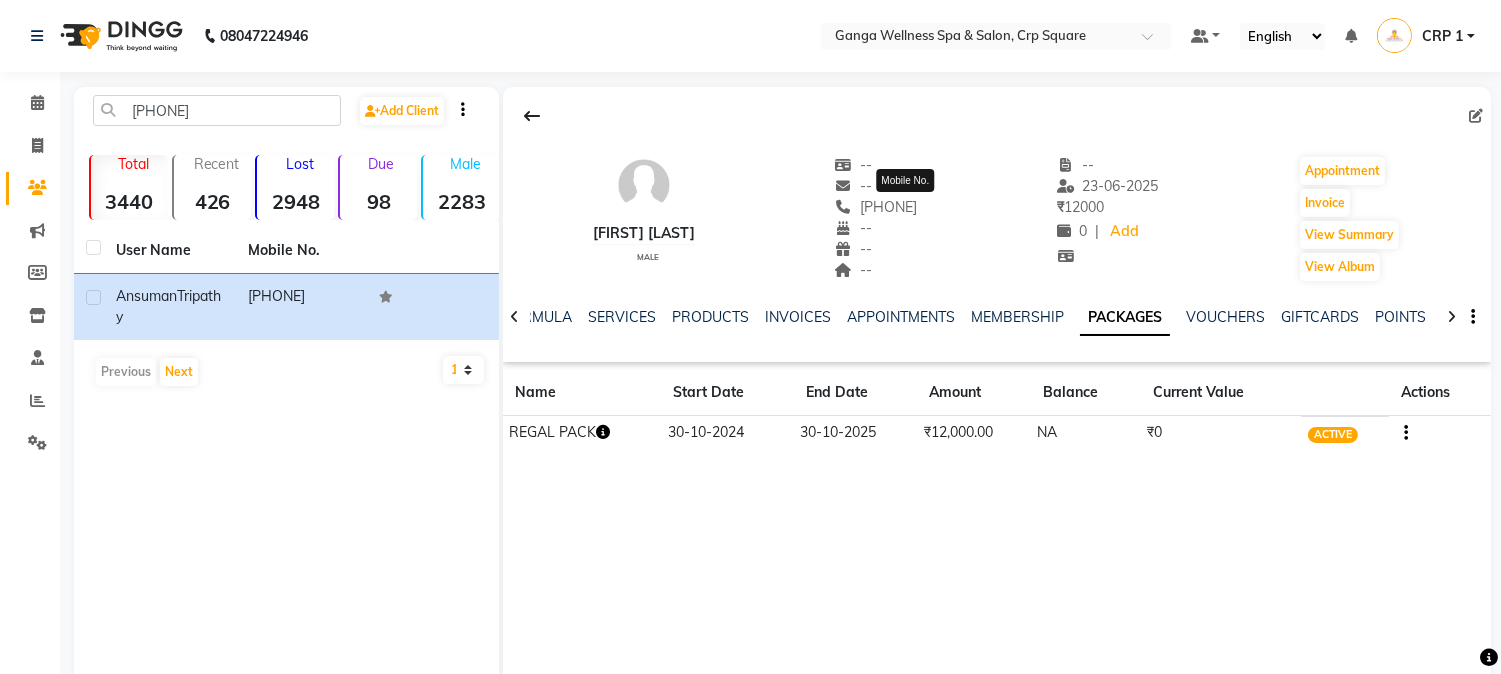 copy on "9090534728" 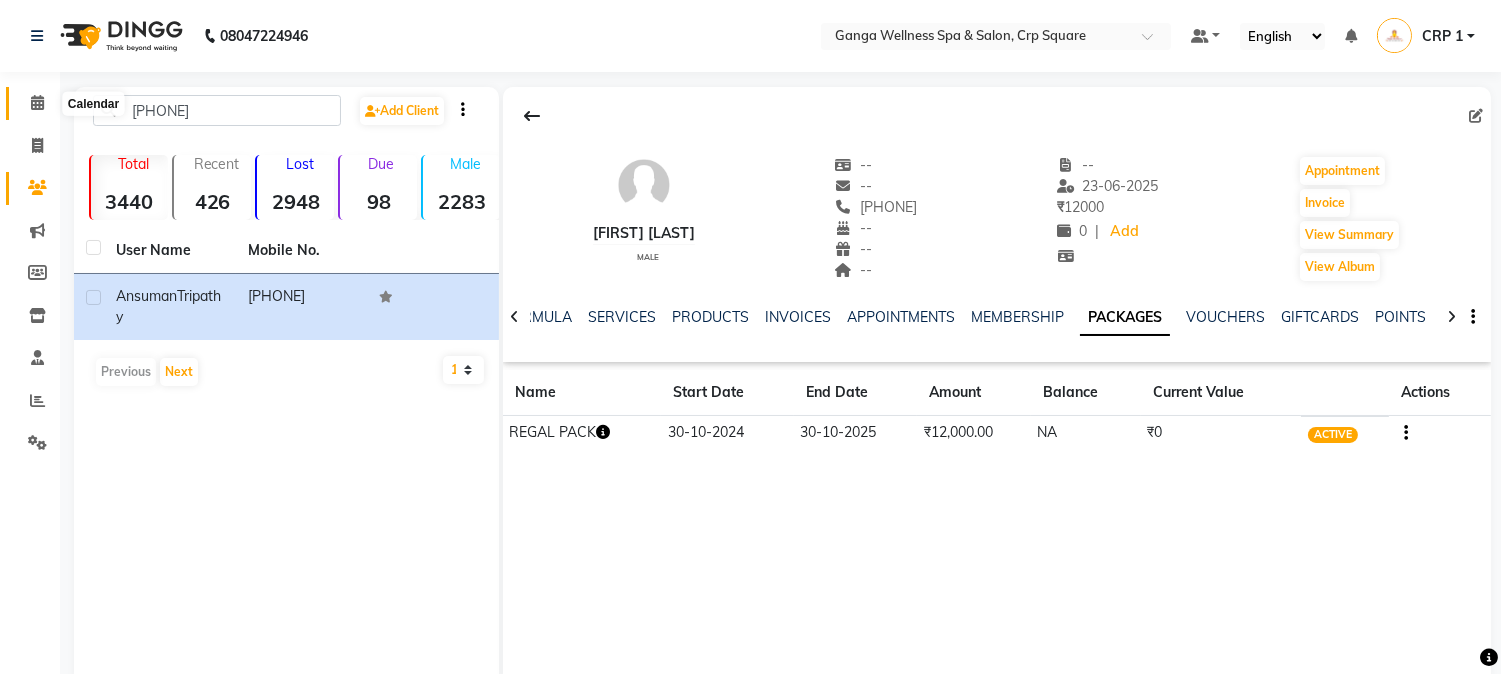 click 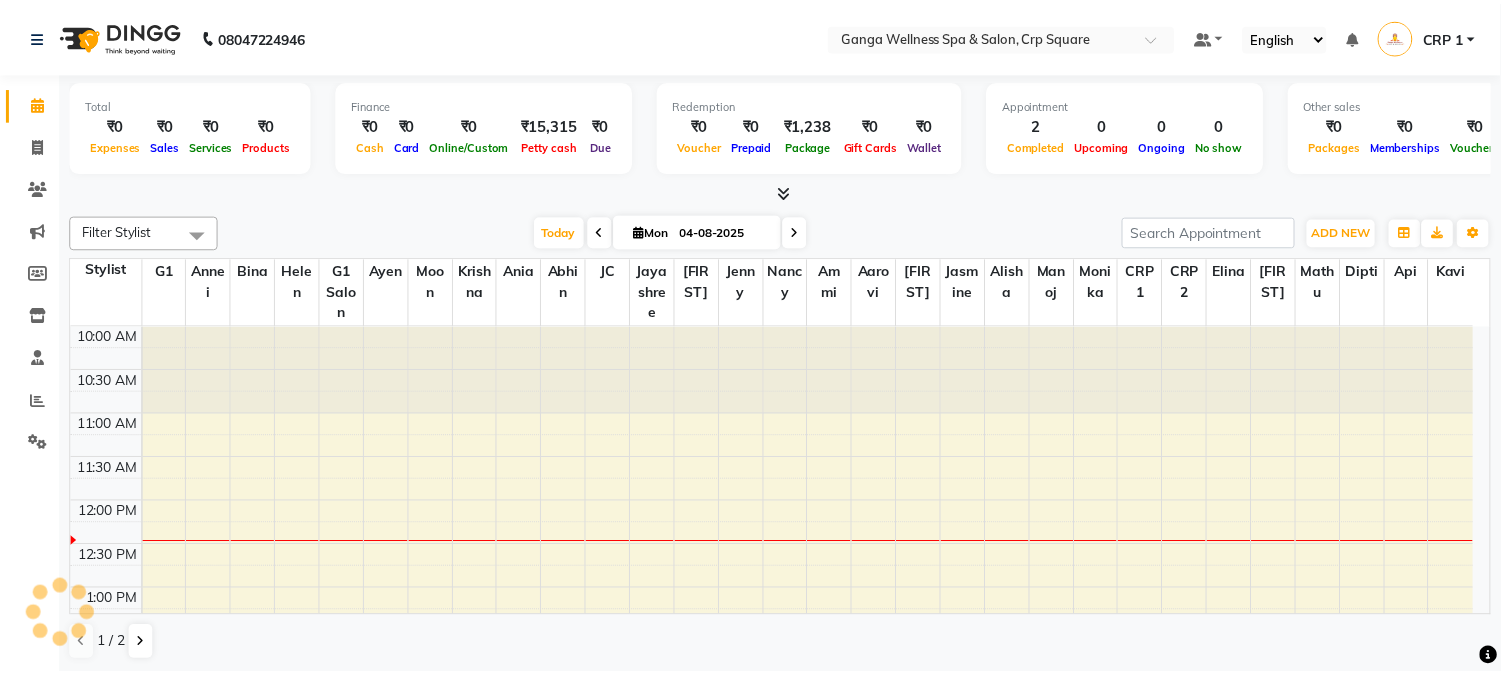 scroll, scrollTop: 0, scrollLeft: 0, axis: both 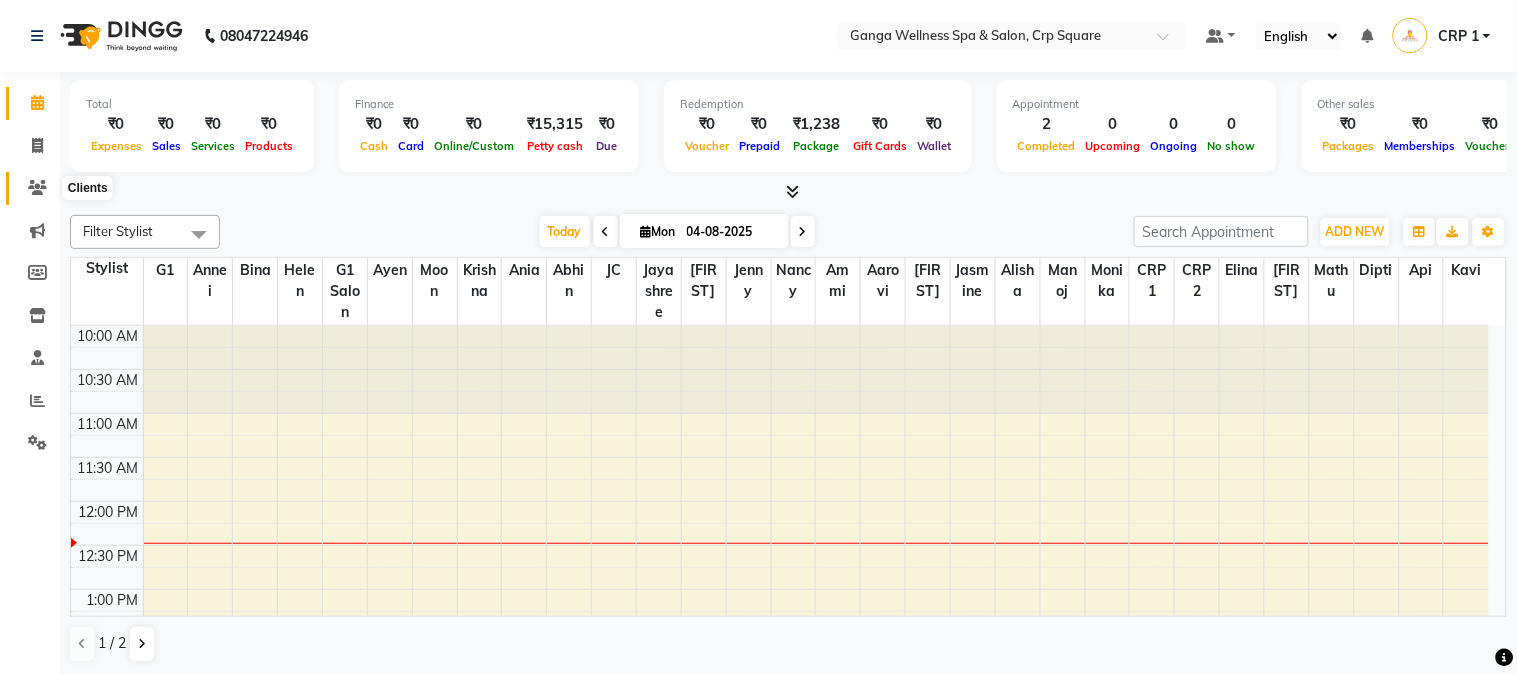 click 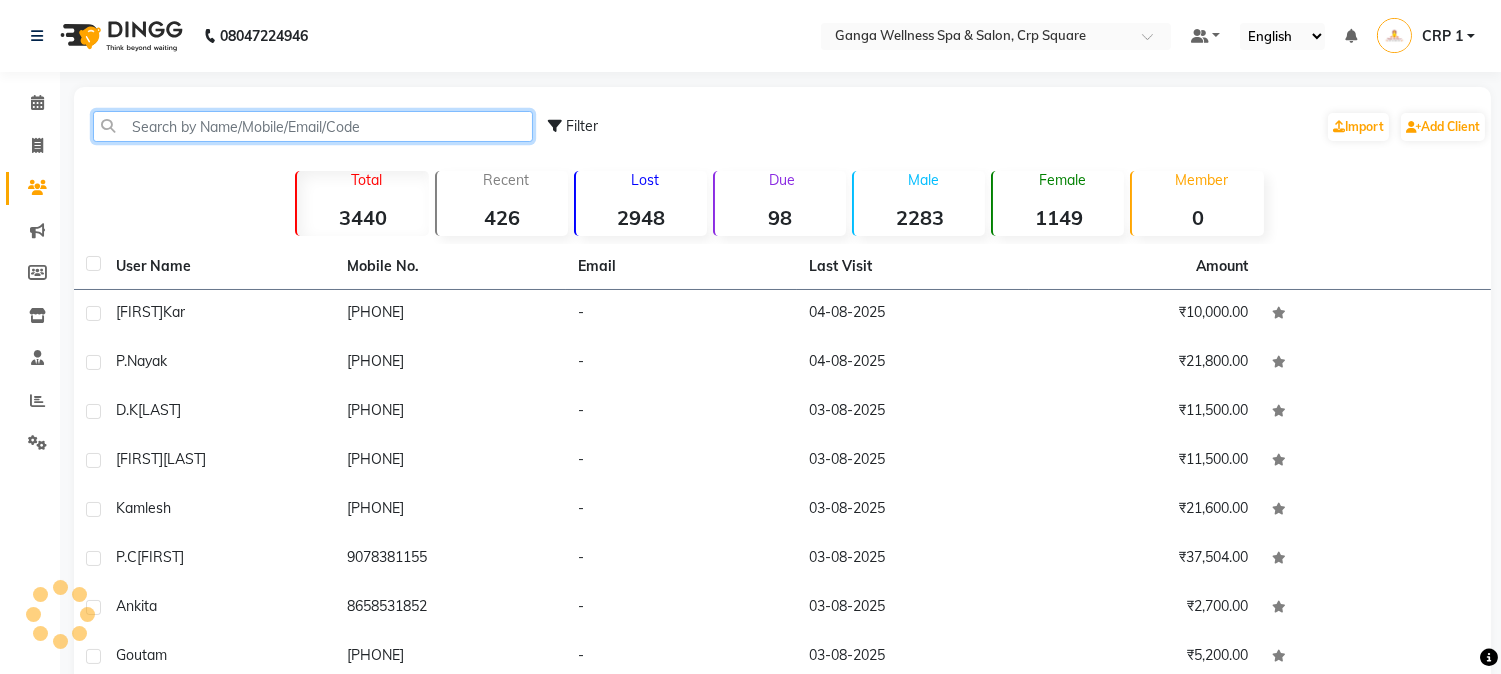 click 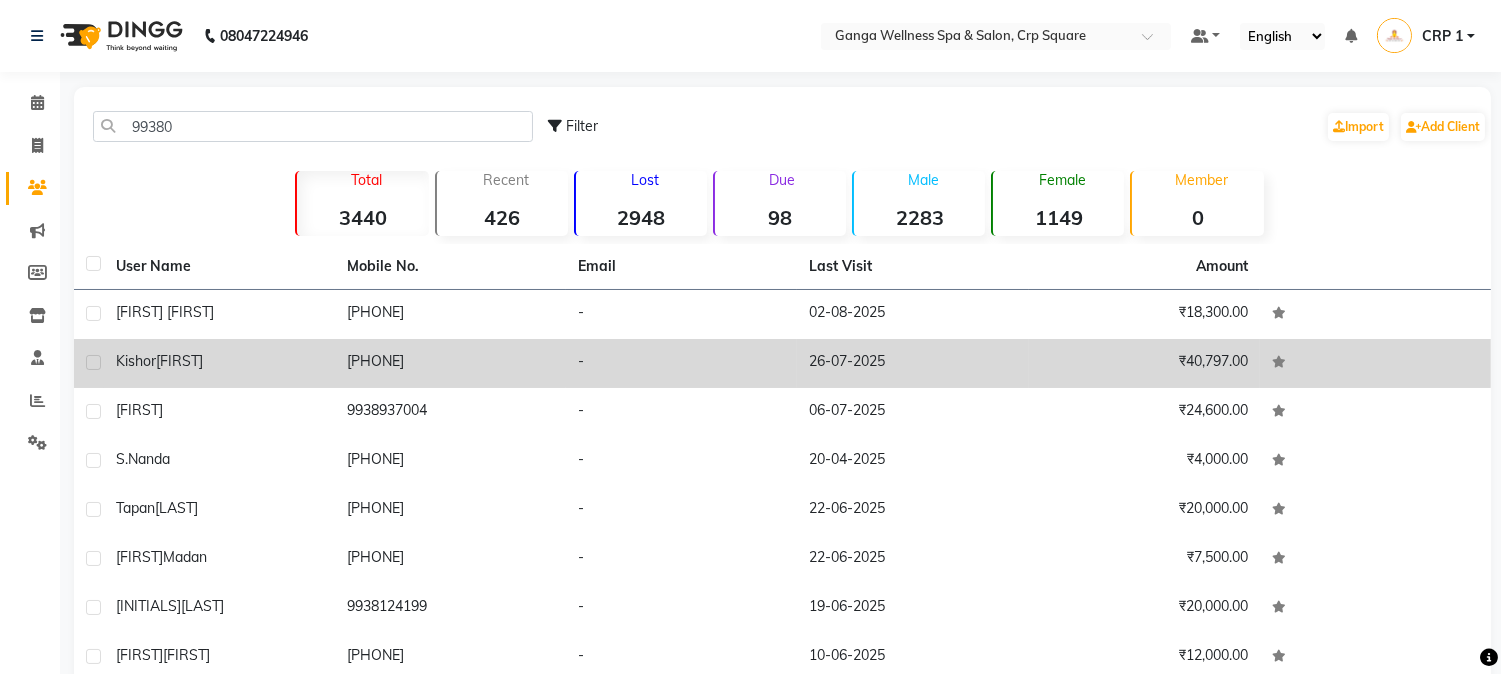 click on "Kishor  Mendi" 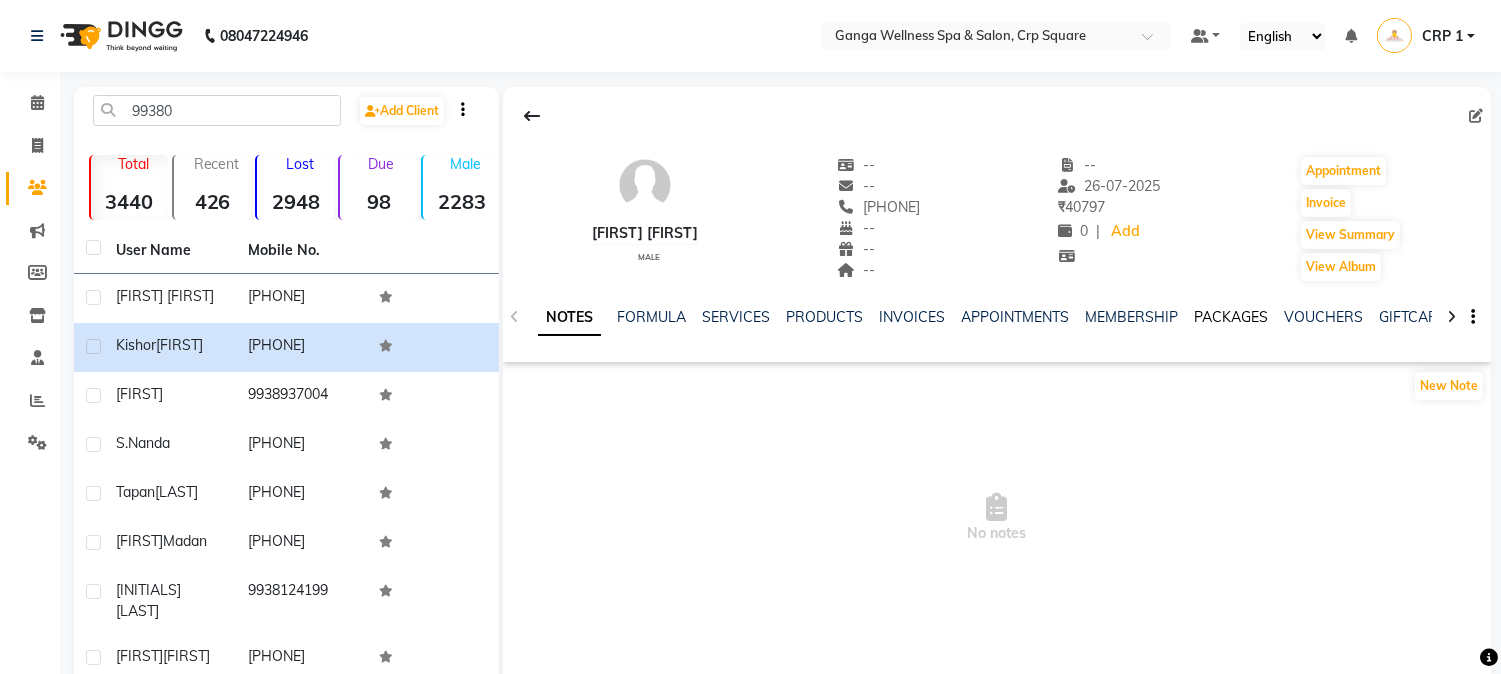 click on "PACKAGES" 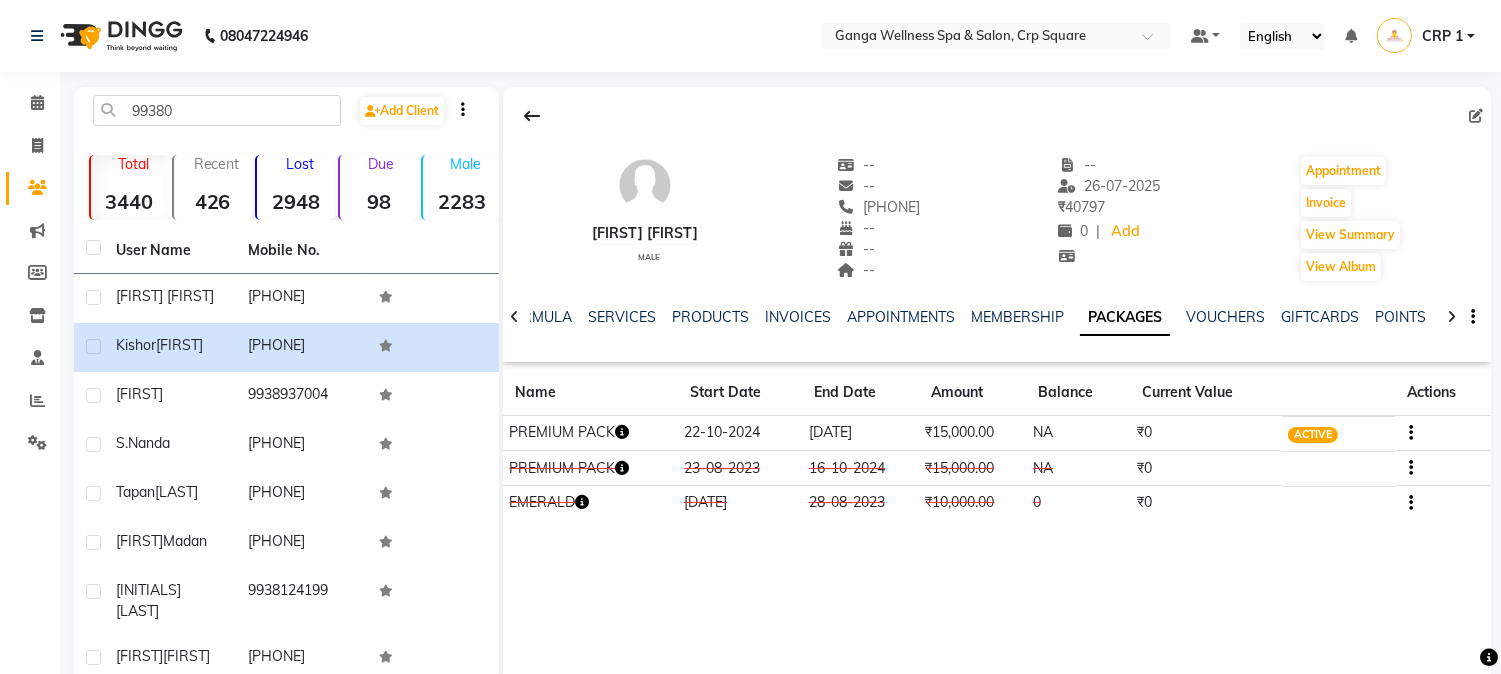 click 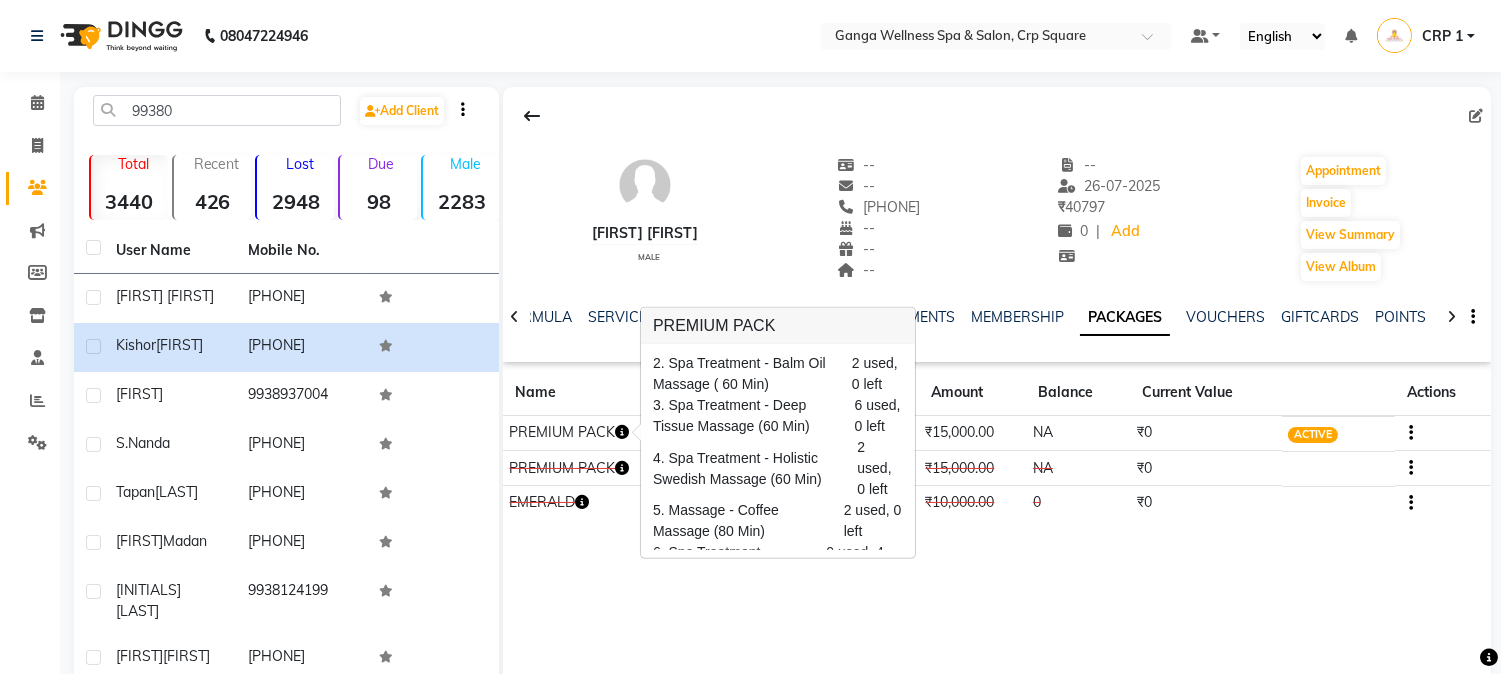 scroll, scrollTop: 95, scrollLeft: 0, axis: vertical 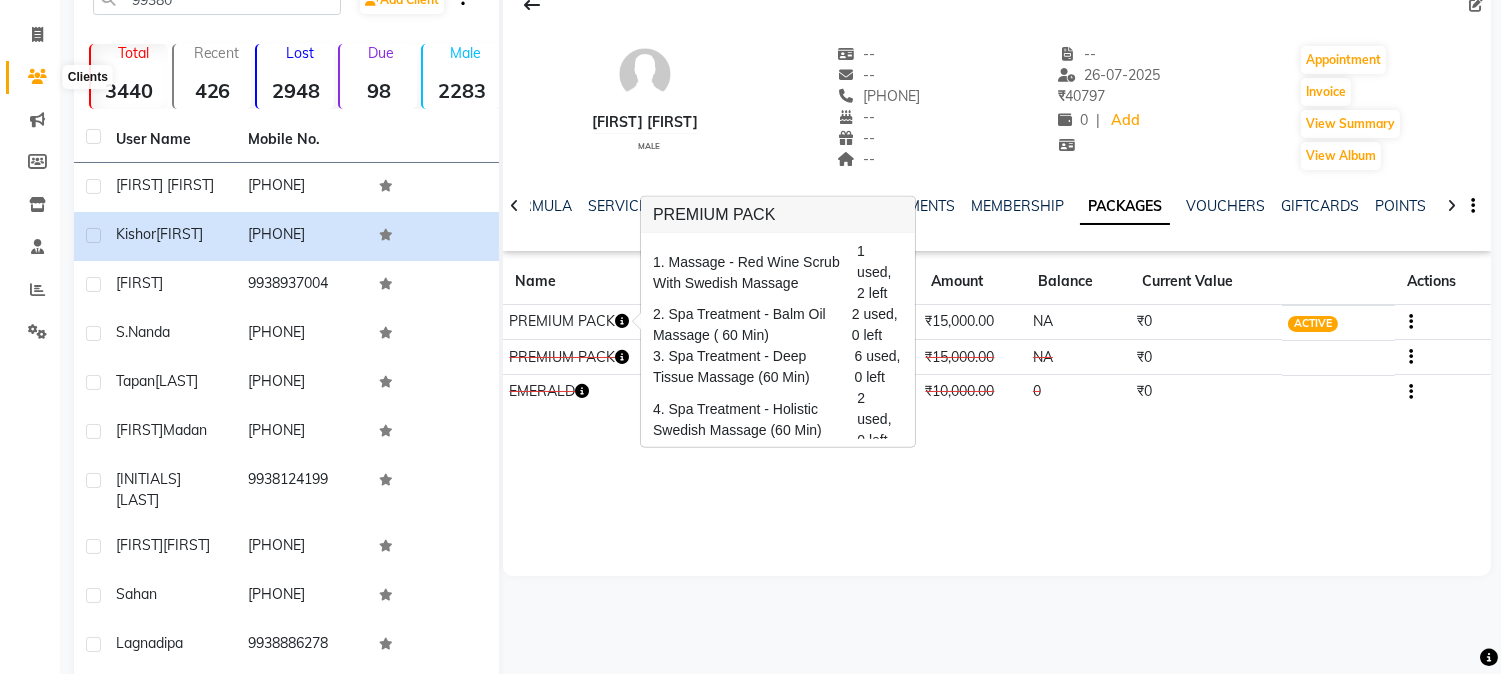click 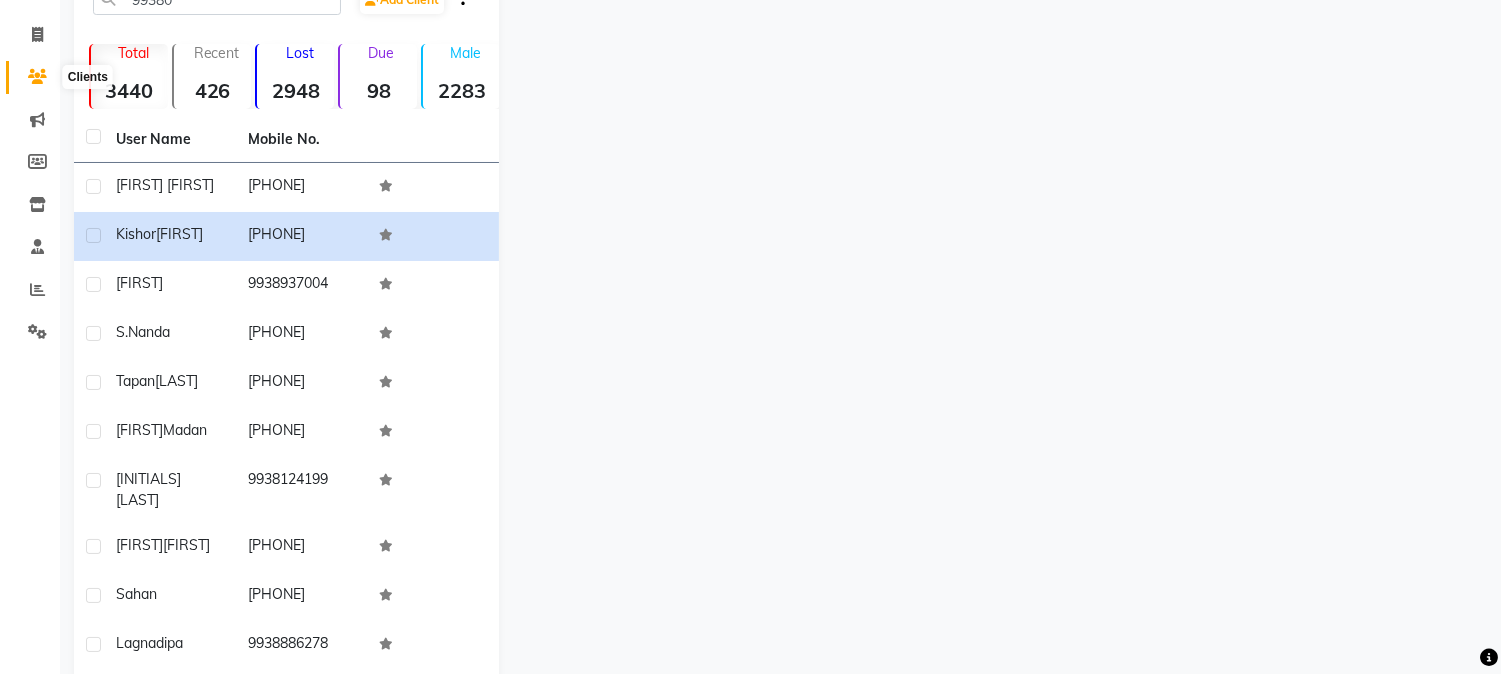 click 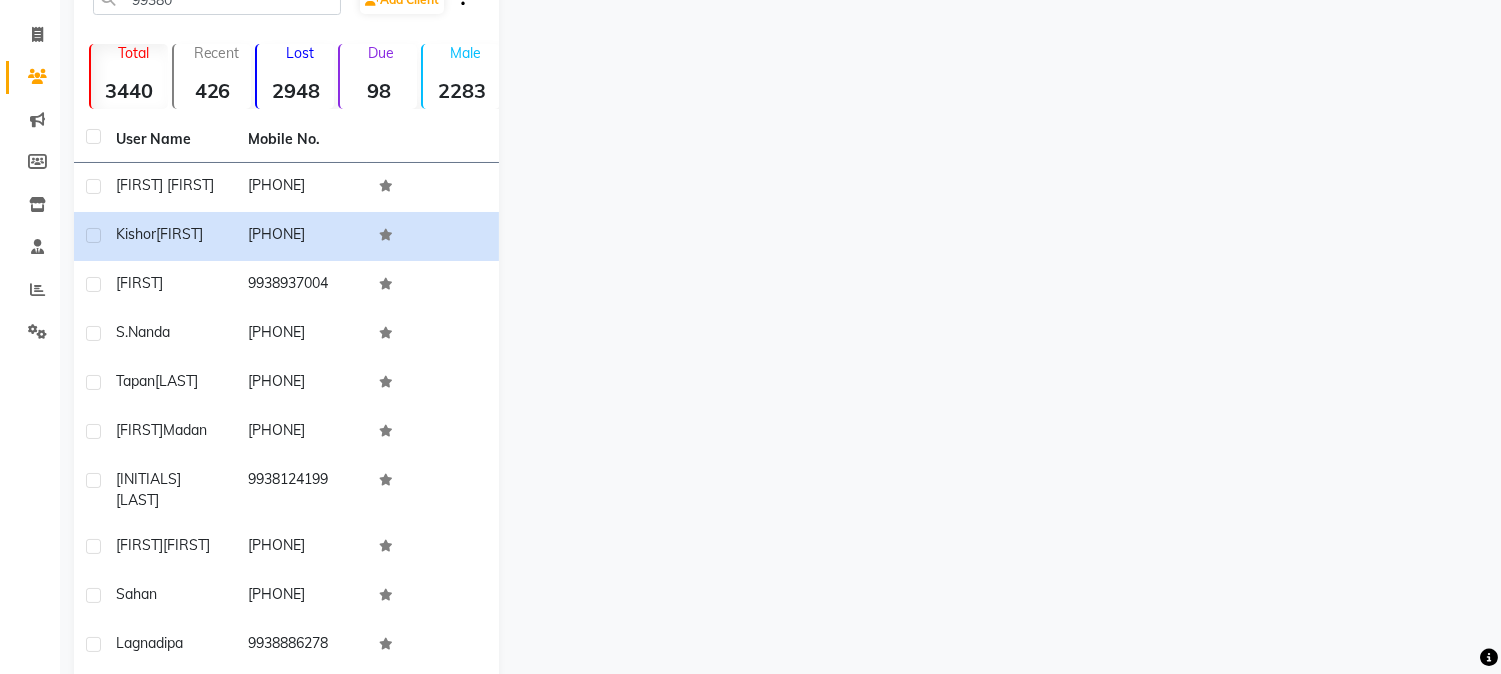 scroll, scrollTop: 0, scrollLeft: 0, axis: both 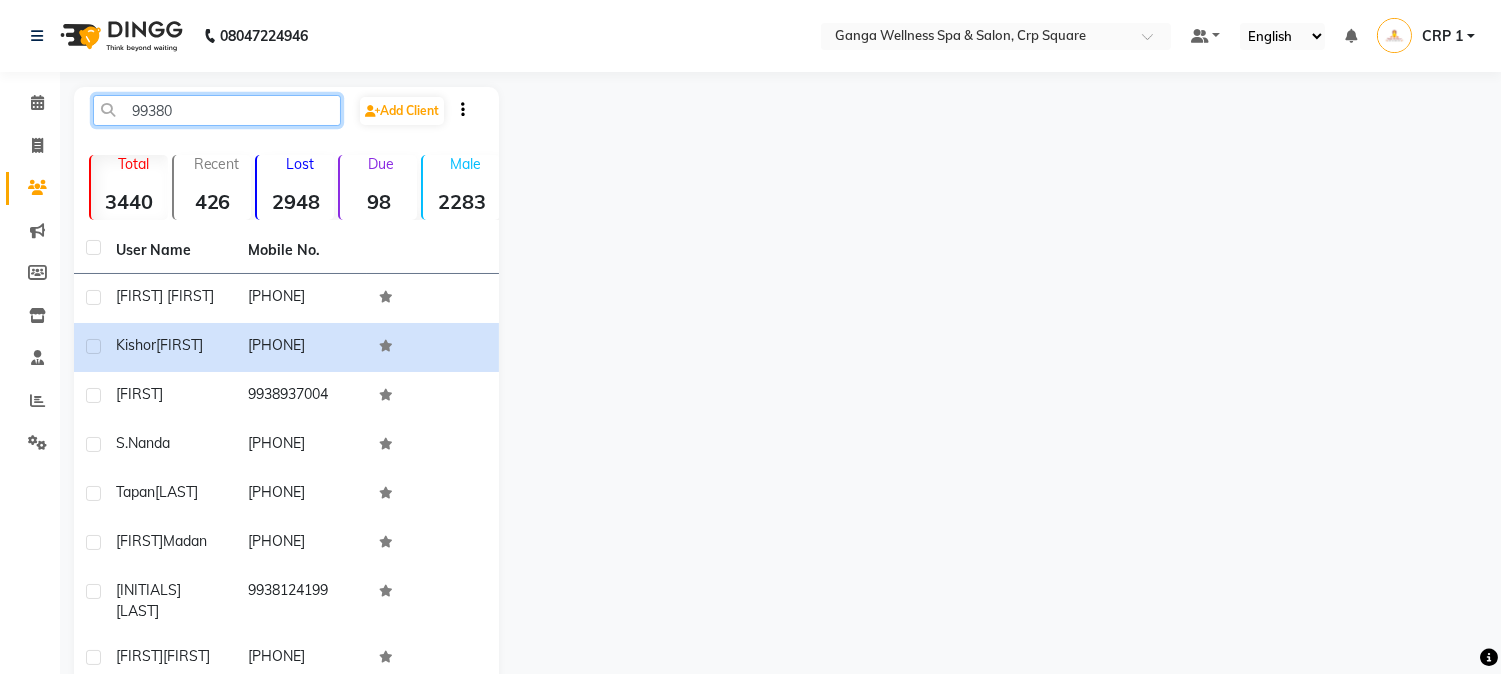 click on "99380" 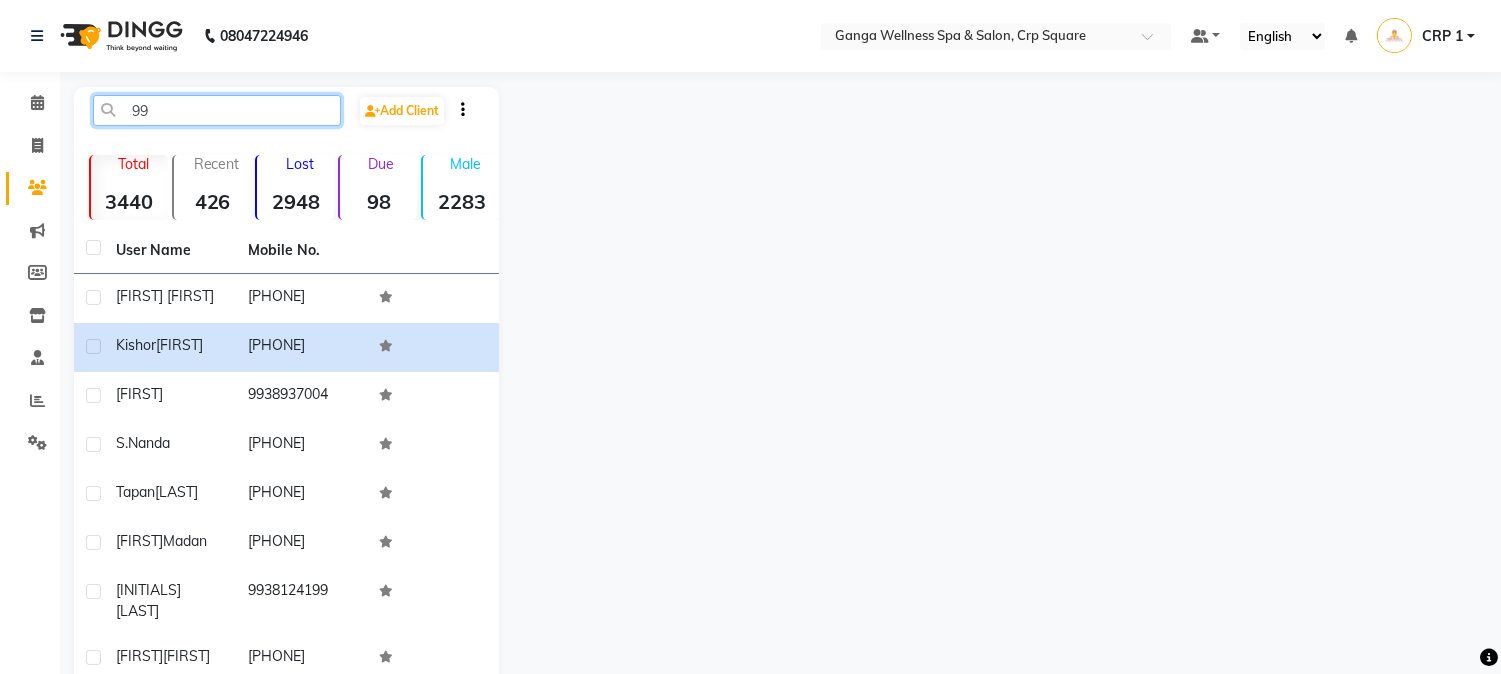 type on "9" 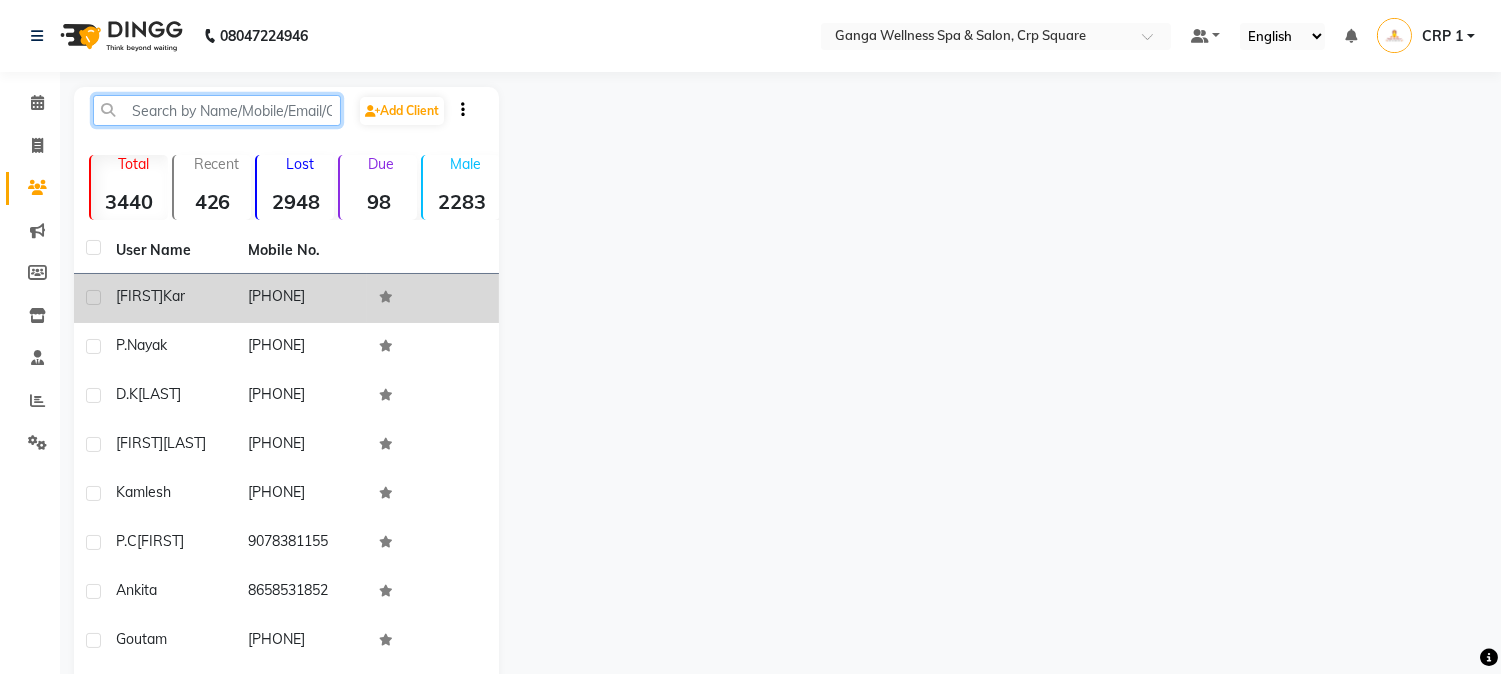 type 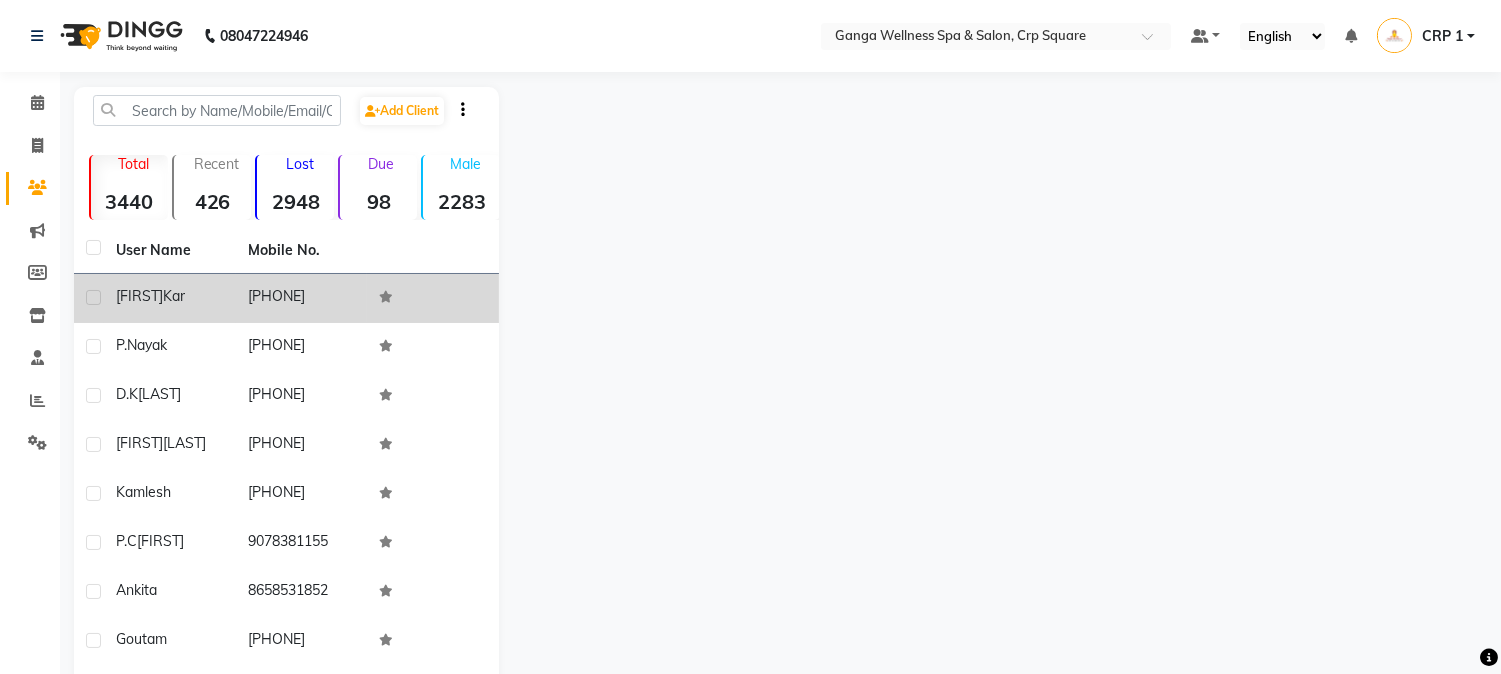 click on "Abhipsa  Kar" 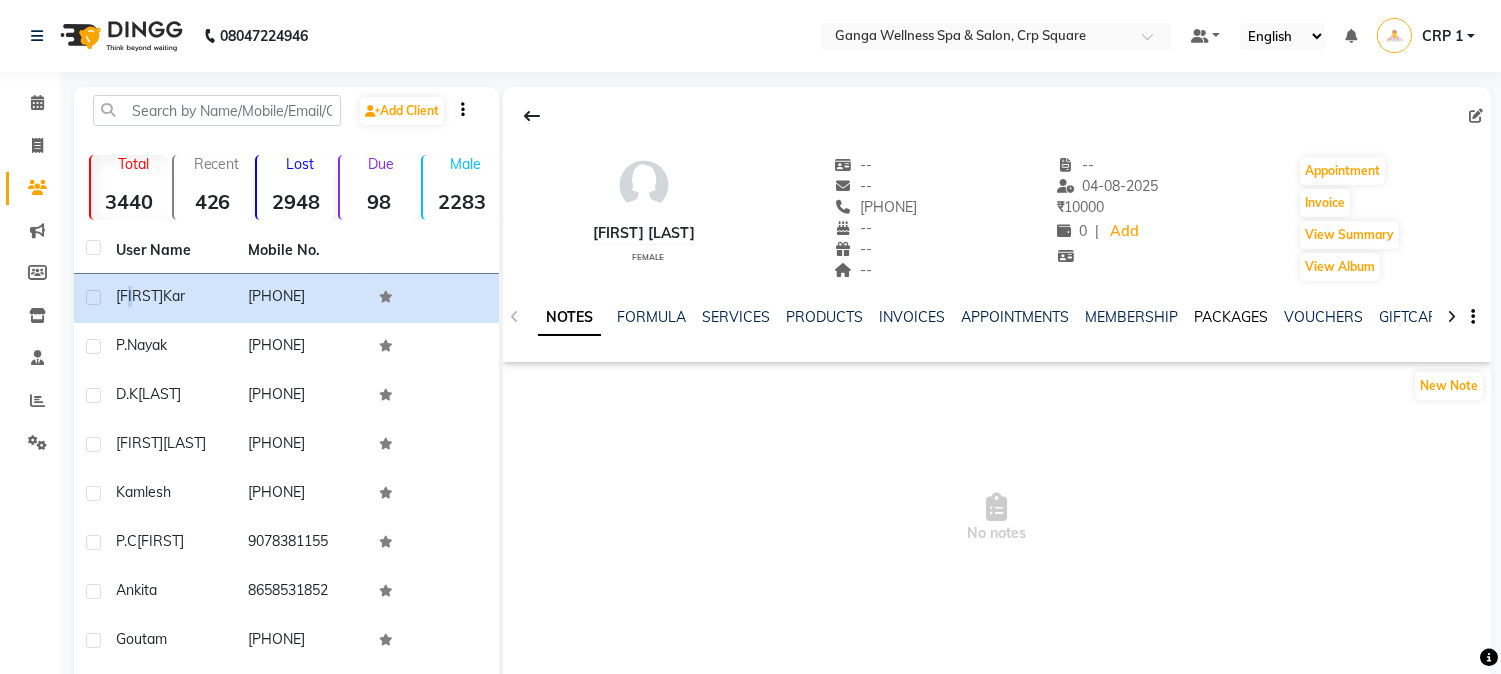 click on "PACKAGES" 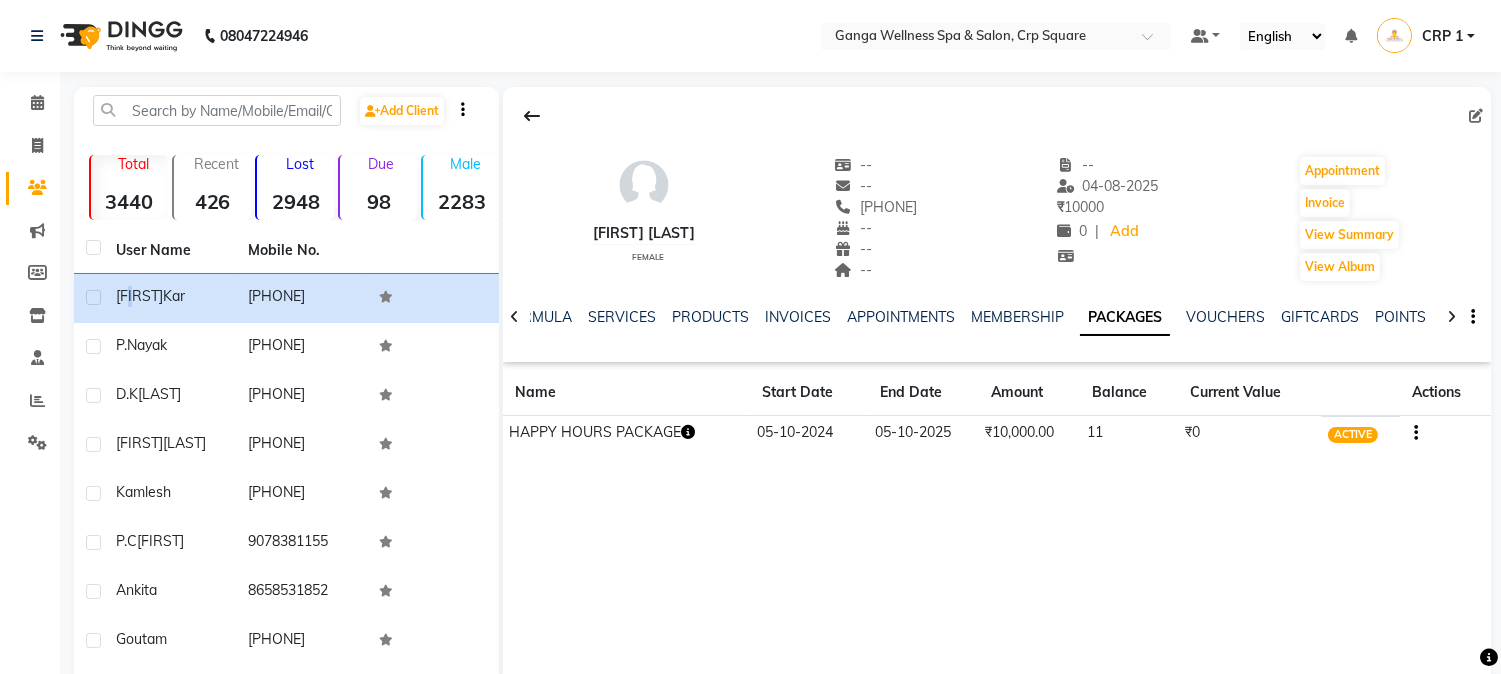 click 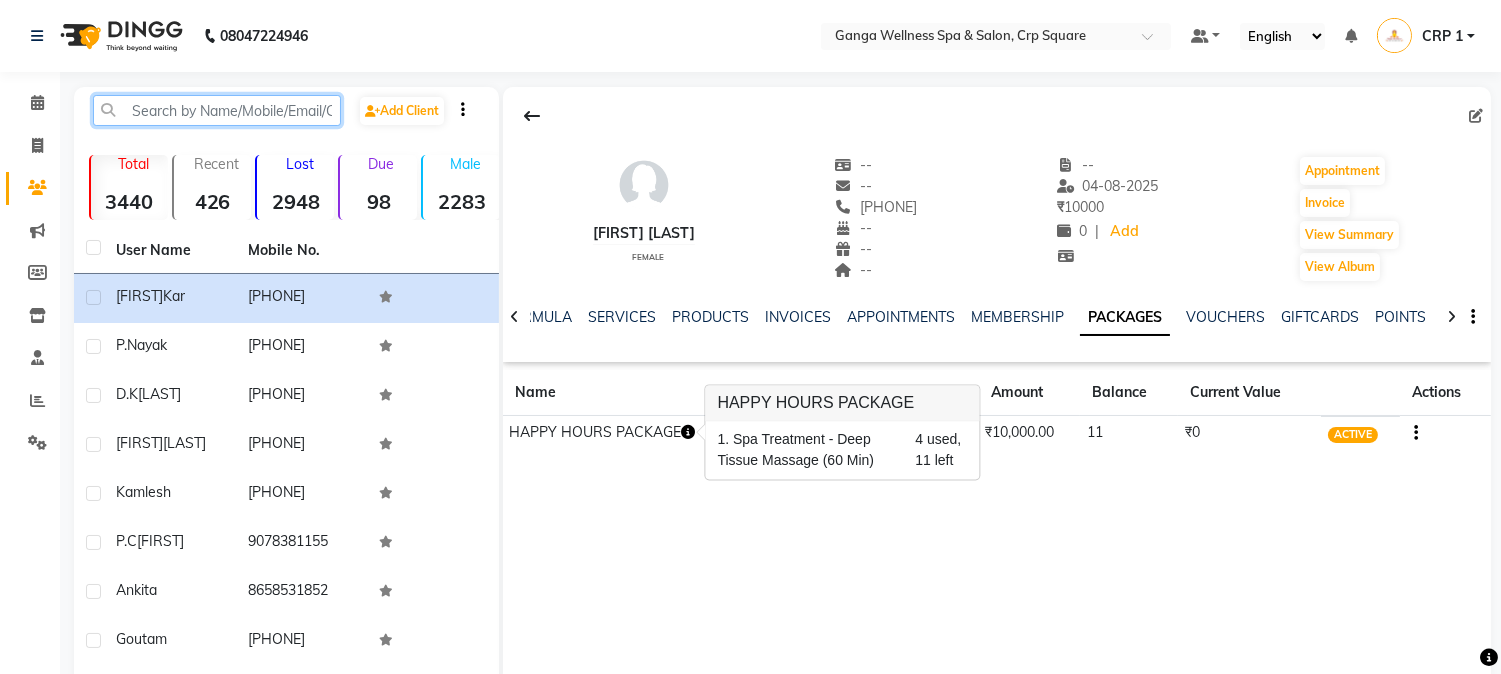 click 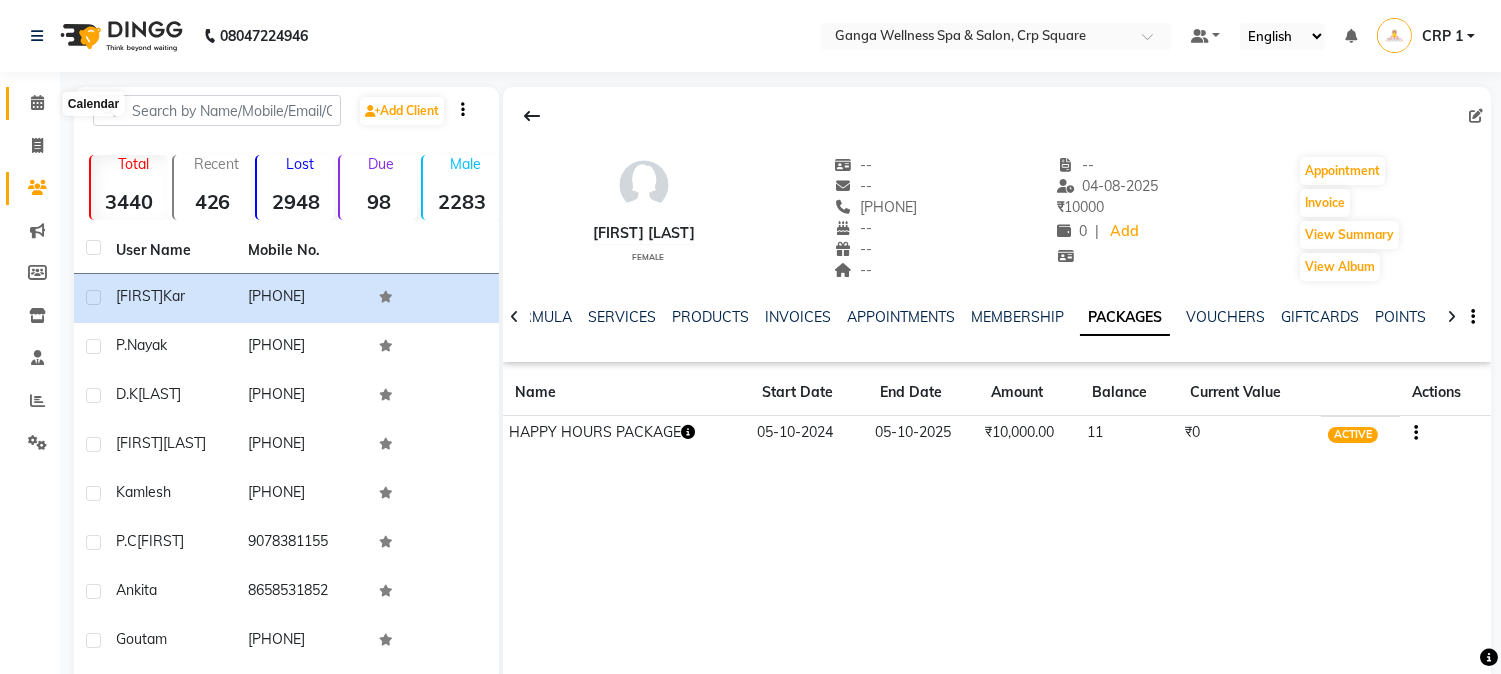 click 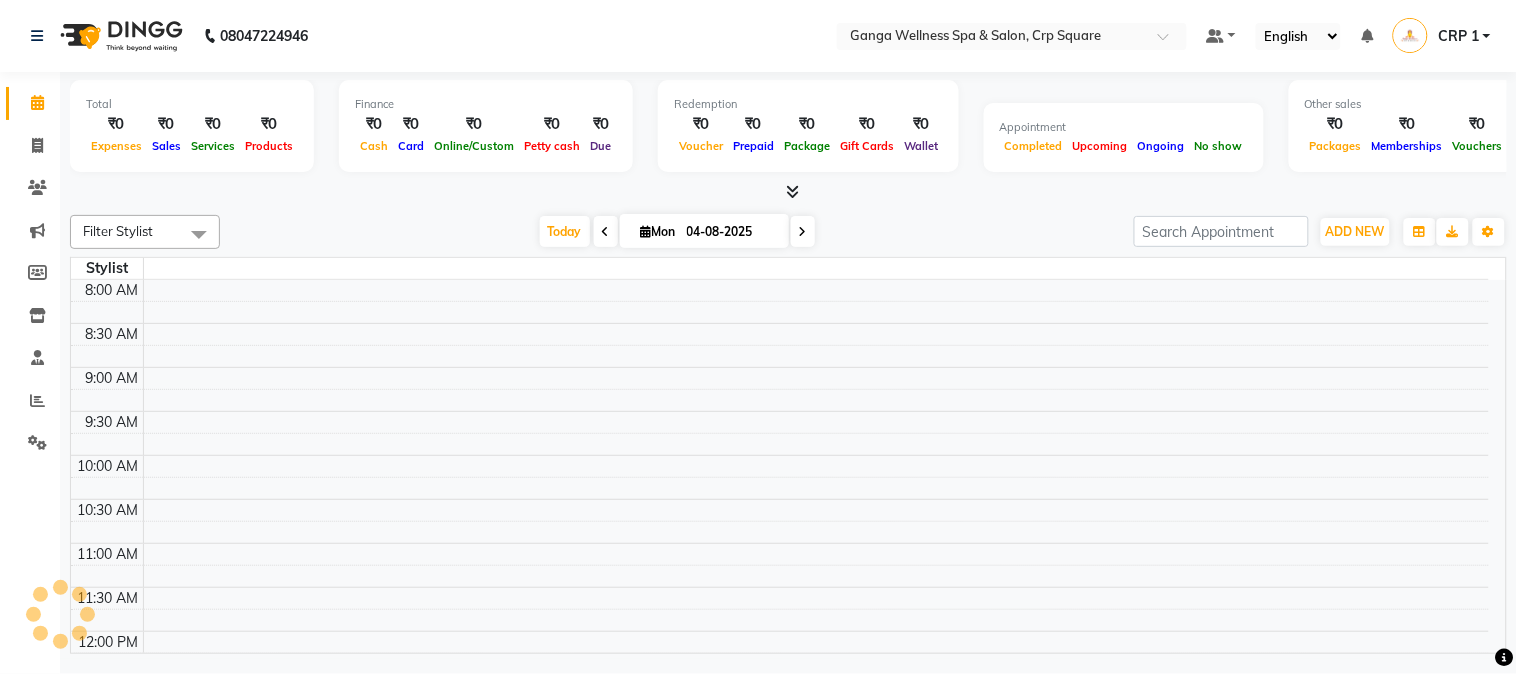 click on "Clients" 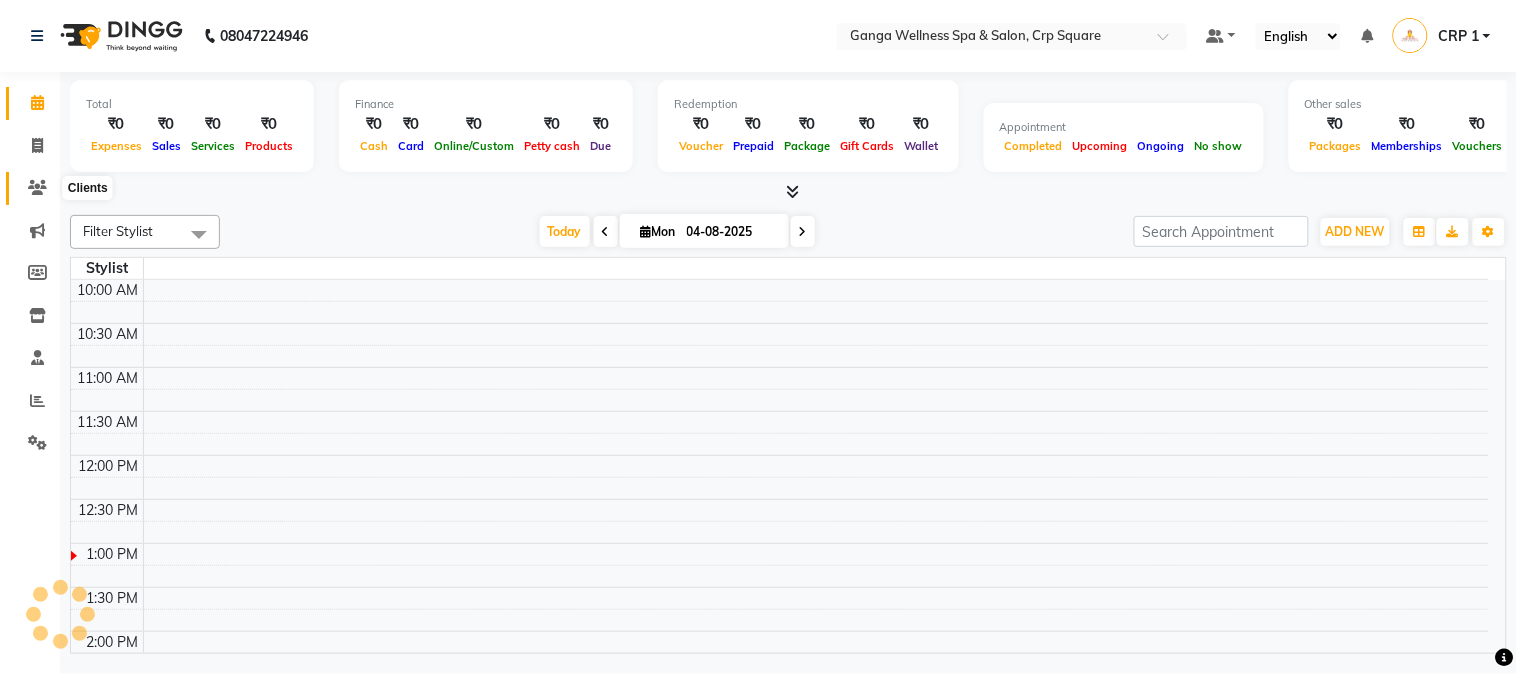 click 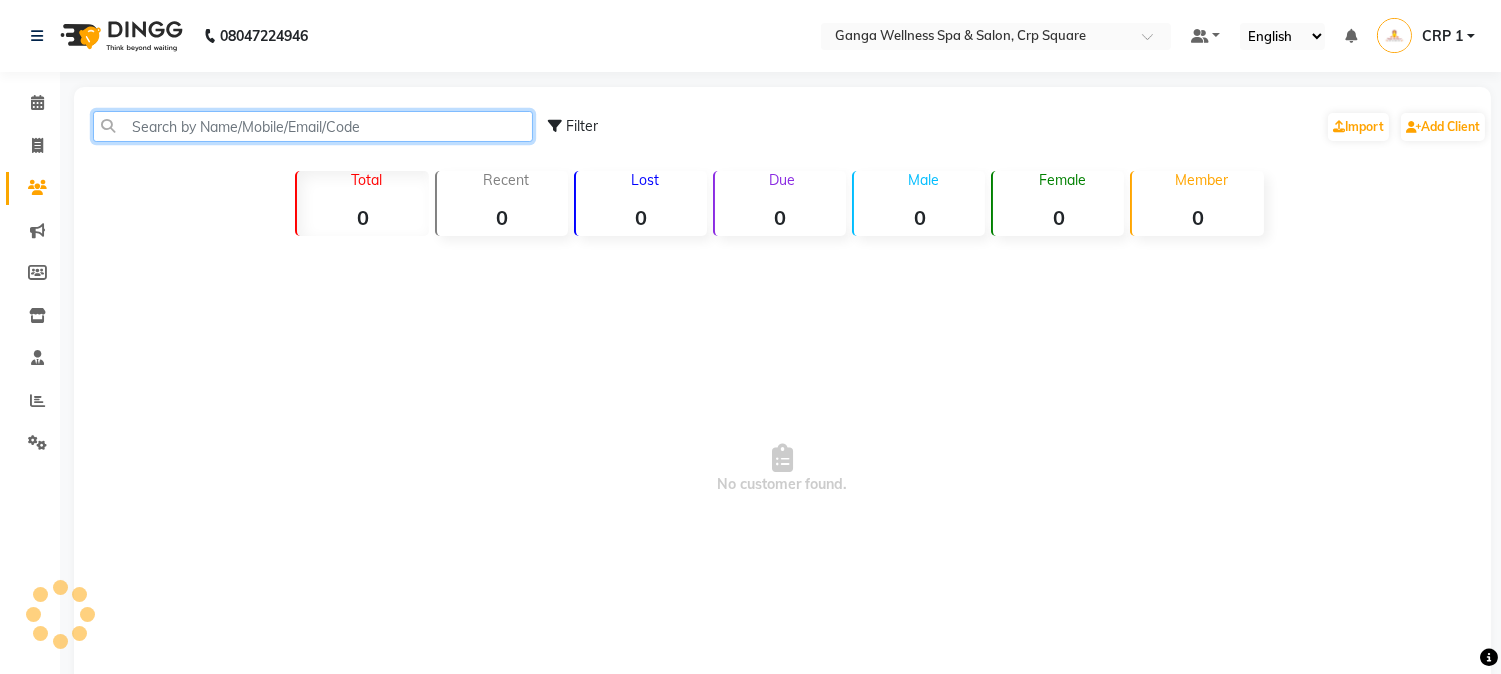 click 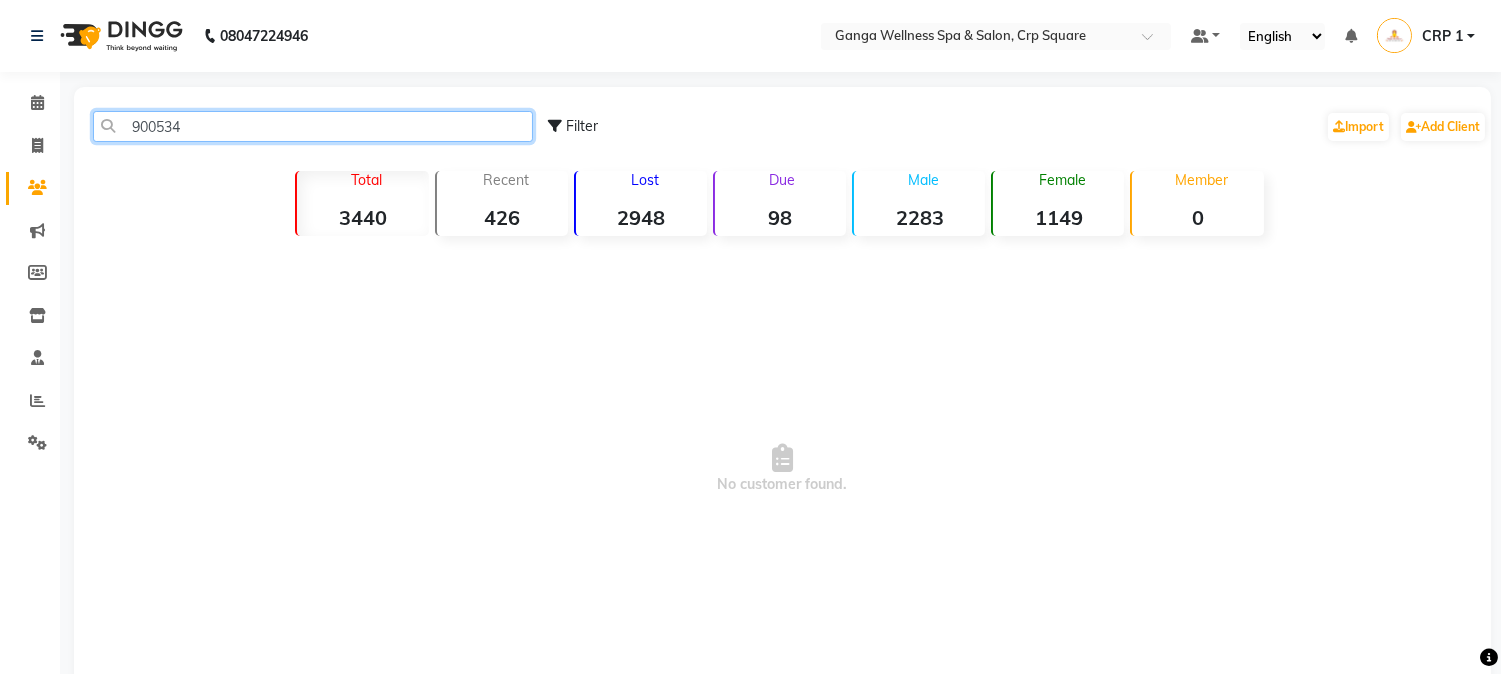 click on "900534" 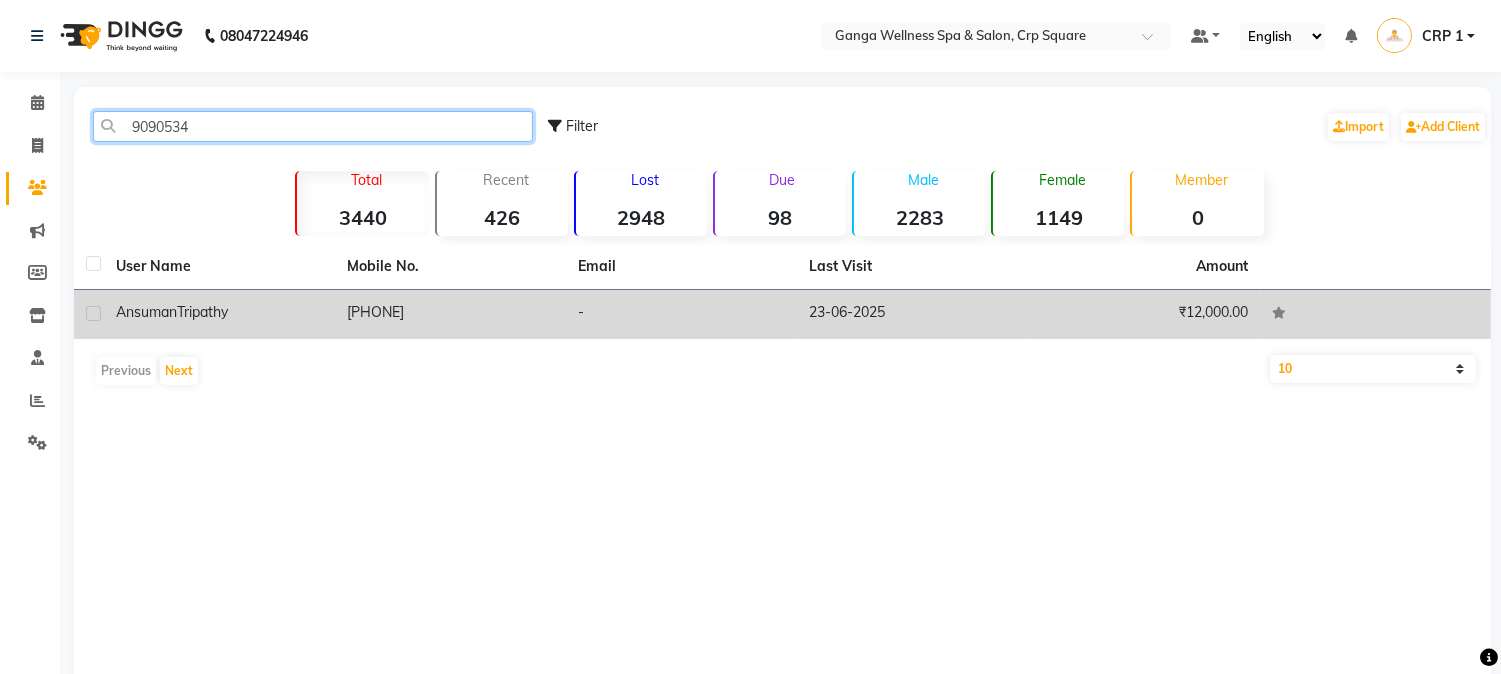 type on "9090534" 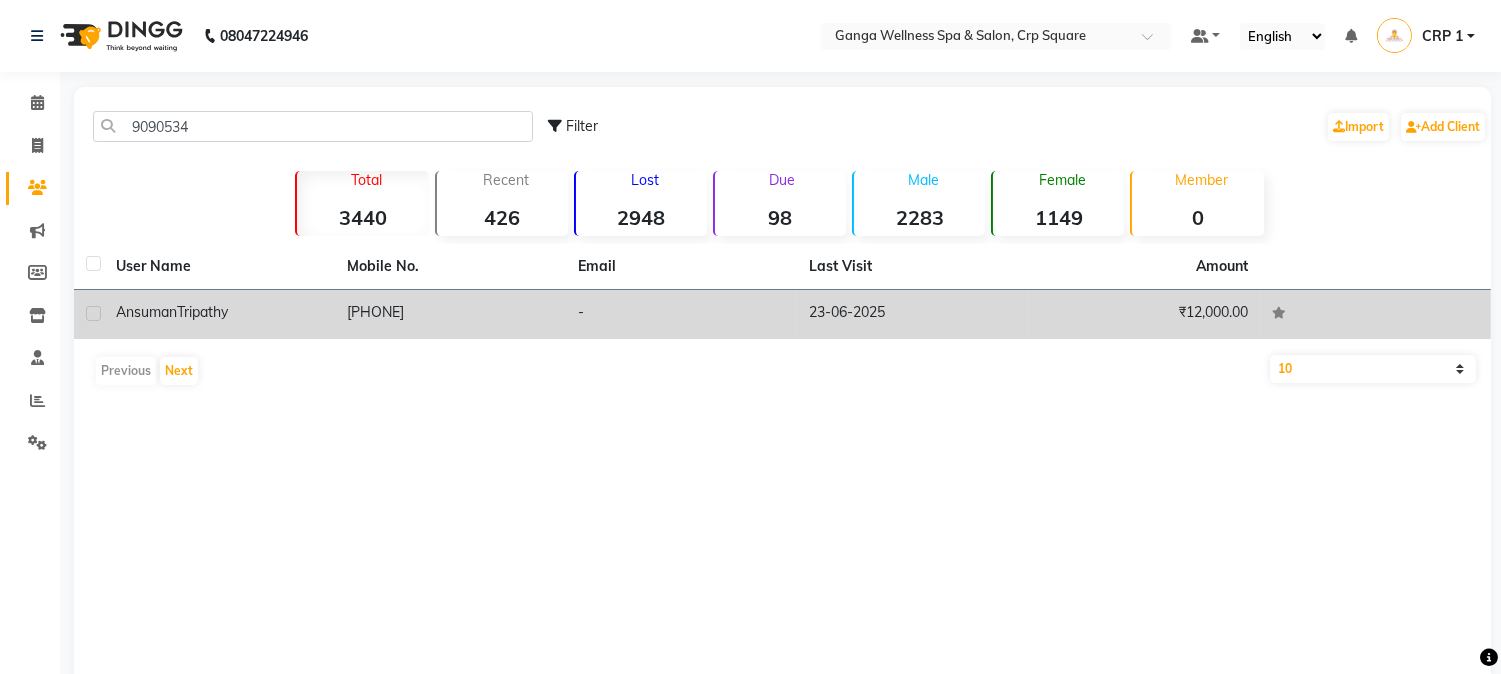 click on "9090534728" 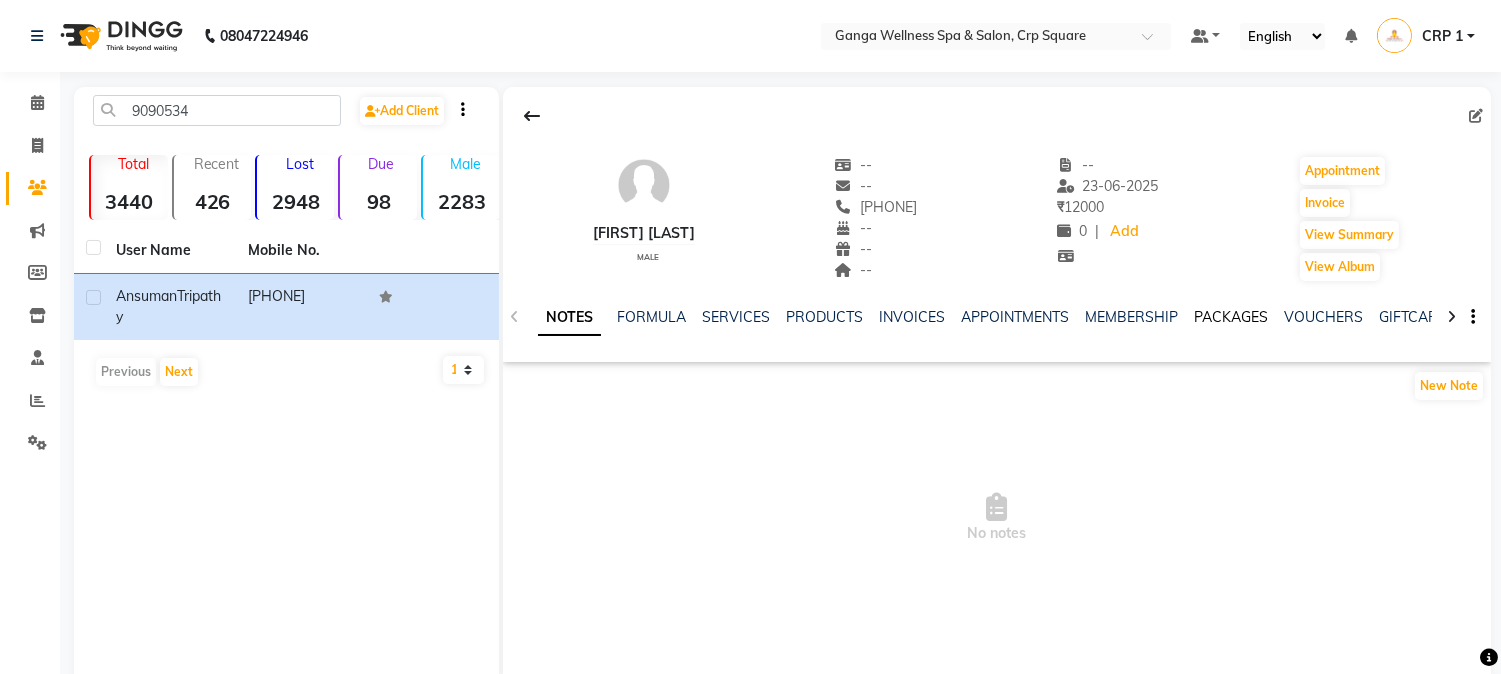 click on "PACKAGES" 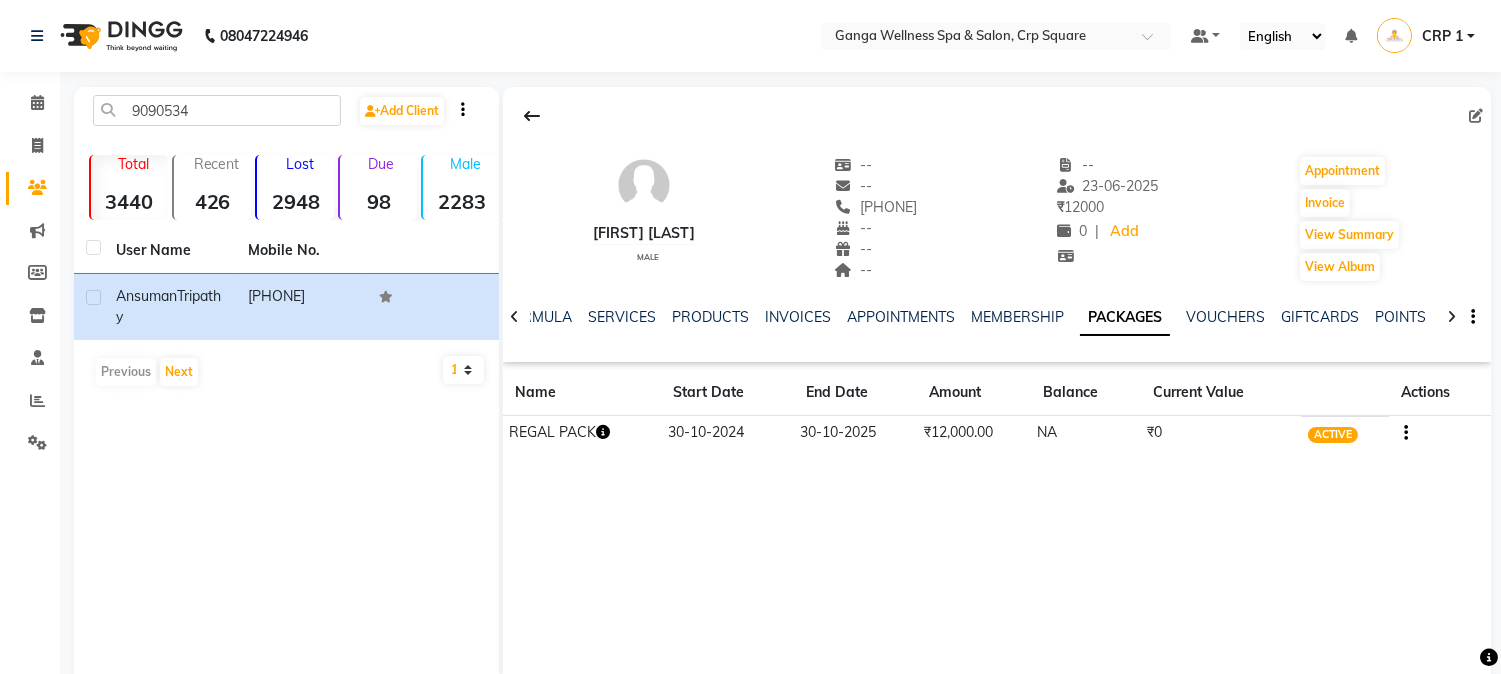click 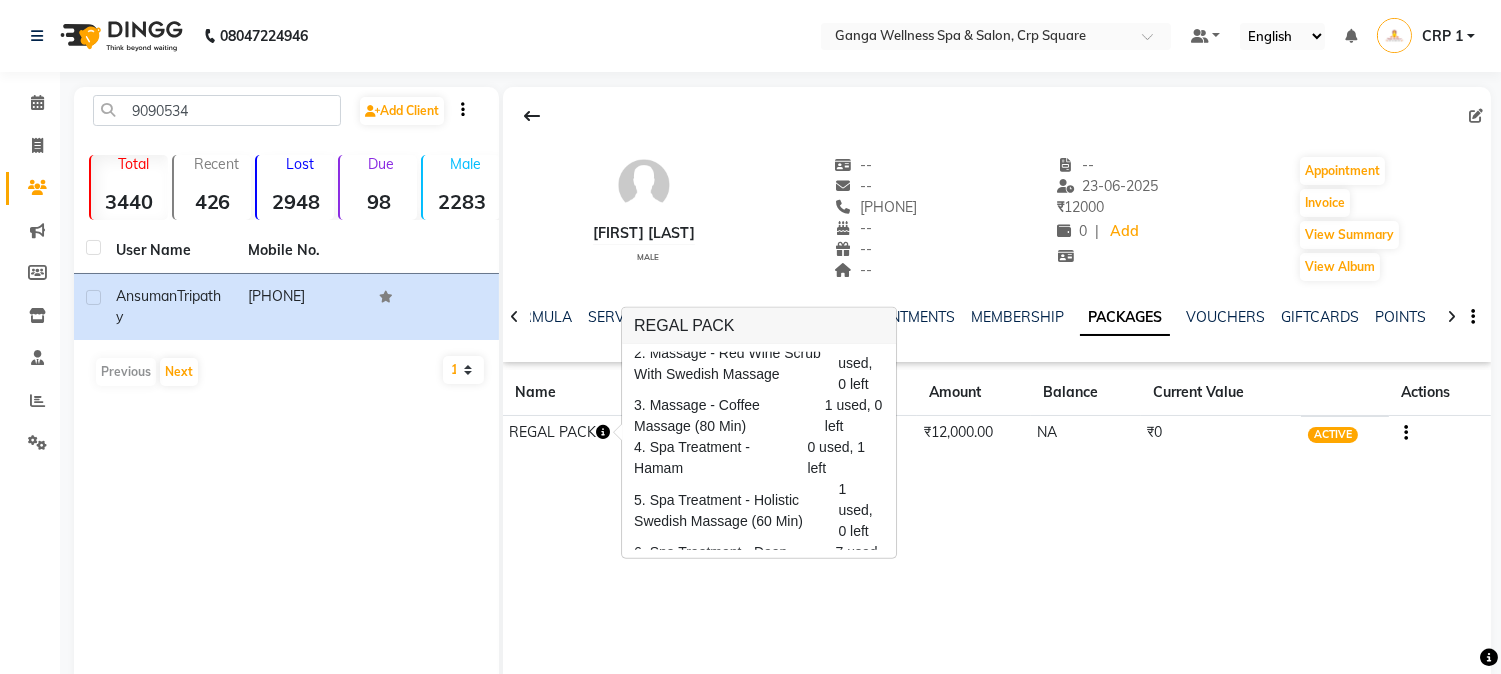 scroll, scrollTop: 95, scrollLeft: 0, axis: vertical 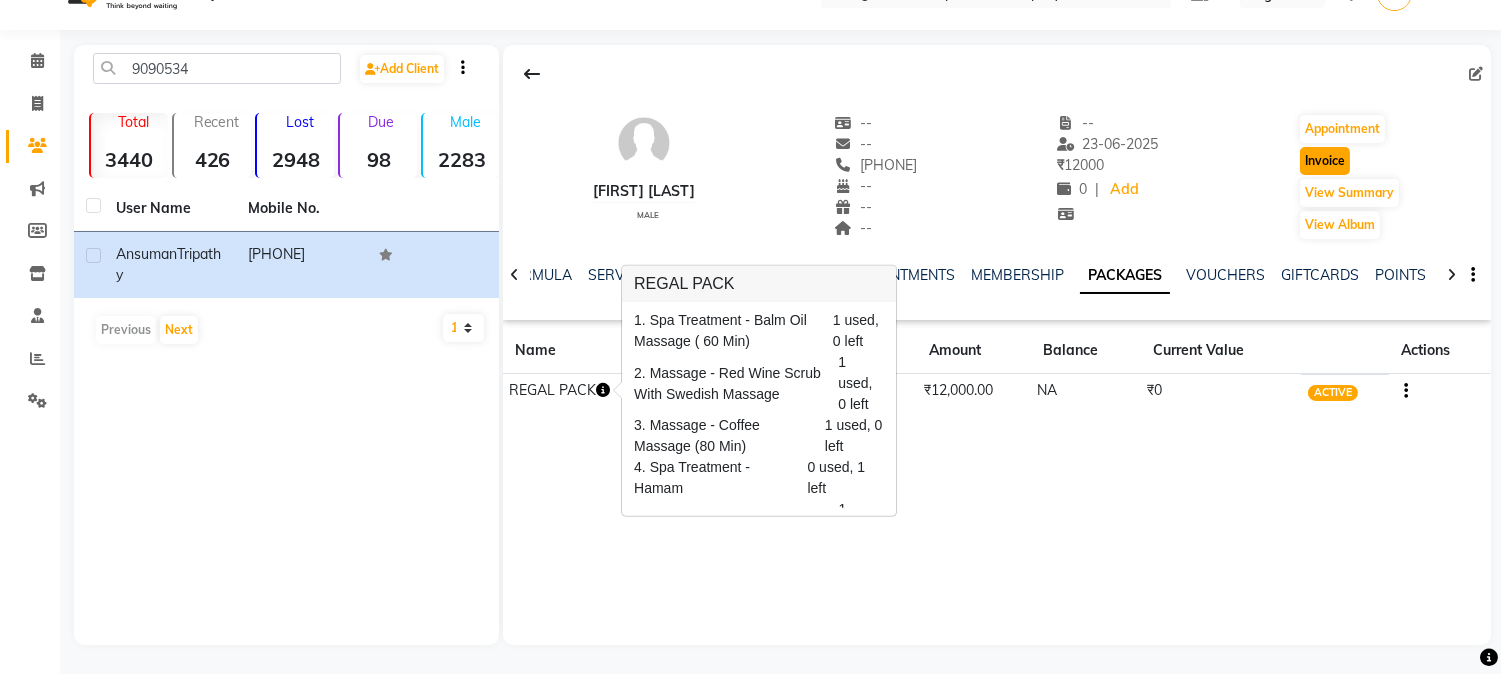click on "Invoice" 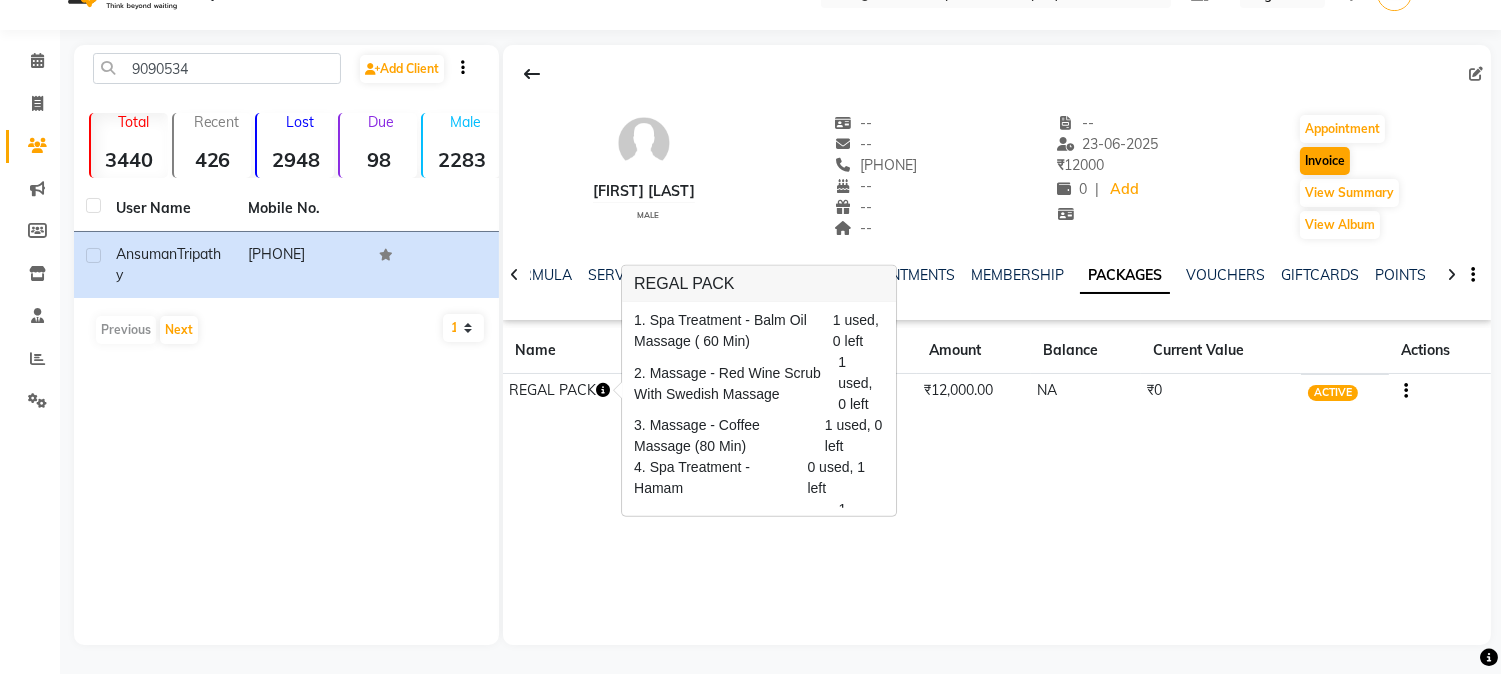 scroll, scrollTop: 0, scrollLeft: 0, axis: both 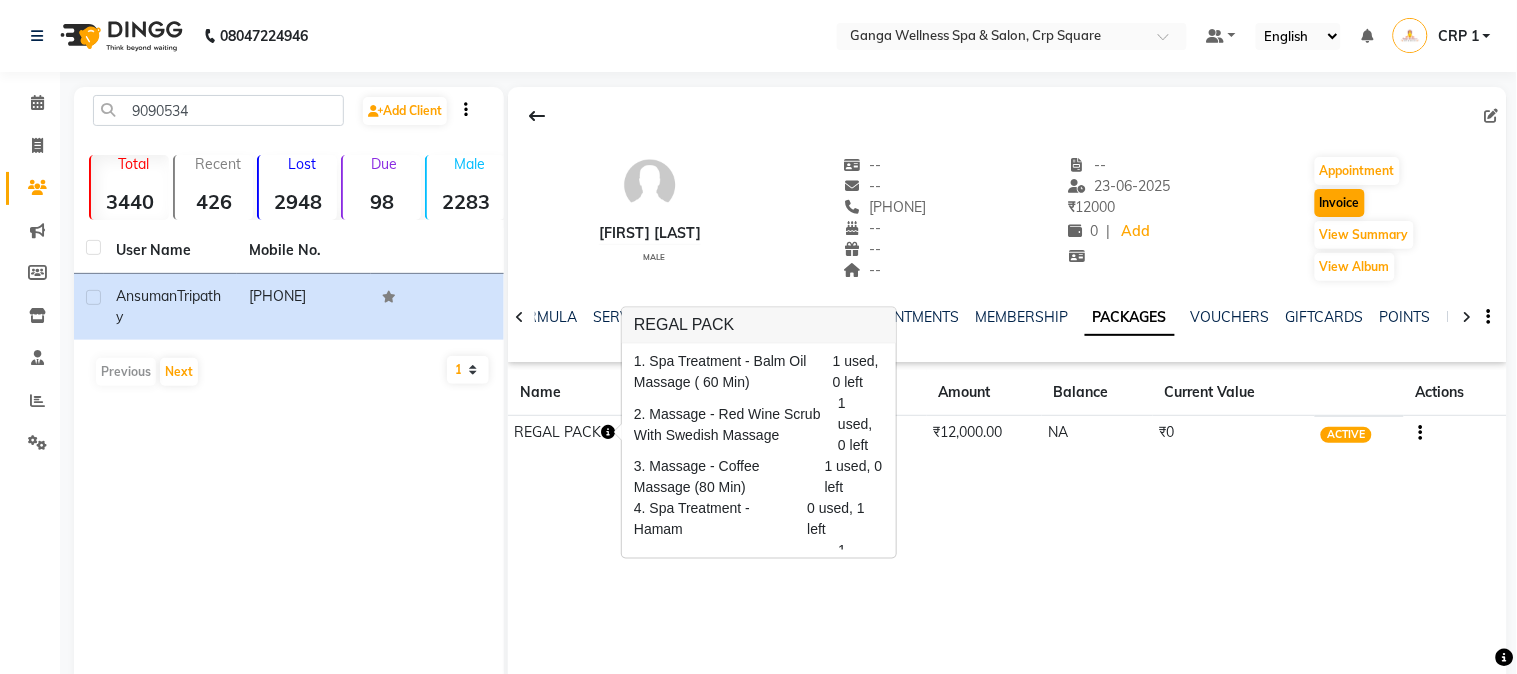 select on "715" 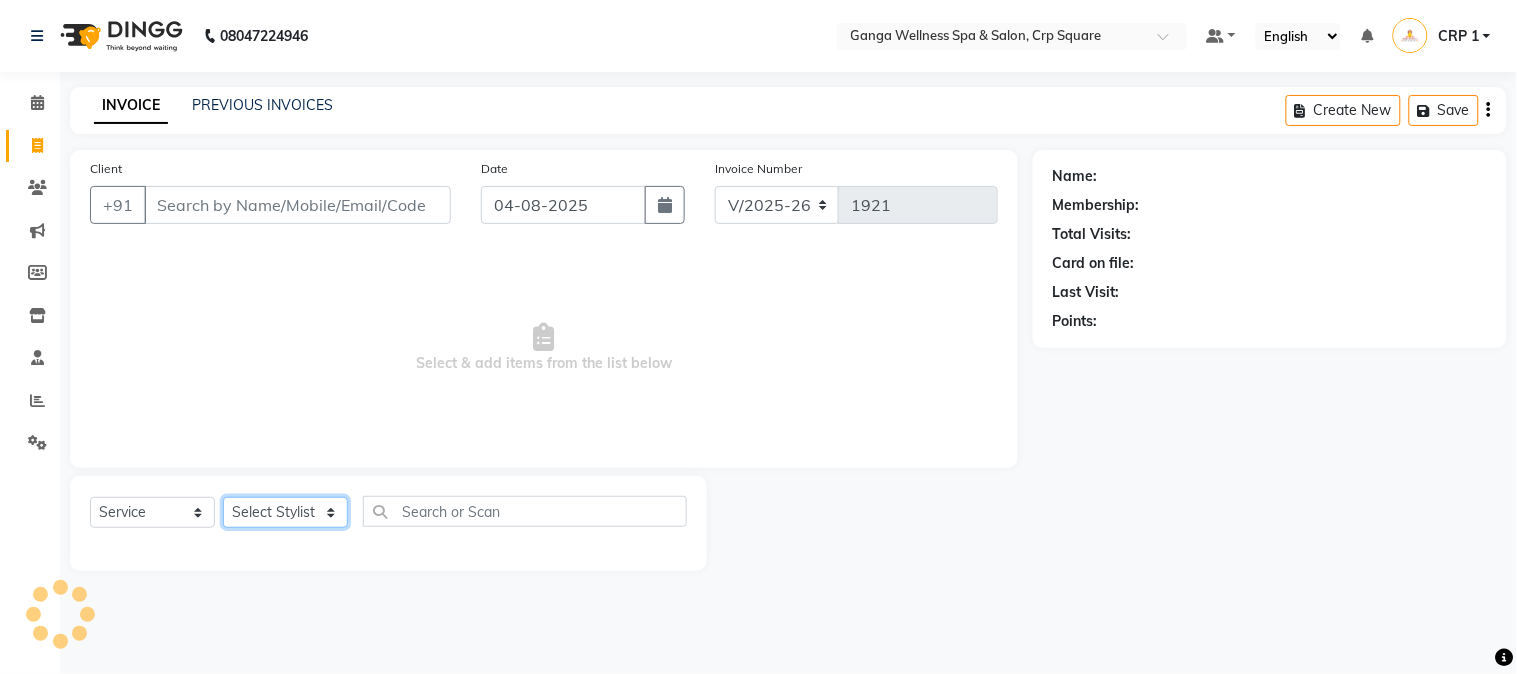 click on "Select Stylist" 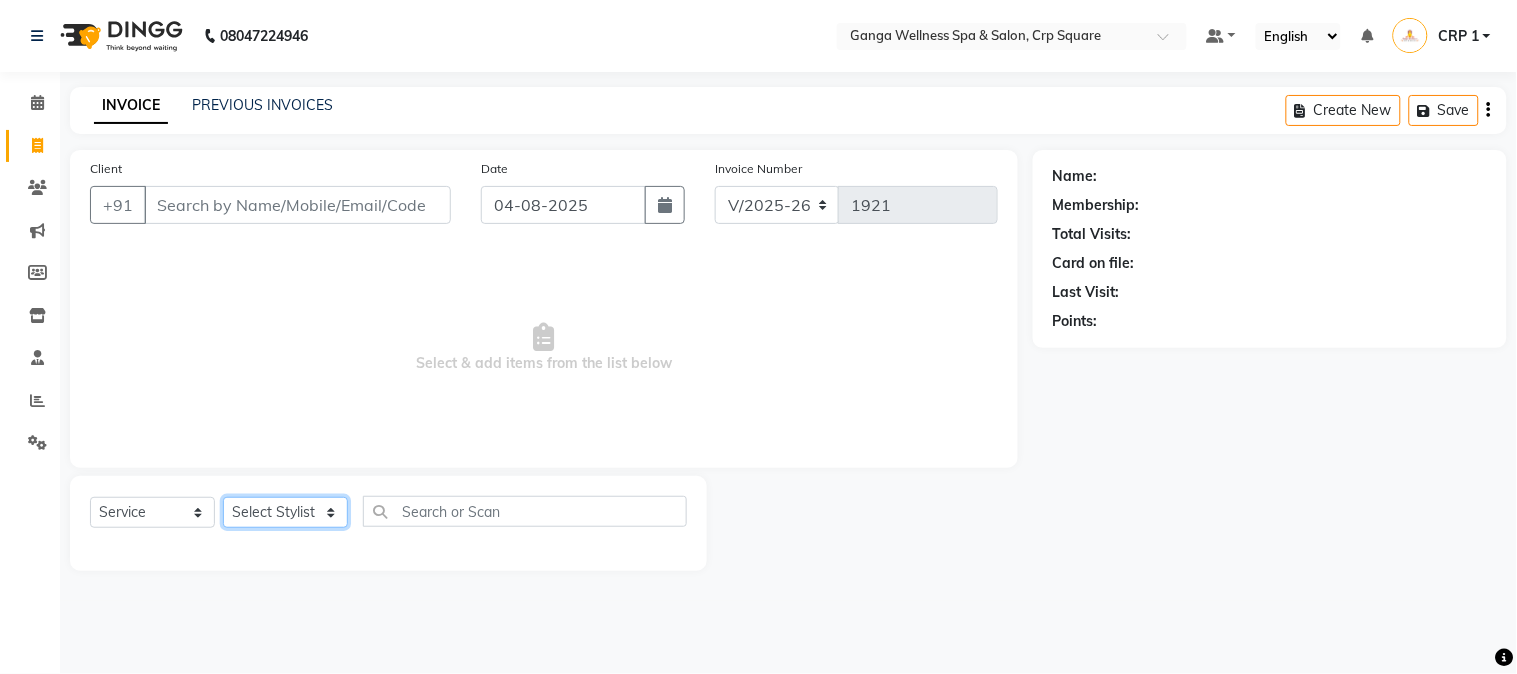 type on "9090534728" 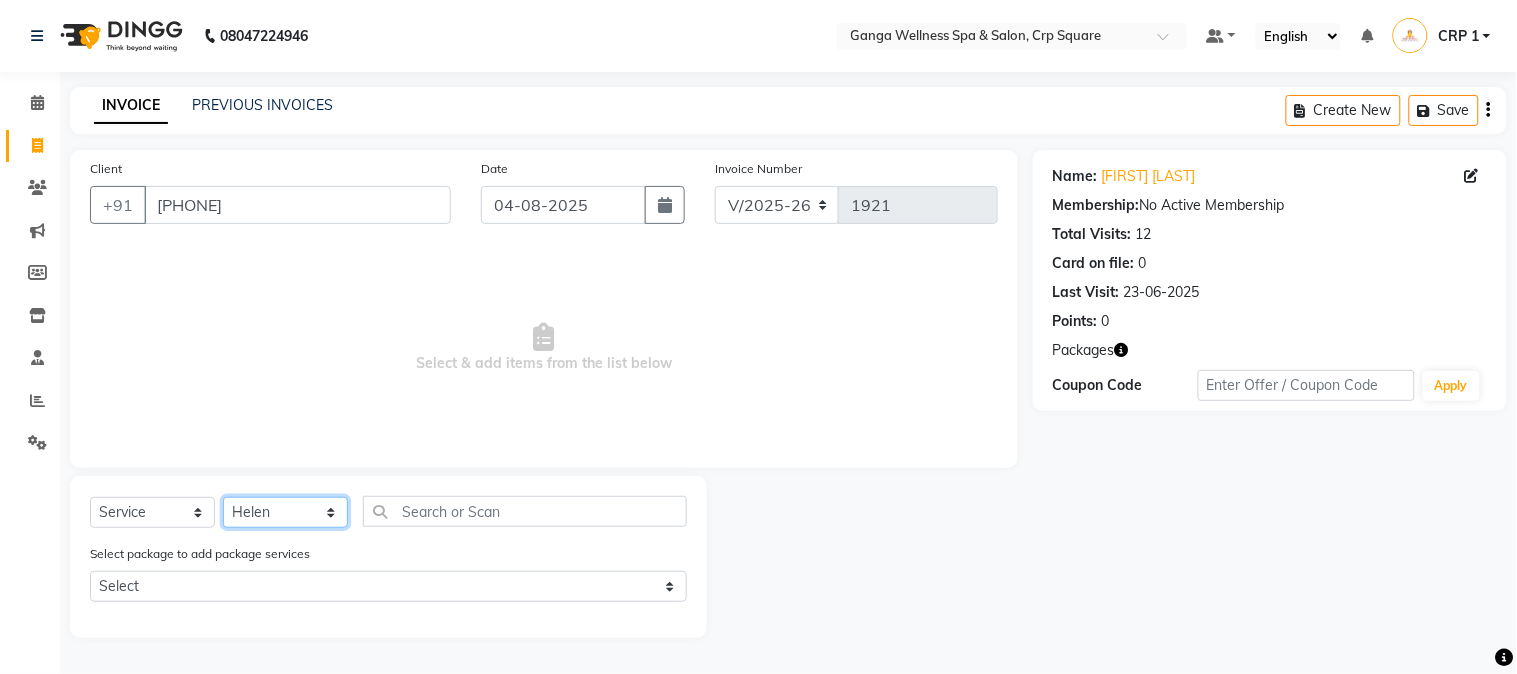 click on "Select Stylist Aarovi Abhin Alisha Ammi Ania Annei Api Ayen Bikash Bina CRP 1 CRP 2 Dipti Elina G1 G1 Salon General Manager  Helen Jasmine Jayashree JC Jenny kavi Krishna Manoj Mathu  Monika Moon Nancy Nirupama Pabitra Papu Puja Purnima Rajashree Raju Rashmi Rasmi  Remi Rinky Riya Rose Sanjiv Saraswati Saroj Sir  Shrabani Sofia Steffy Sukanya Surren Mahapatra Sushree Swopna Umpi Zuali" 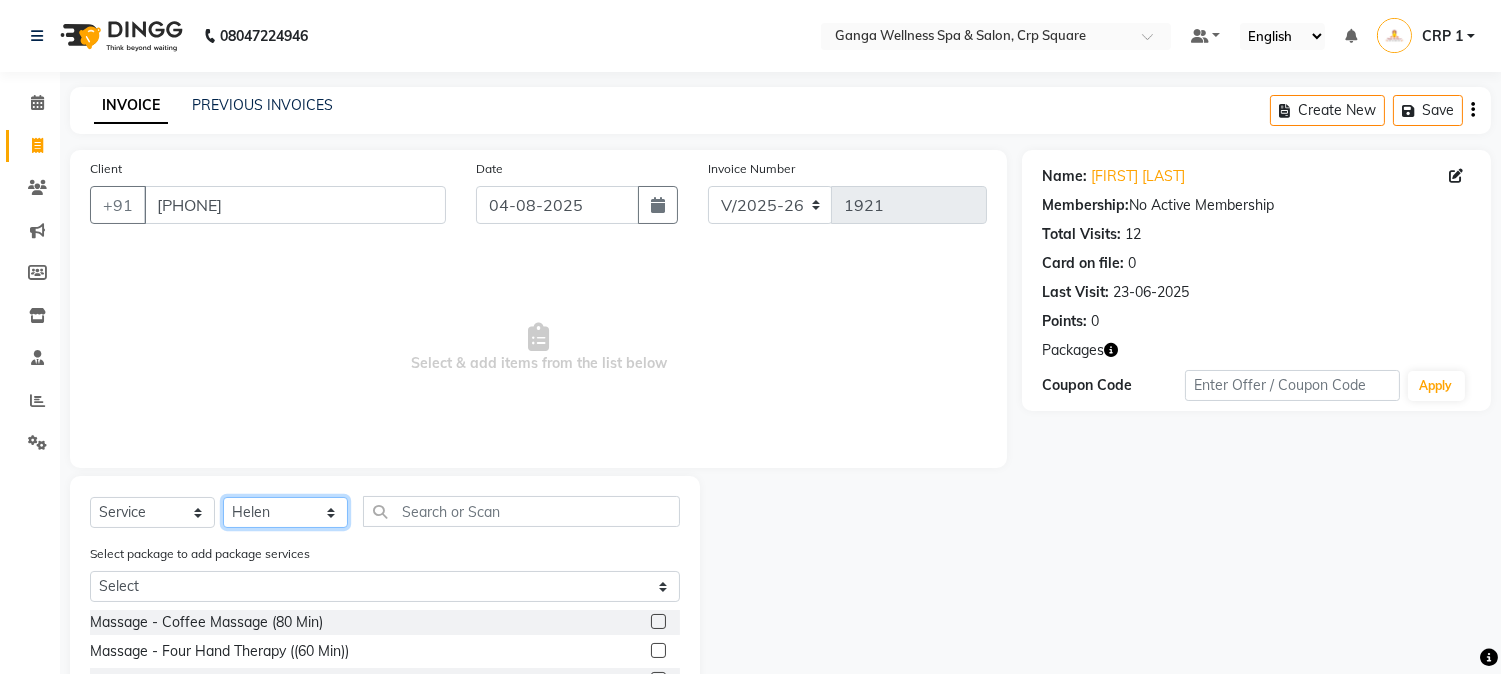 select on "79434" 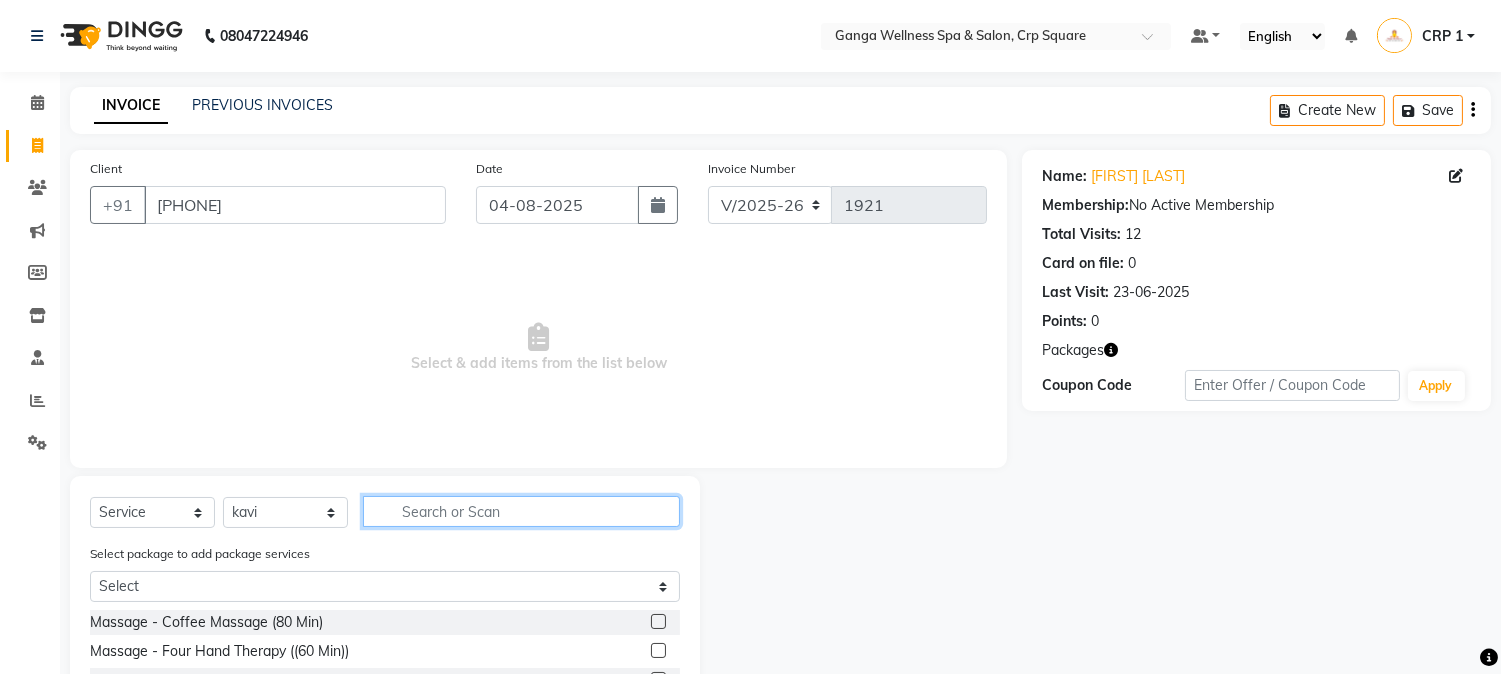 click 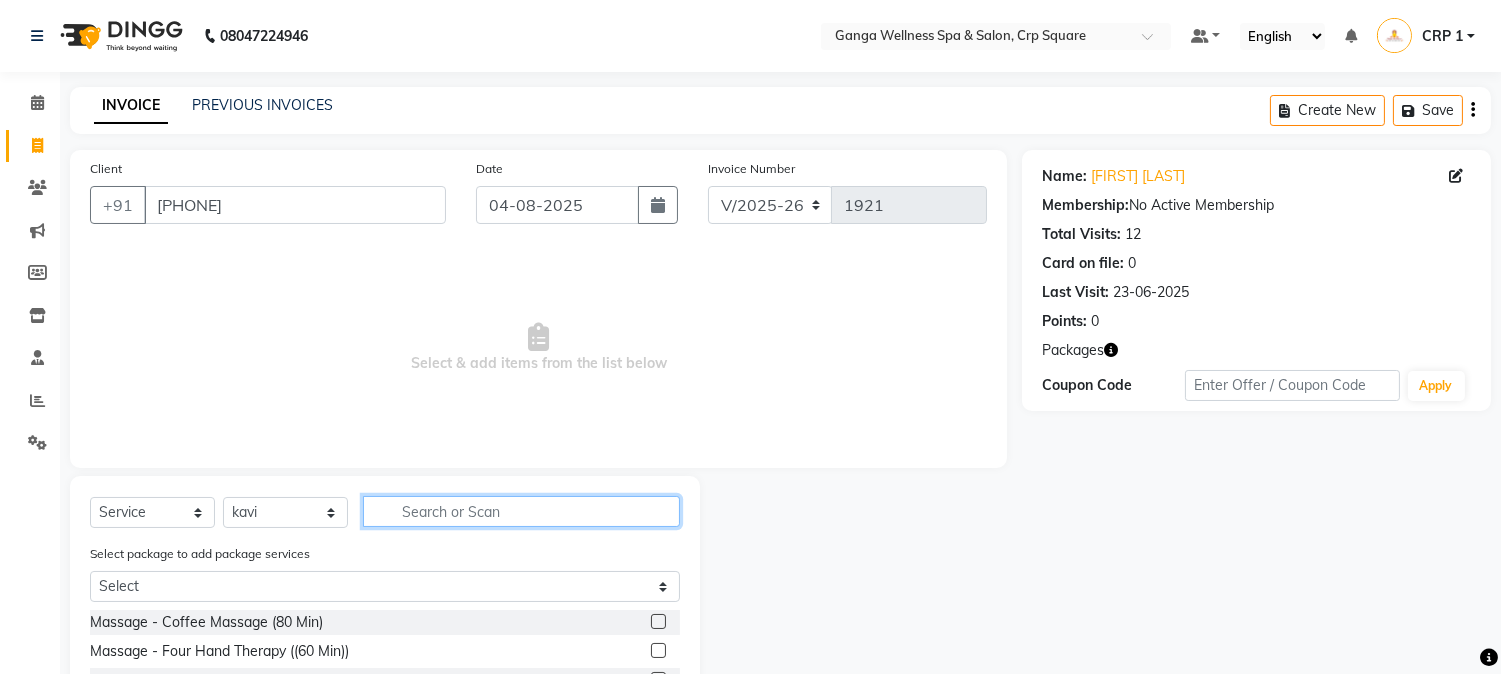 type on "d" 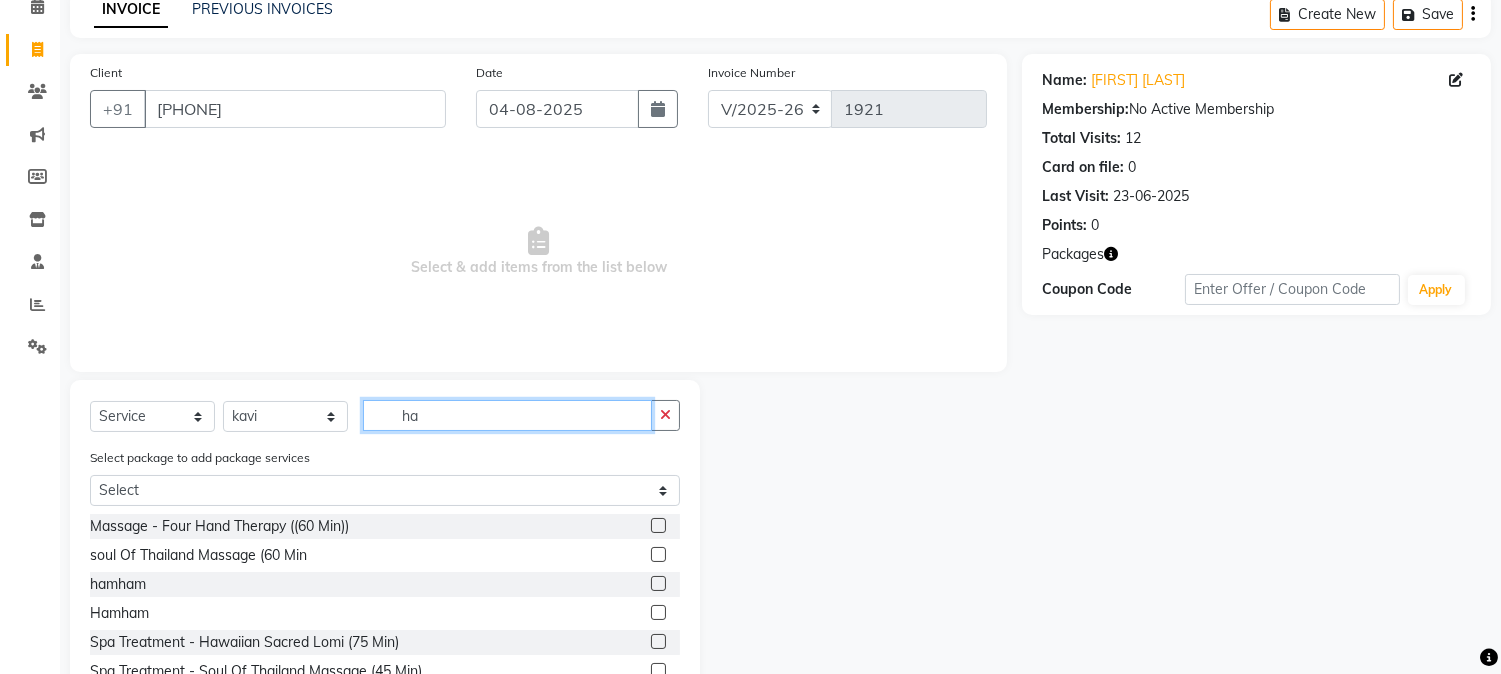 scroll, scrollTop: 194, scrollLeft: 0, axis: vertical 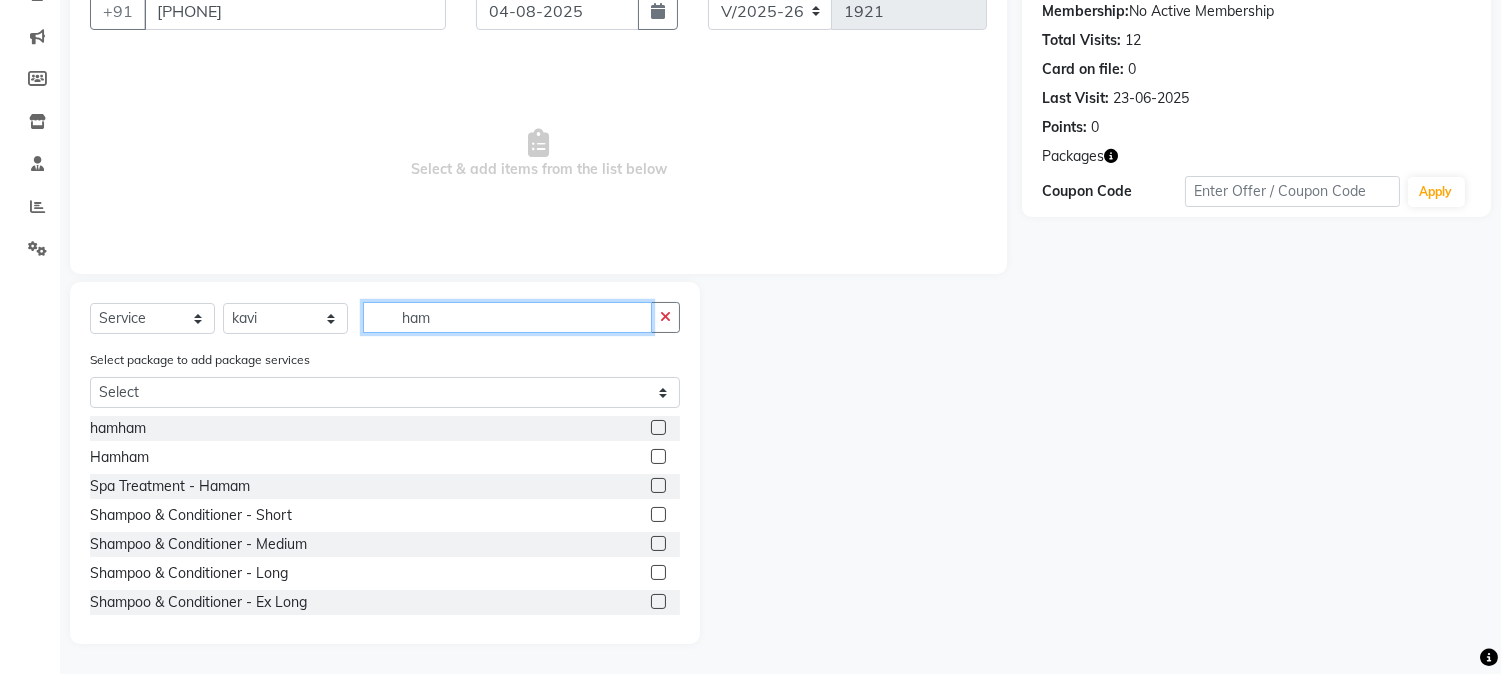 type on "ham" 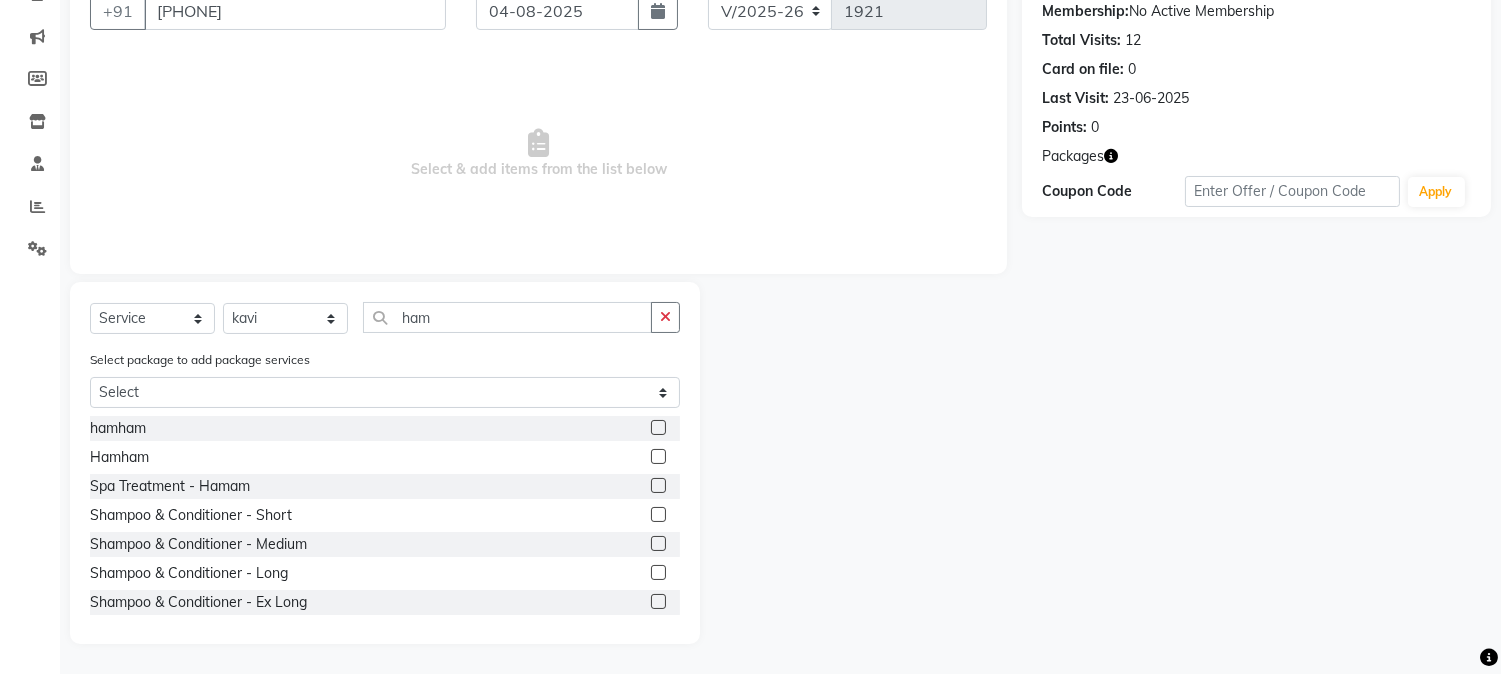 click 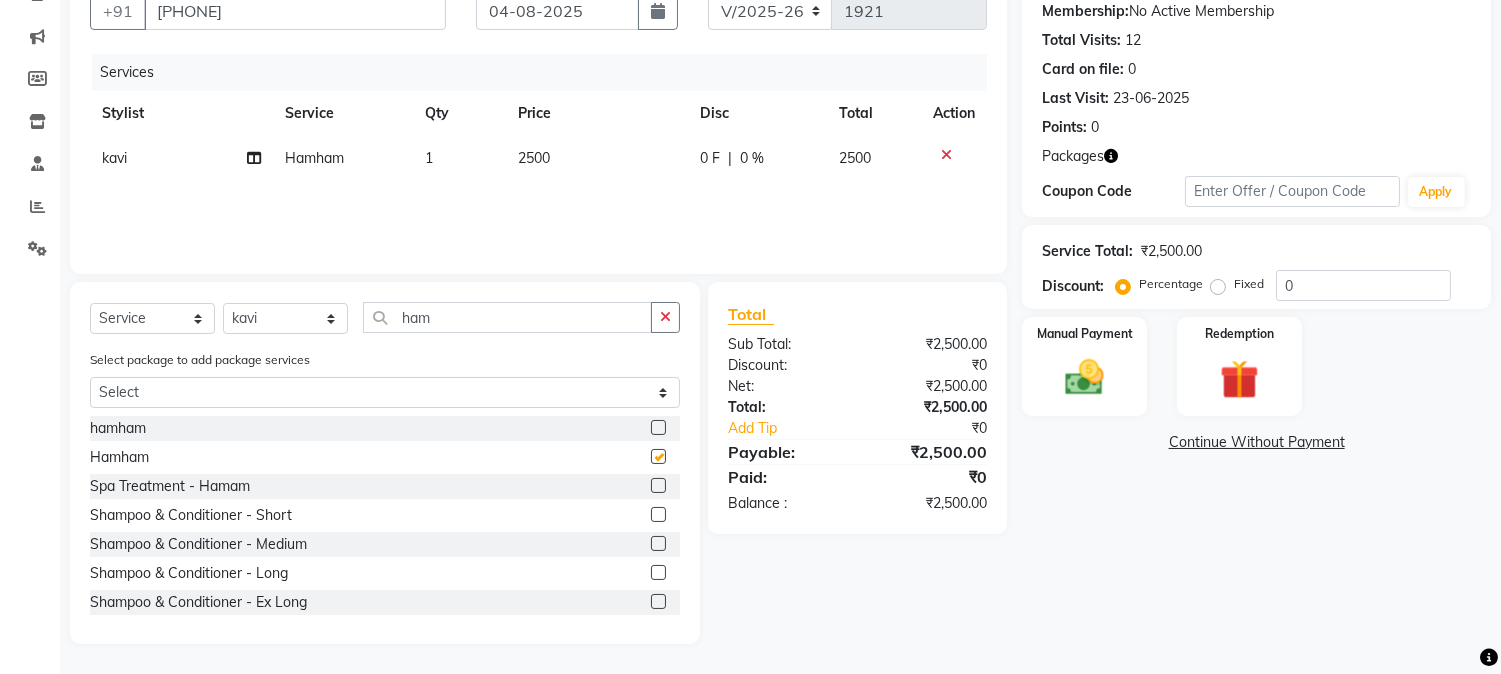 checkbox on "false" 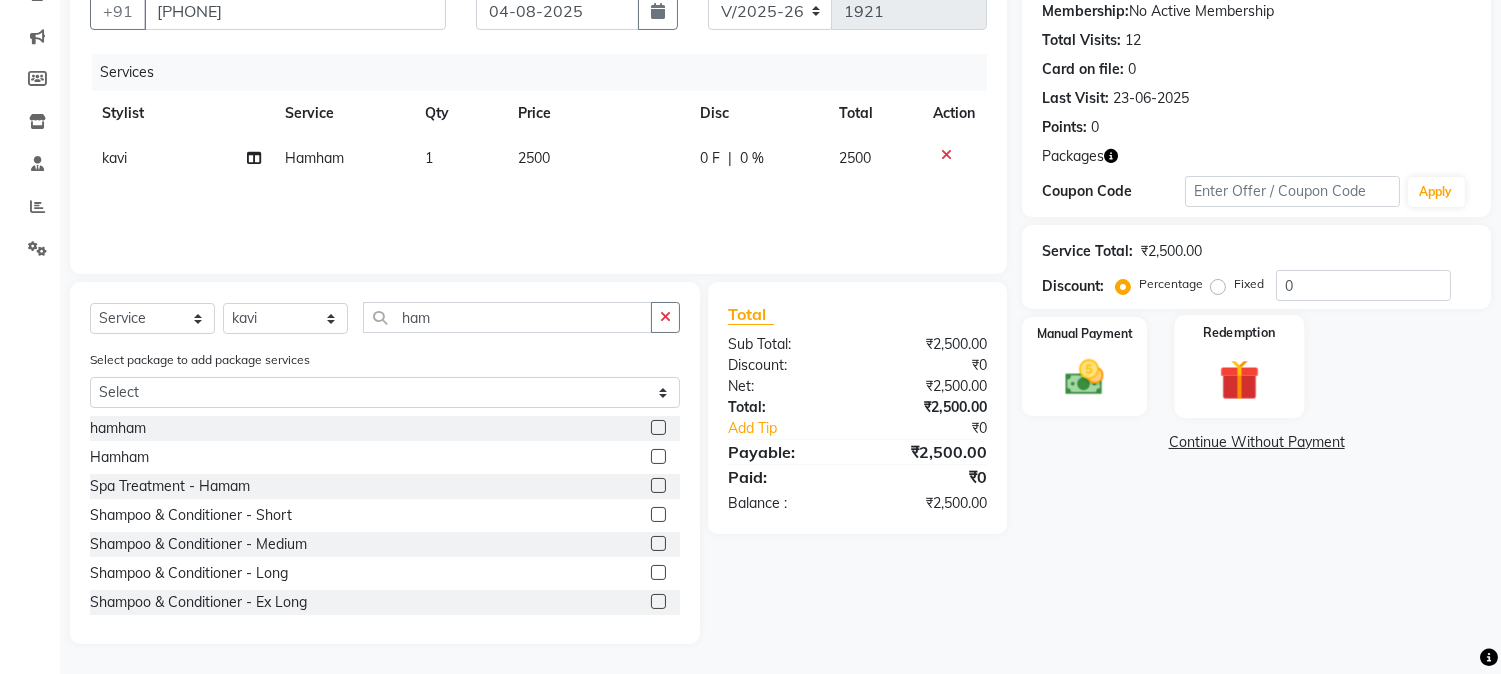 click 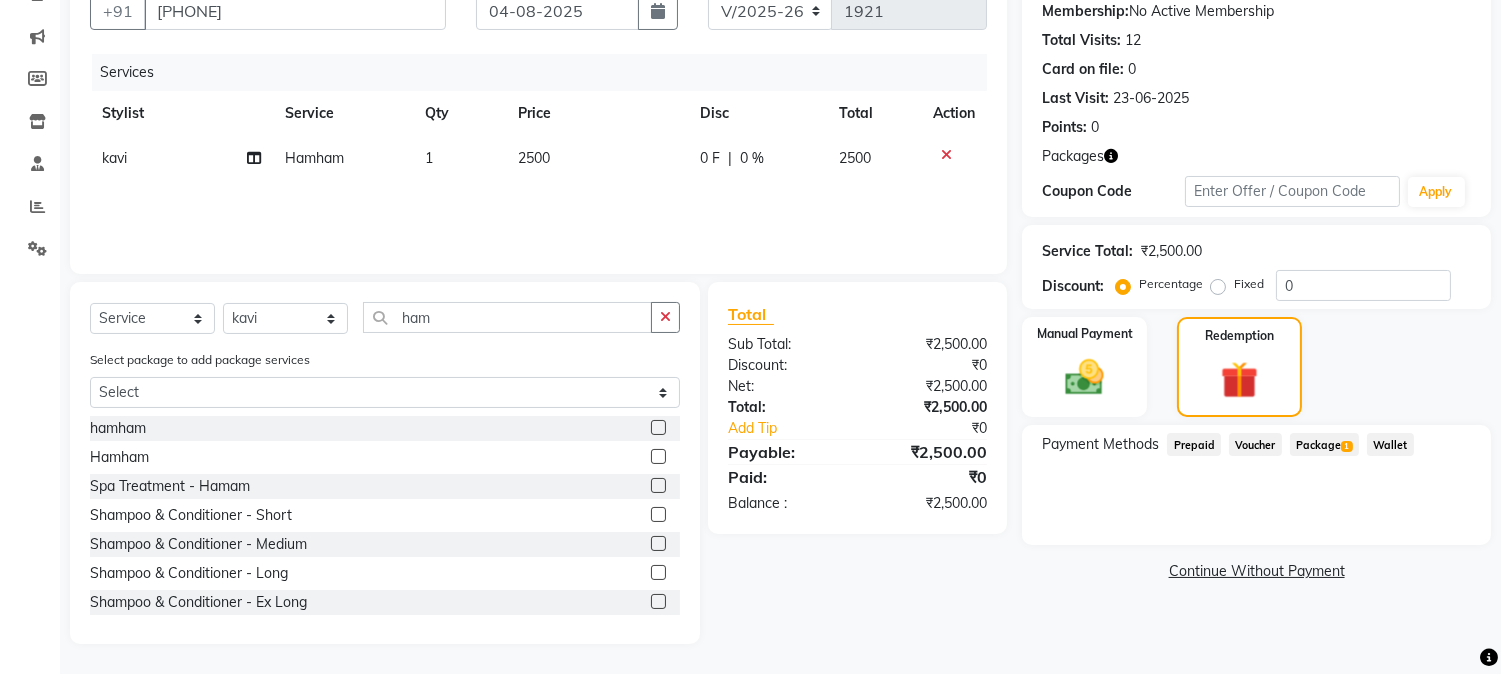 click on "Package  1" 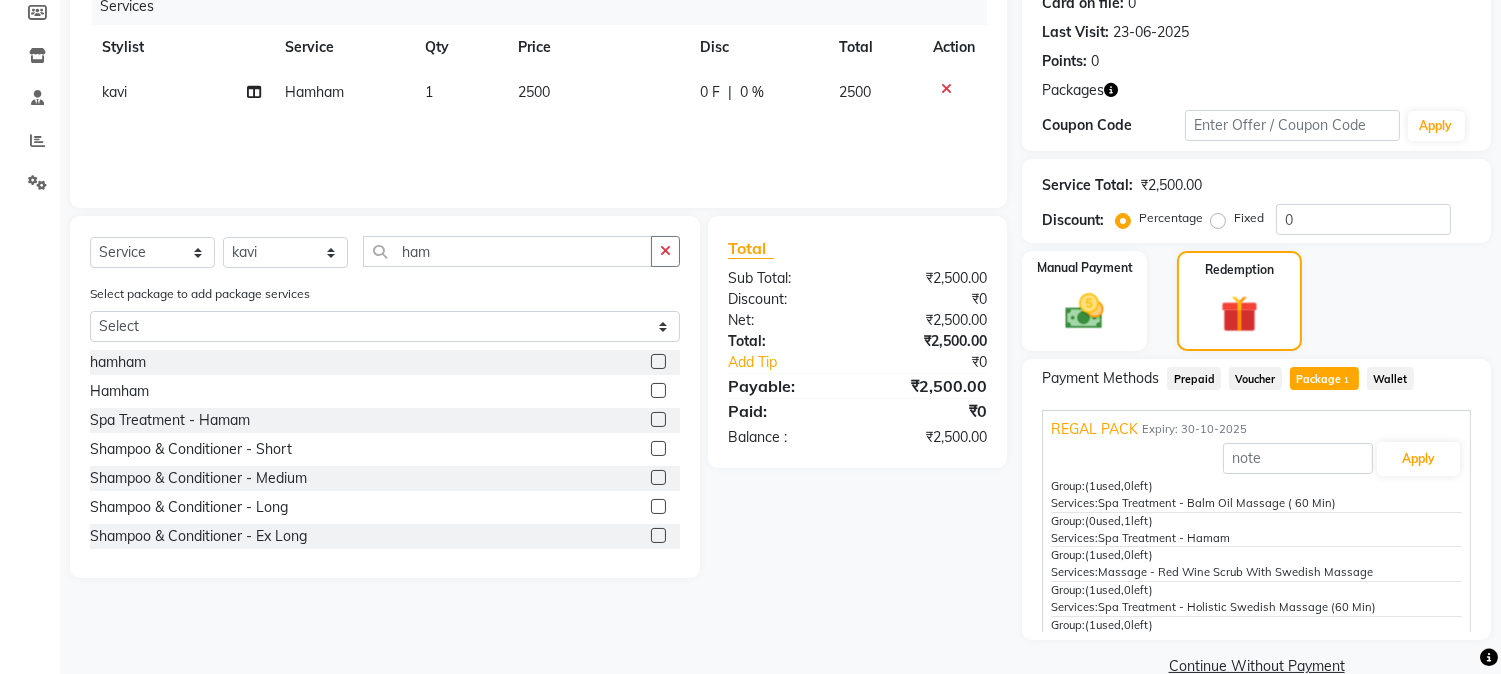 scroll, scrollTop: 295, scrollLeft: 0, axis: vertical 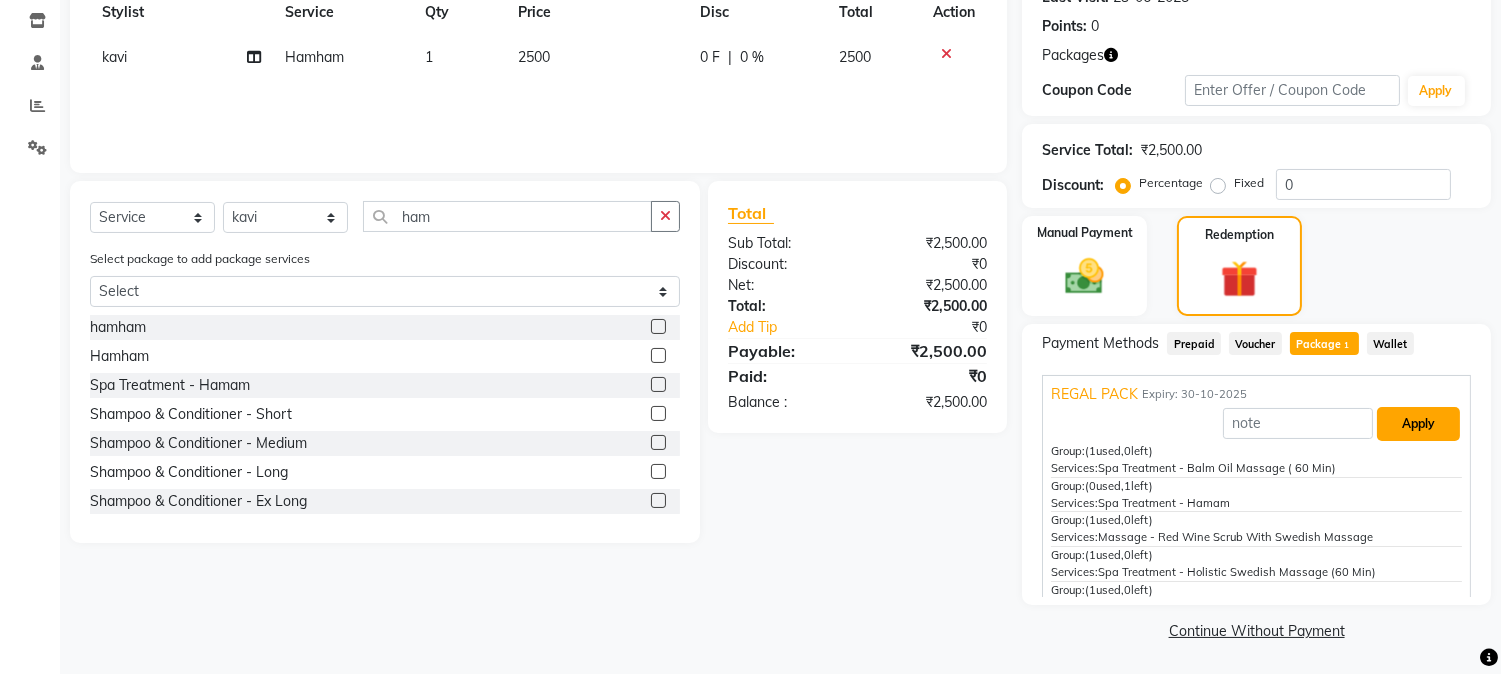 click on "Apply" at bounding box center [1418, 424] 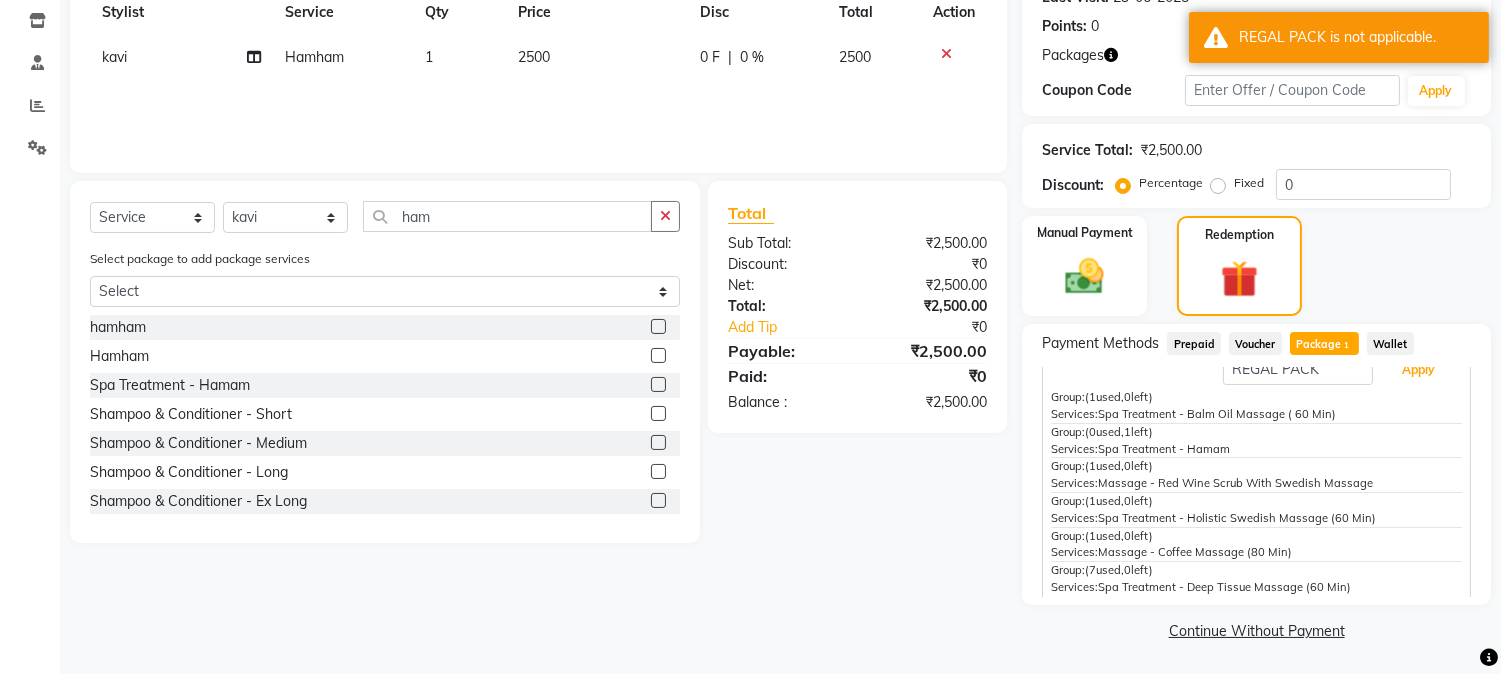 scroll, scrollTop: 78, scrollLeft: 0, axis: vertical 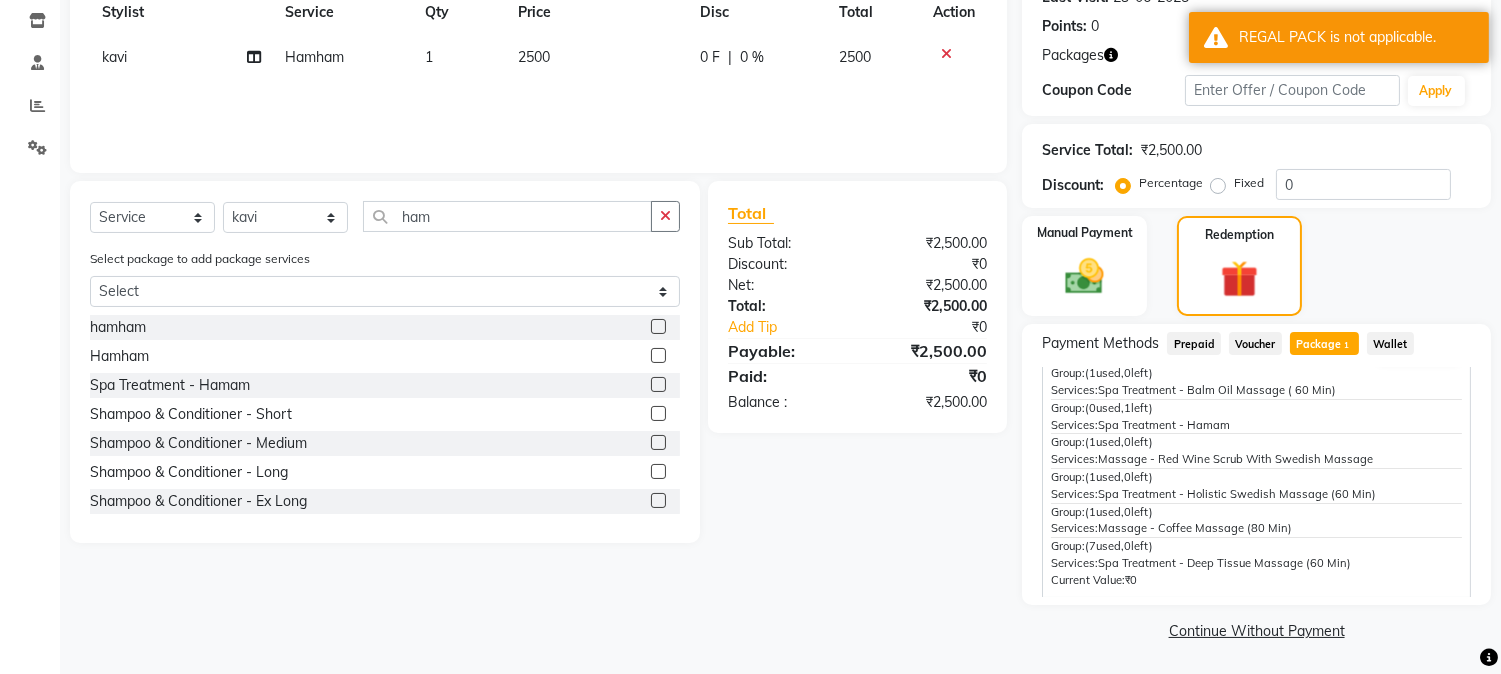 click 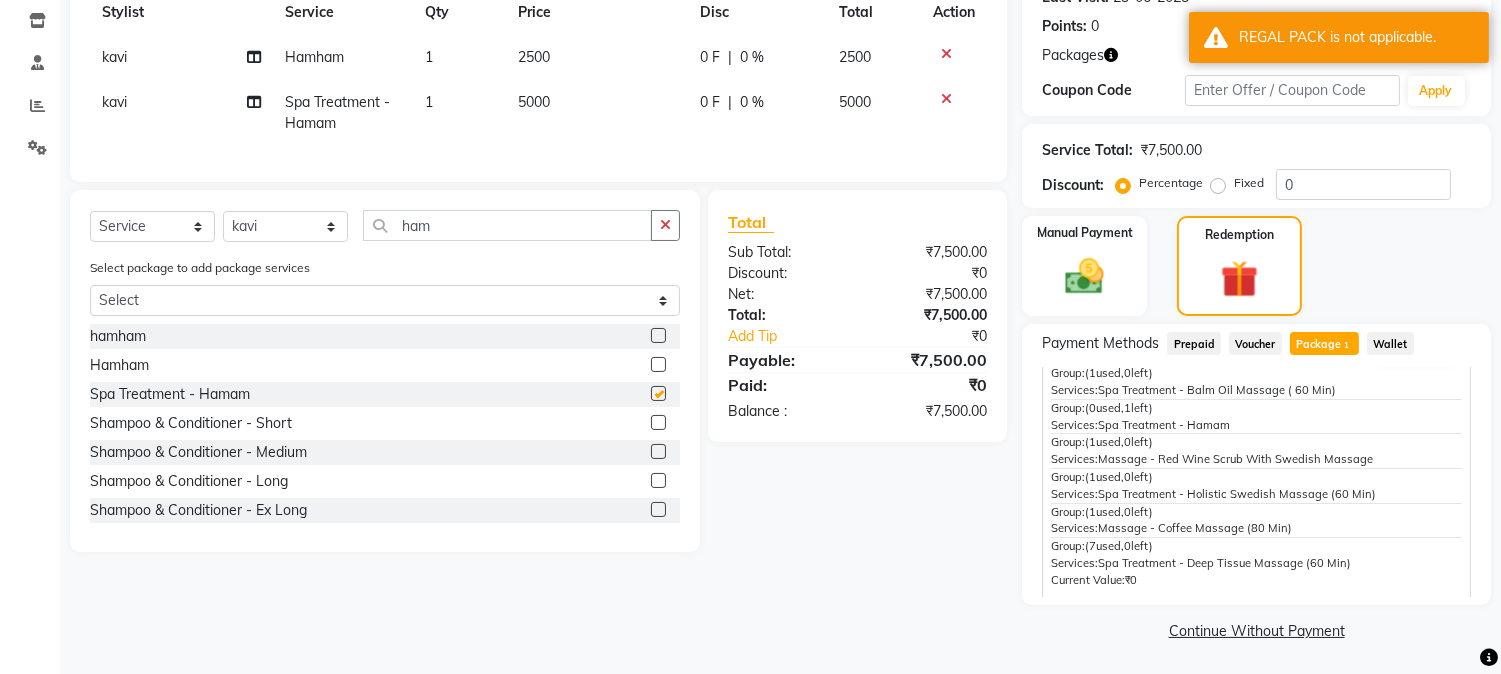 checkbox on "false" 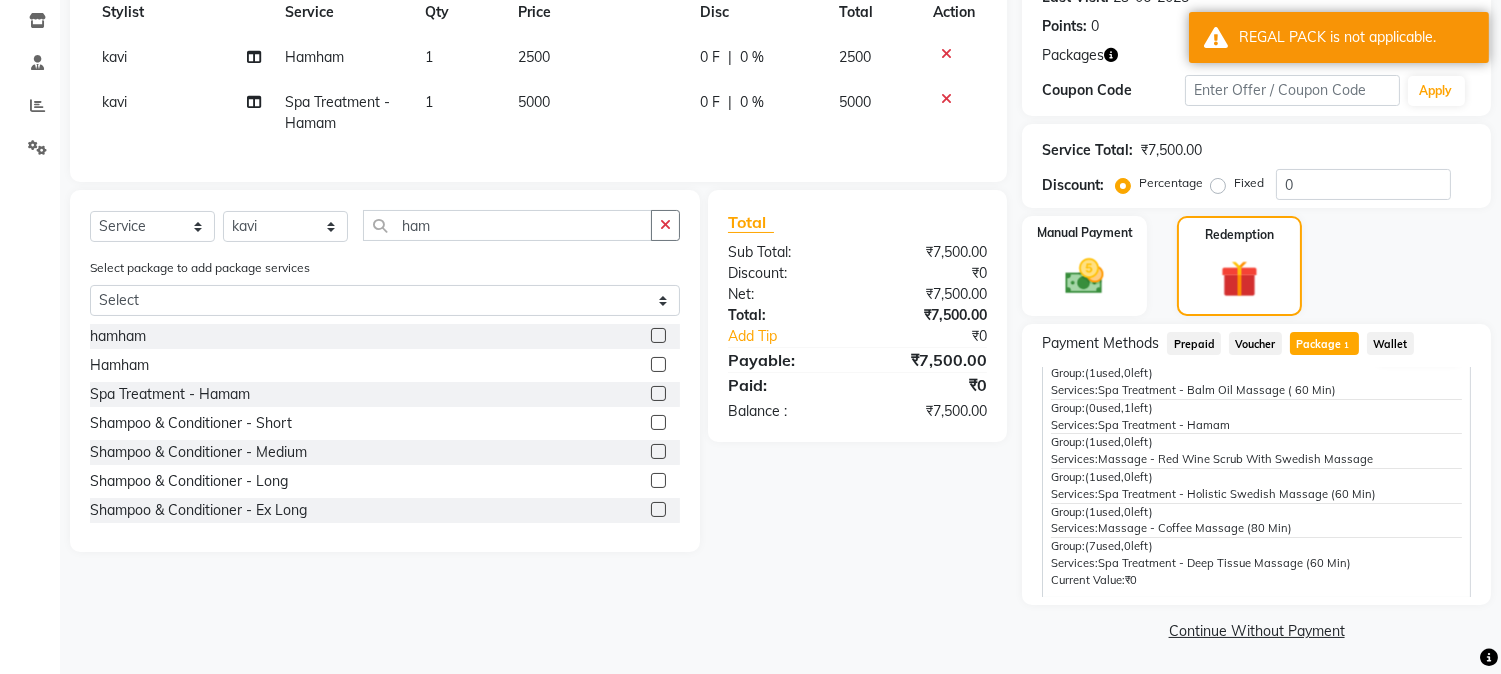 click 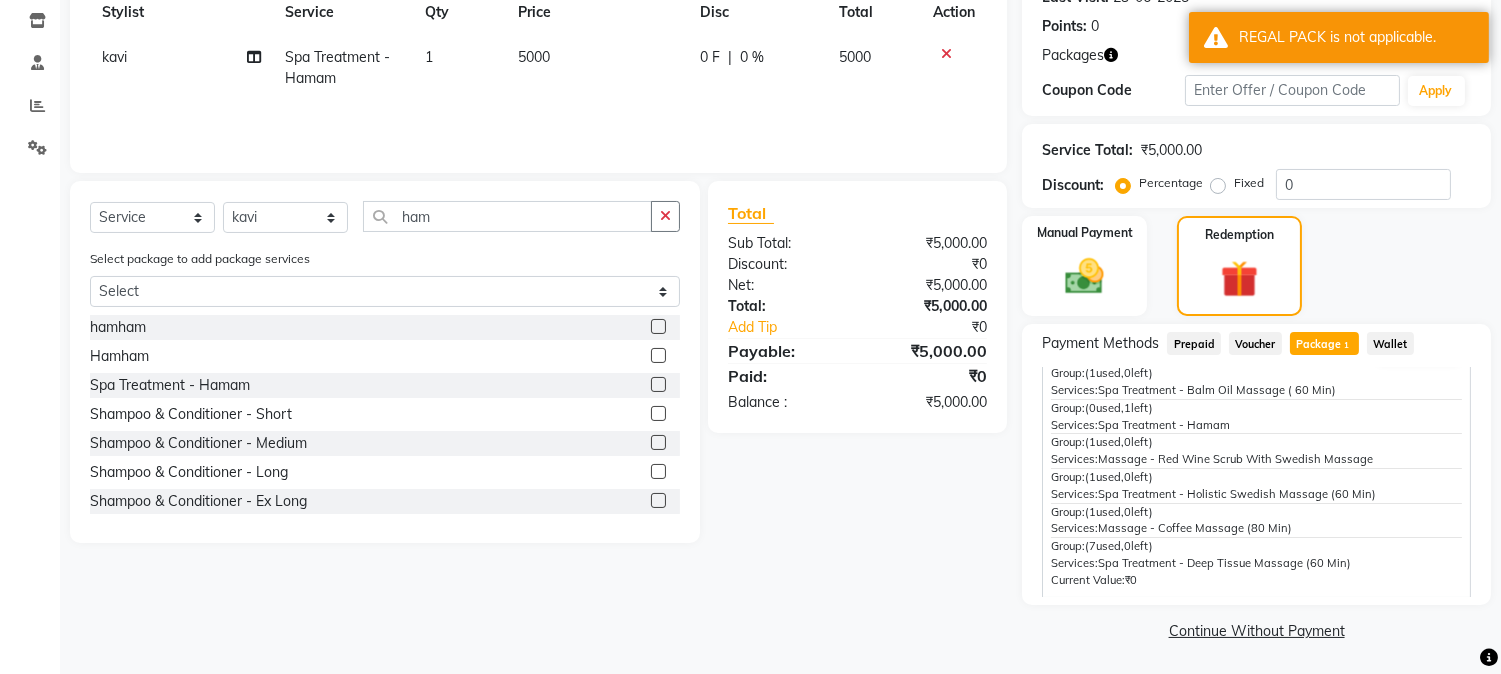 click on "Package  1" 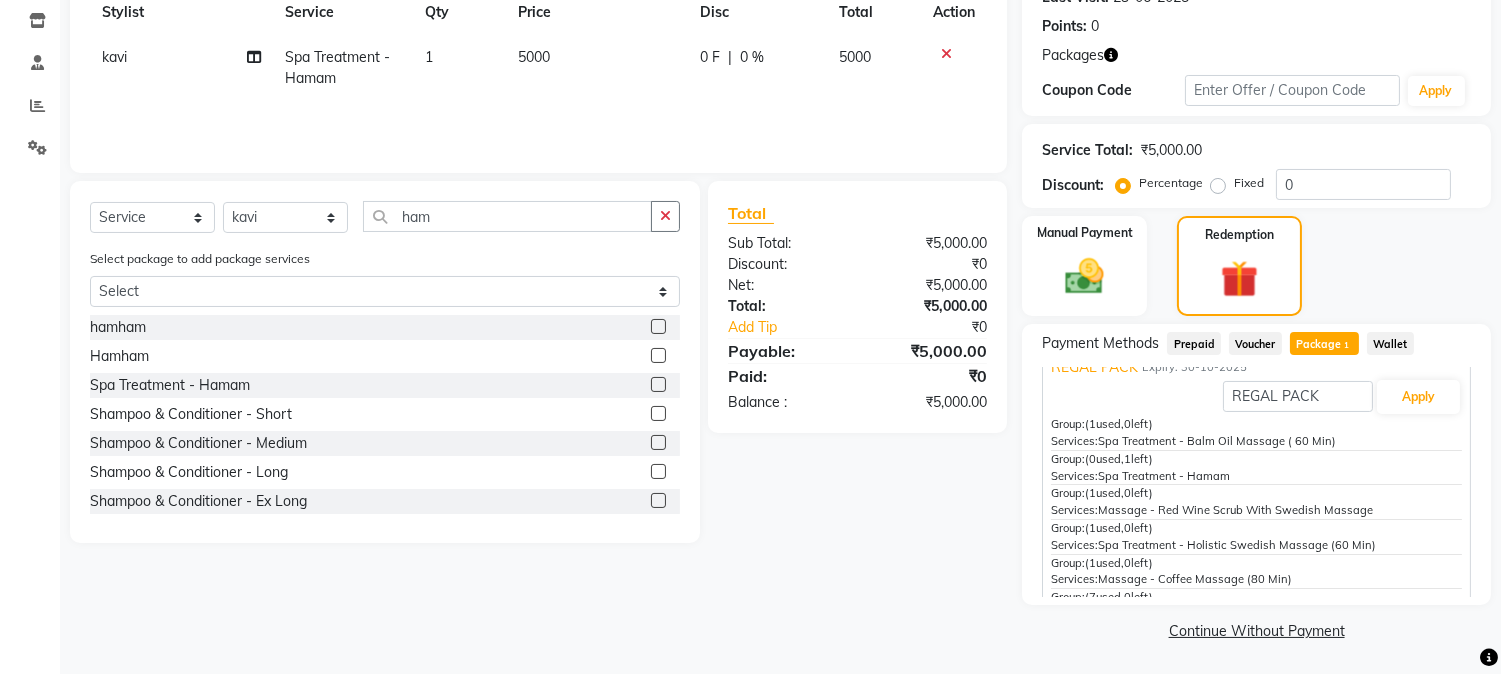 scroll, scrollTop: 0, scrollLeft: 0, axis: both 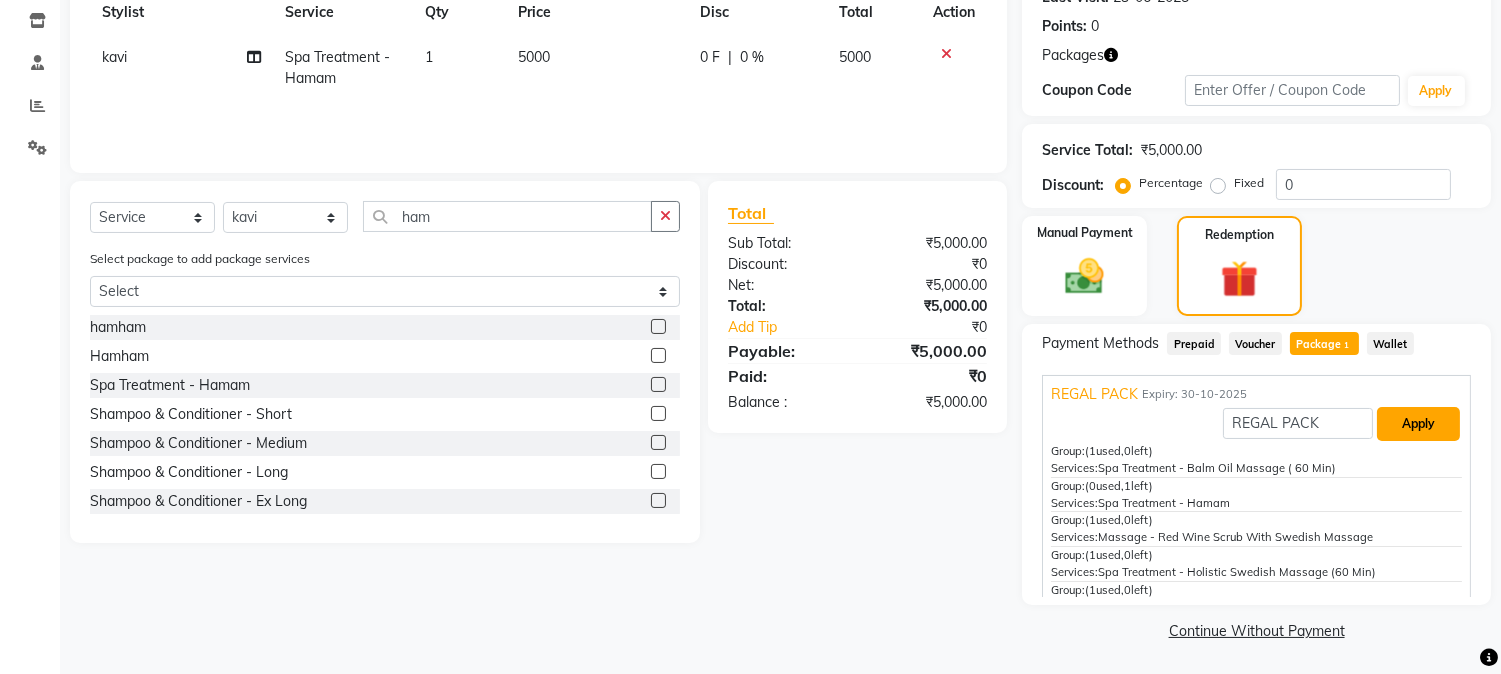 click on "Apply" at bounding box center [1418, 424] 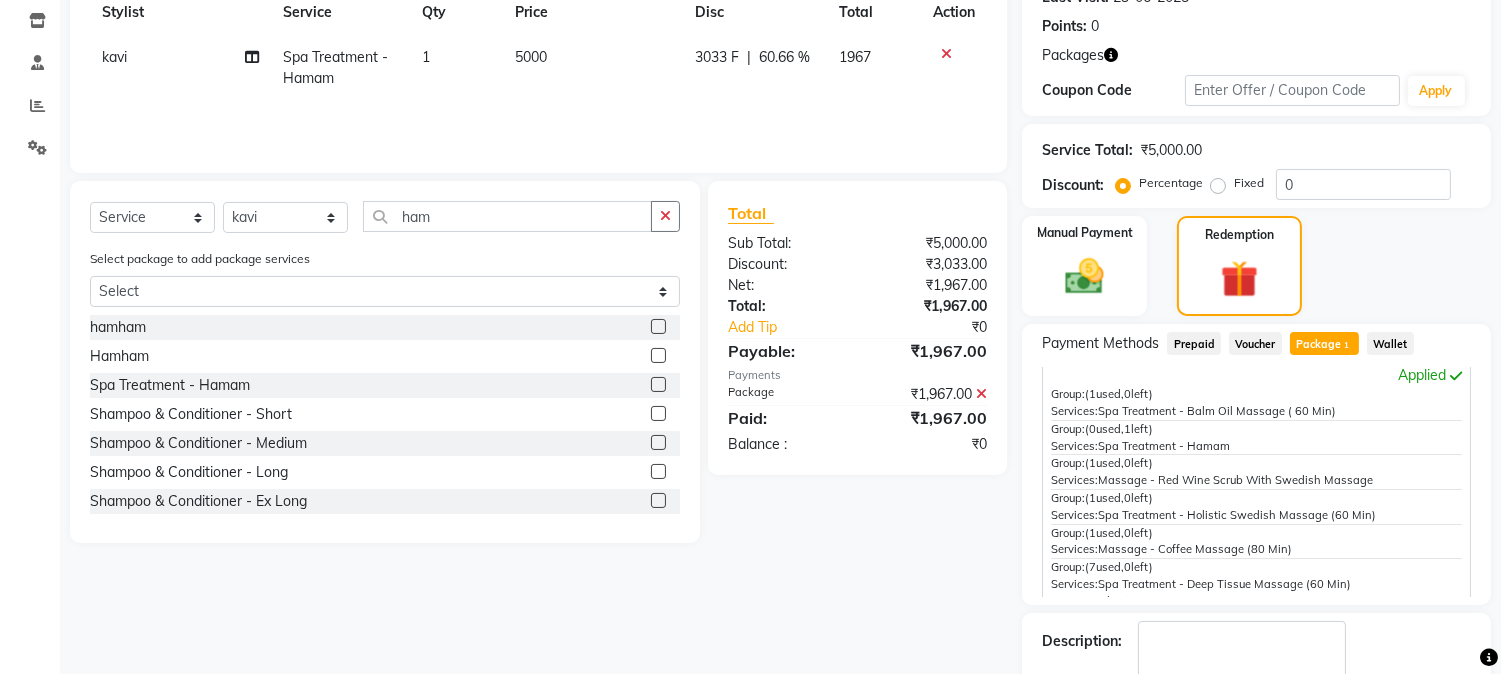 scroll, scrollTop: 62, scrollLeft: 0, axis: vertical 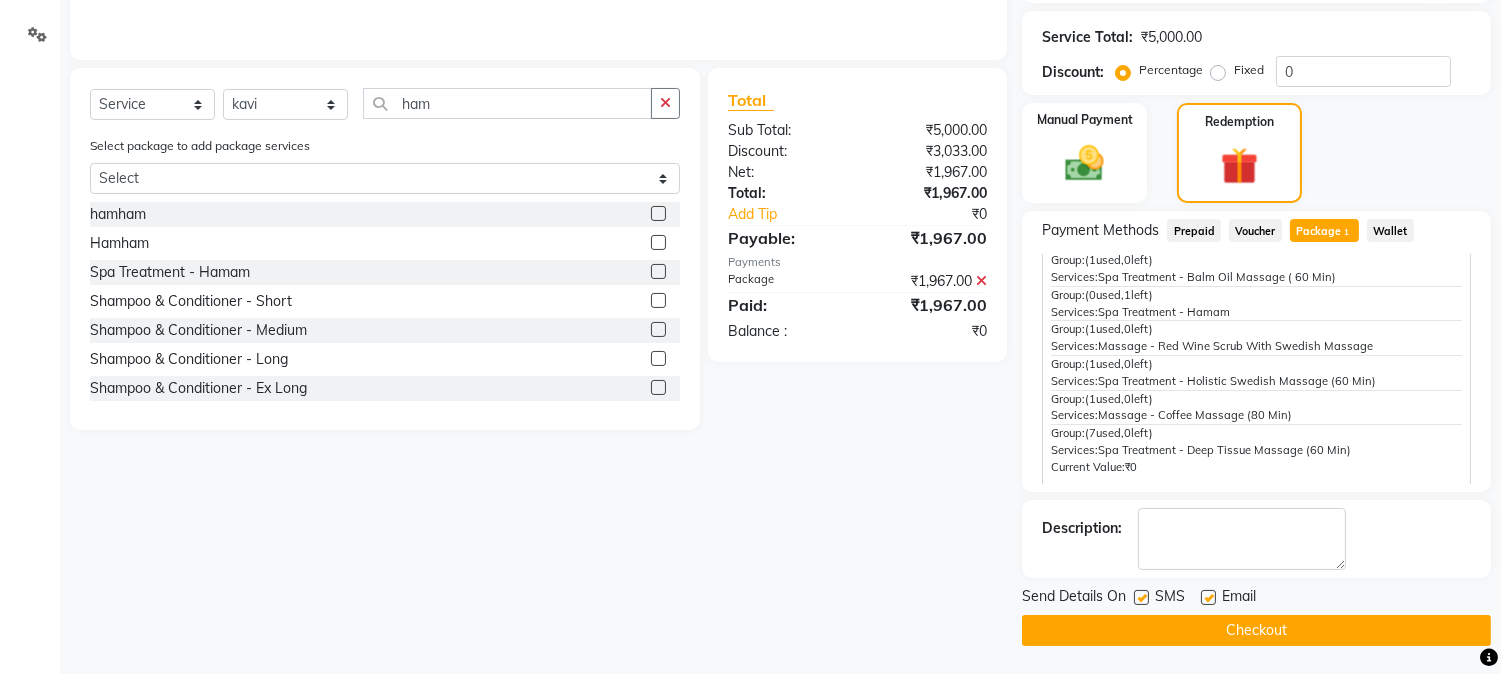 click on "Checkout" 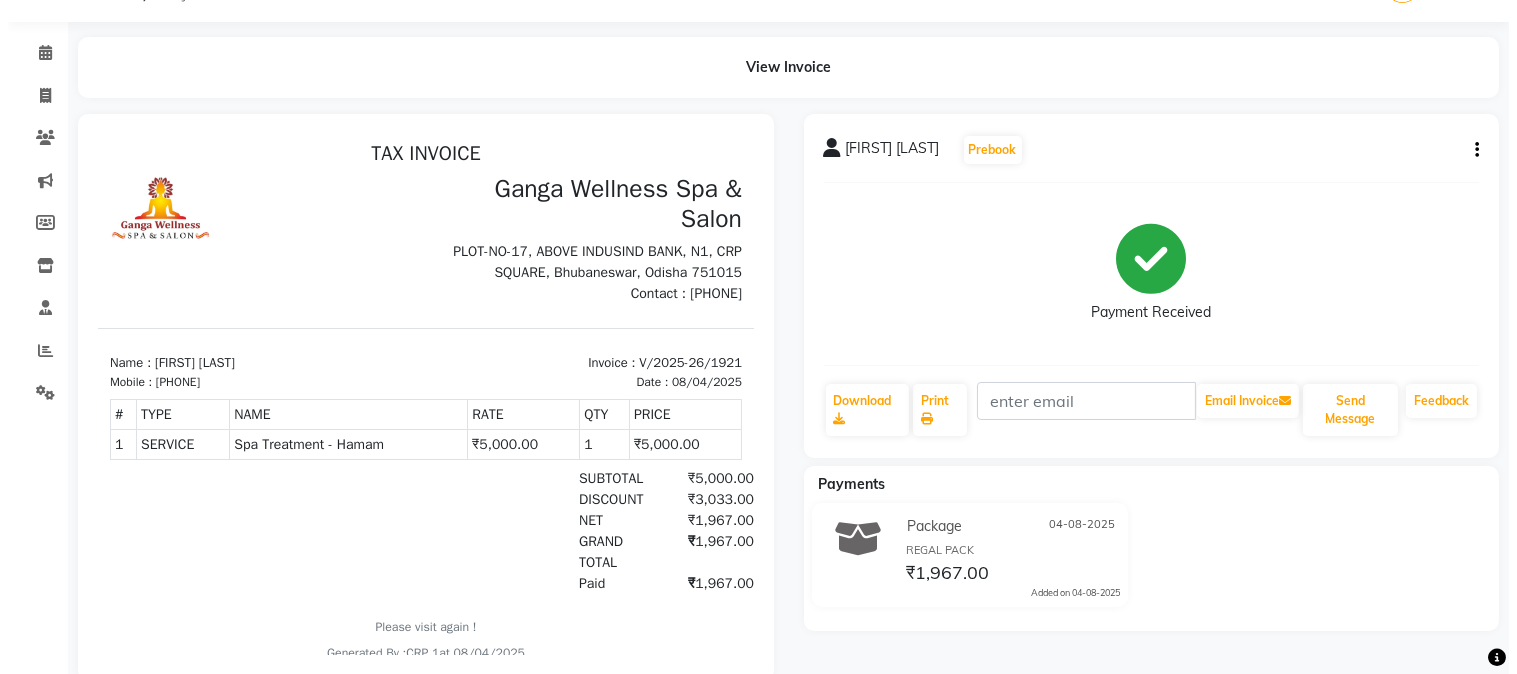 scroll, scrollTop: 0, scrollLeft: 0, axis: both 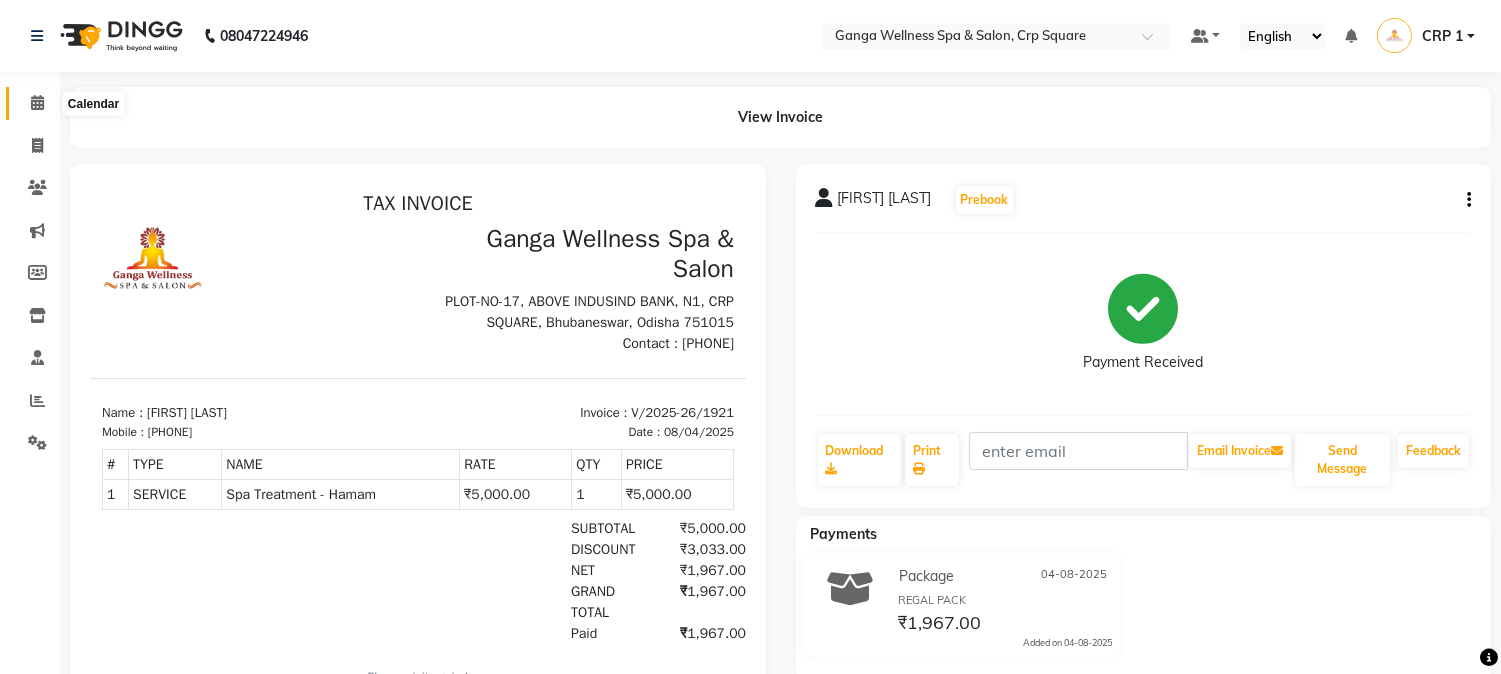 click 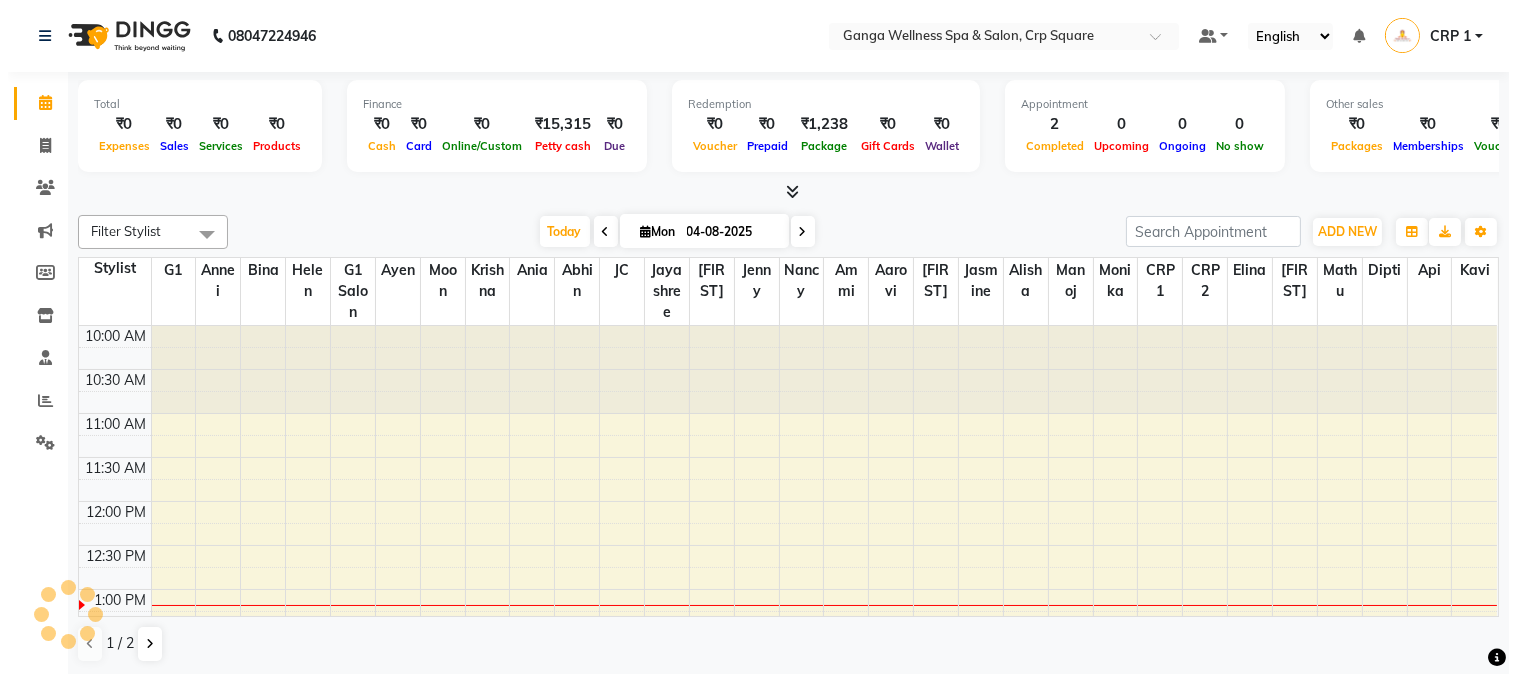 scroll, scrollTop: 0, scrollLeft: 0, axis: both 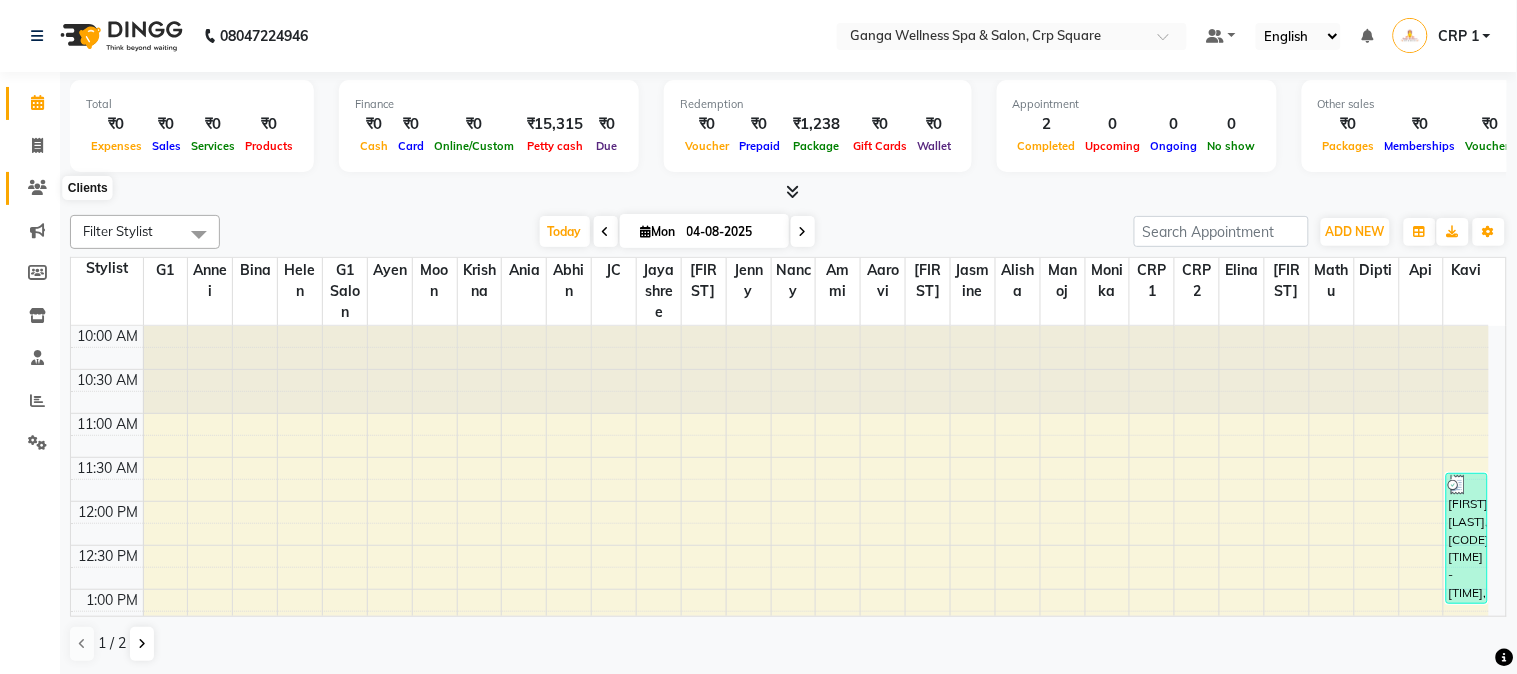 click 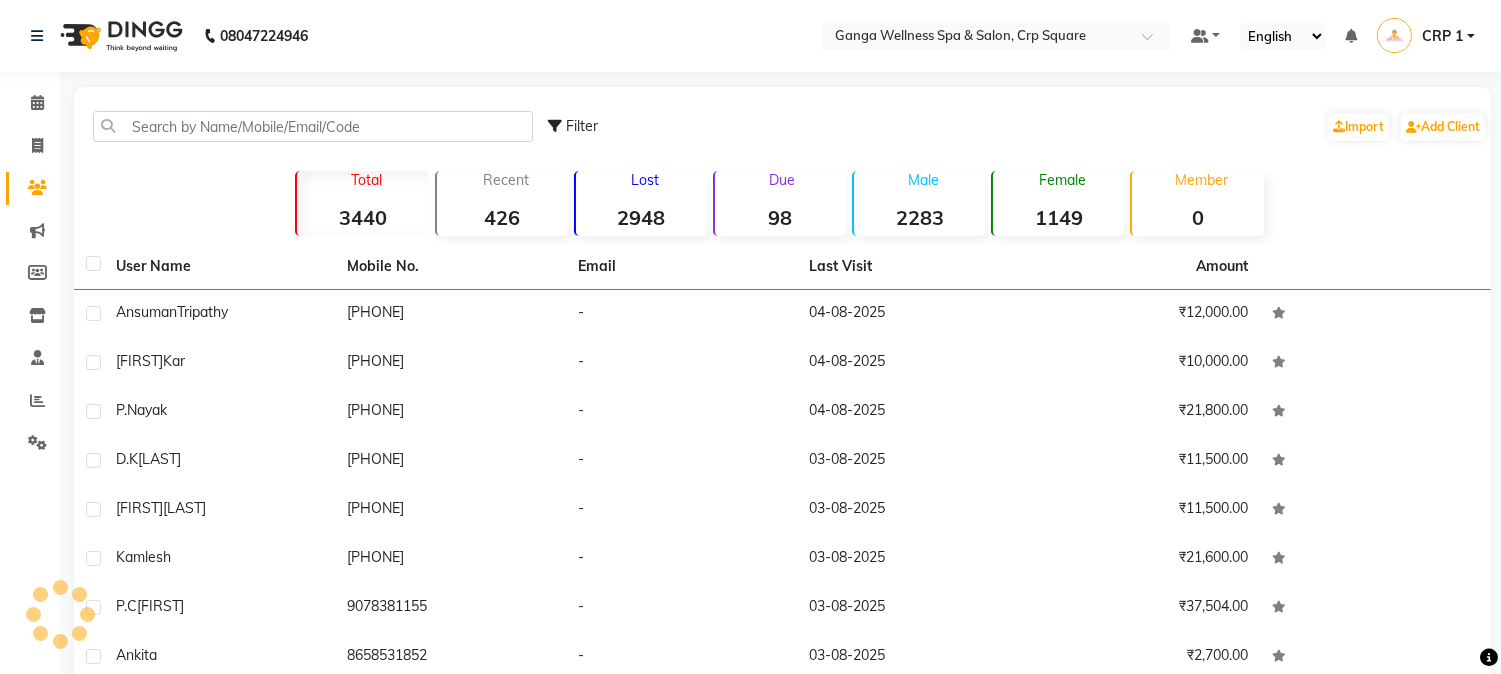 click on "Filter  Import   Add Client" 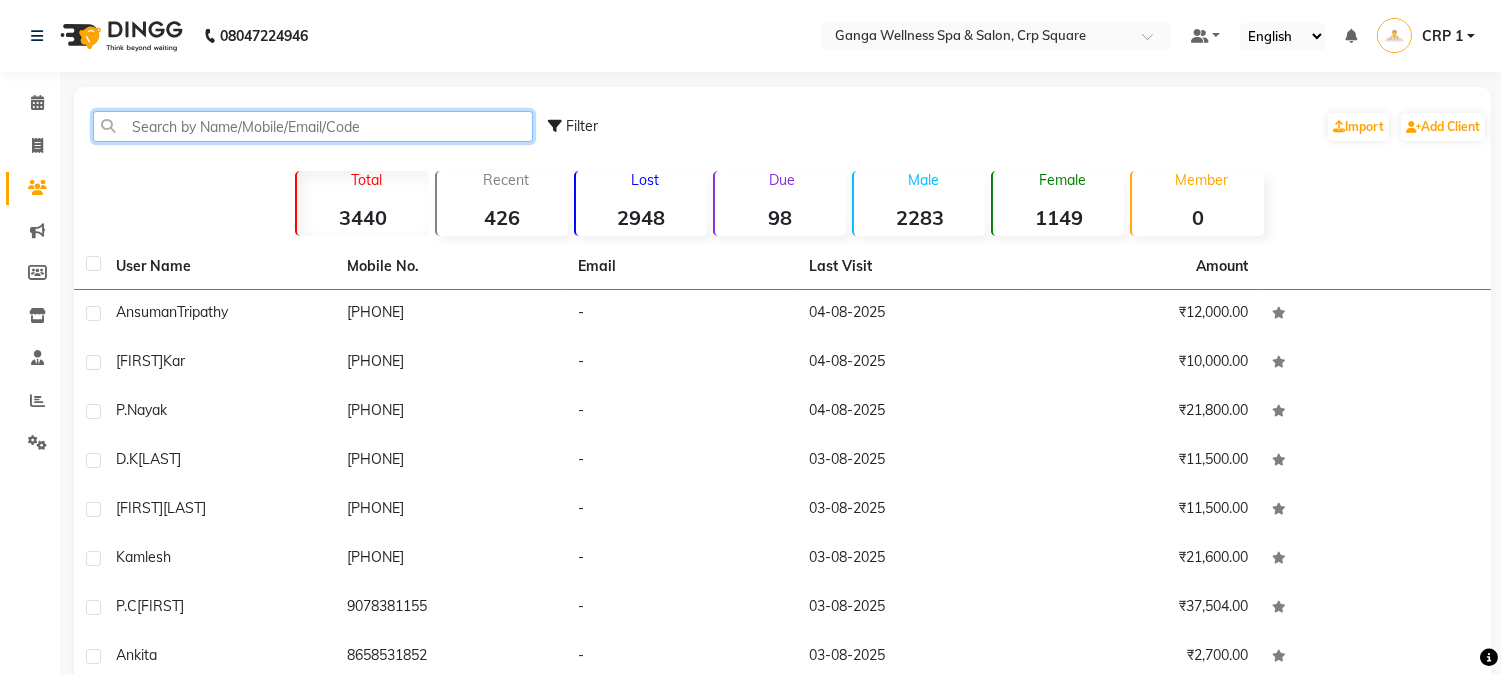 click 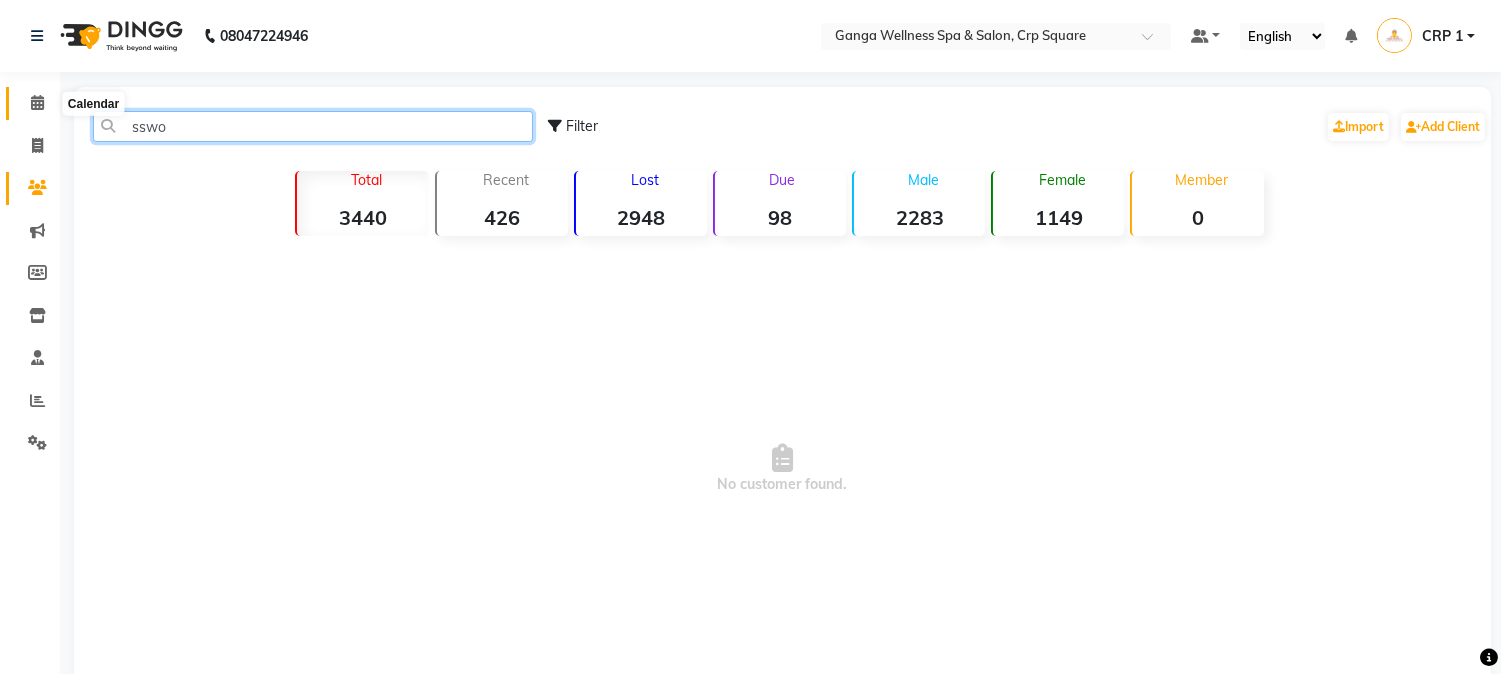 type on "sswo" 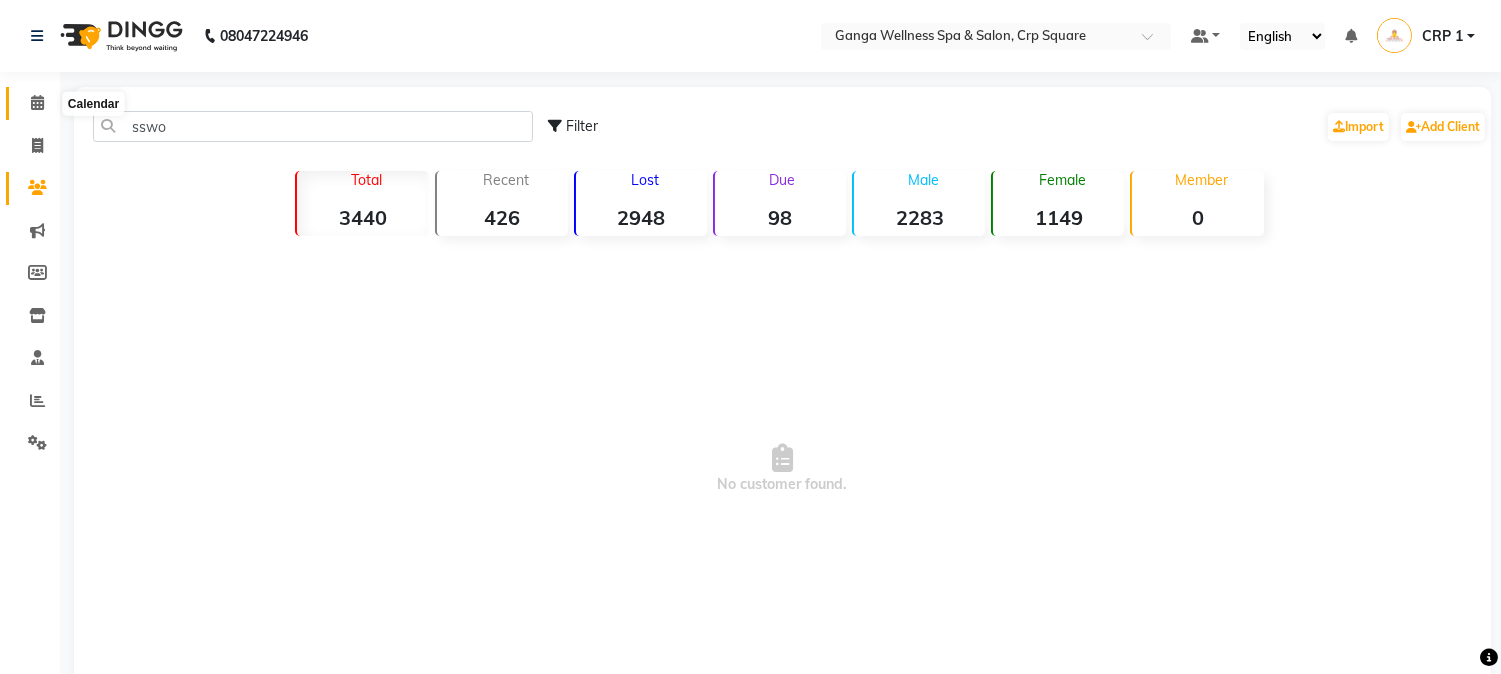 click 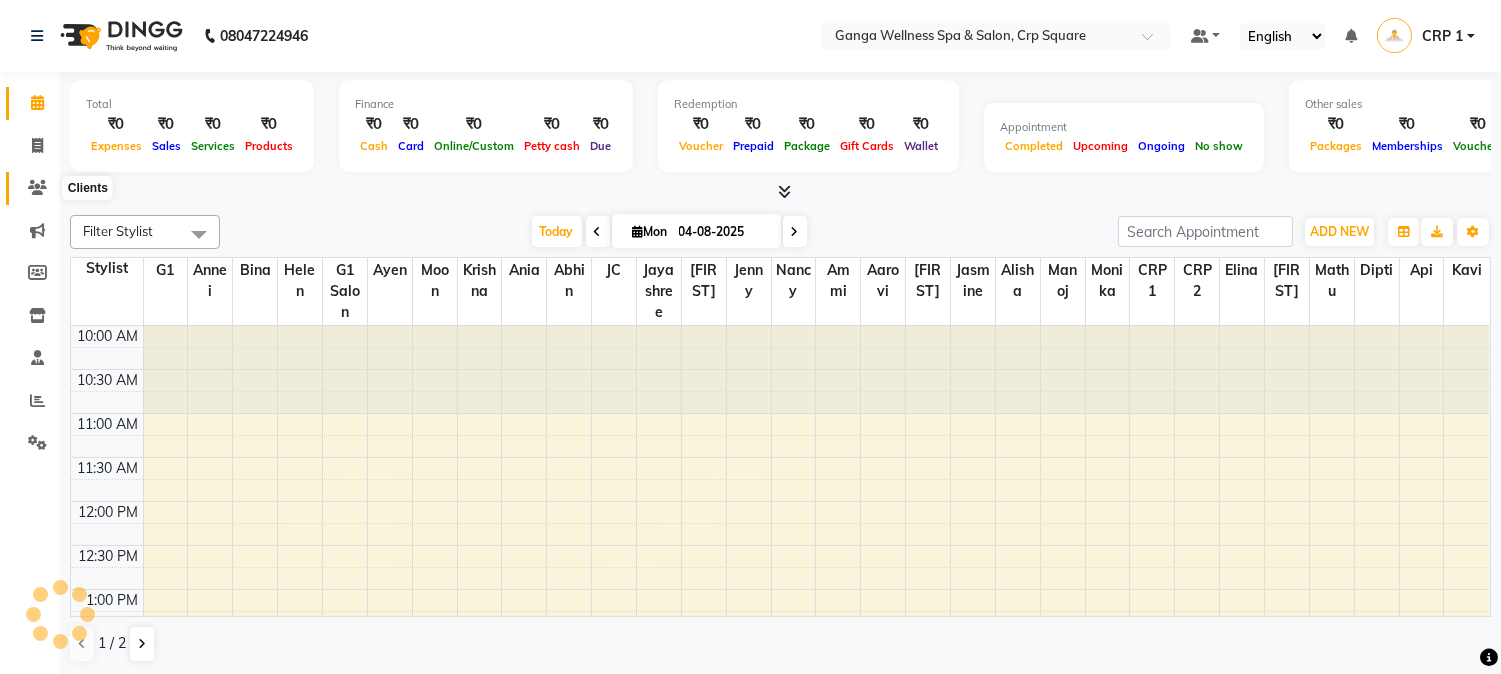 click 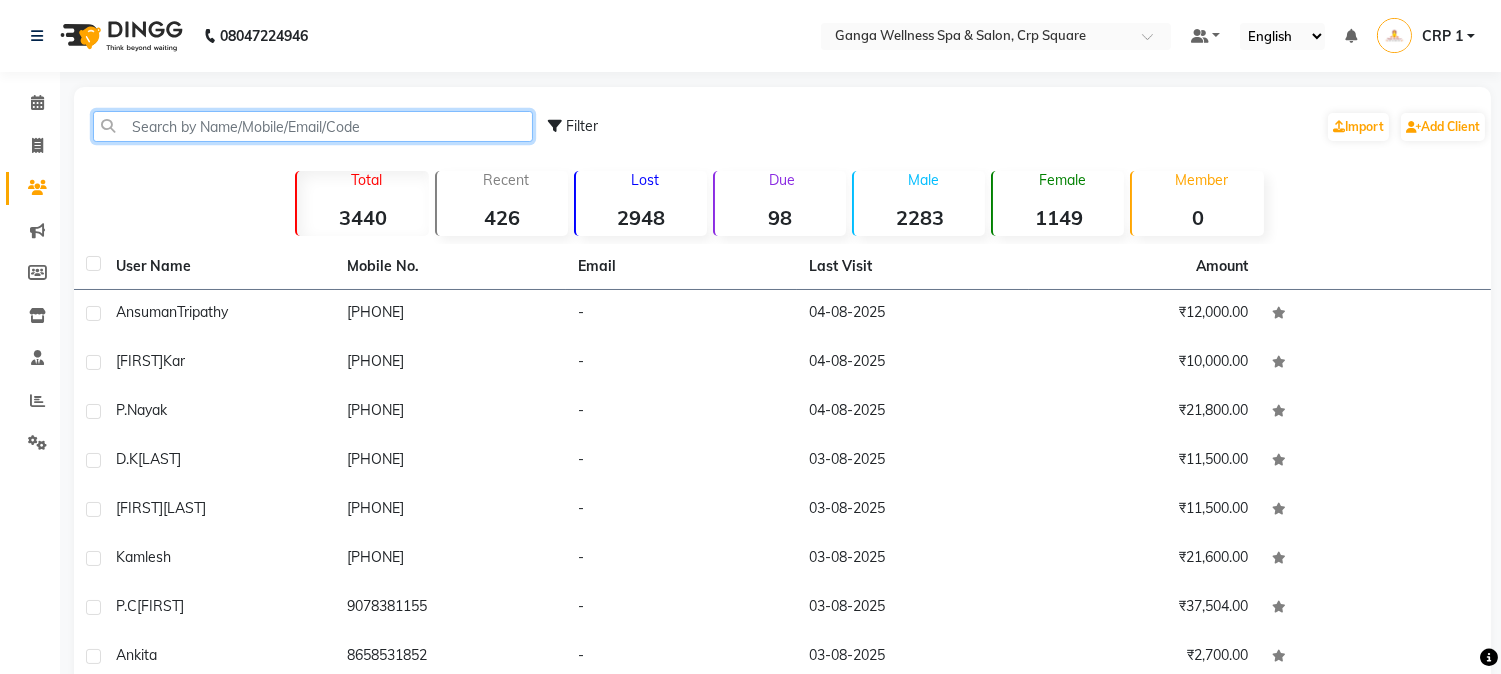 click 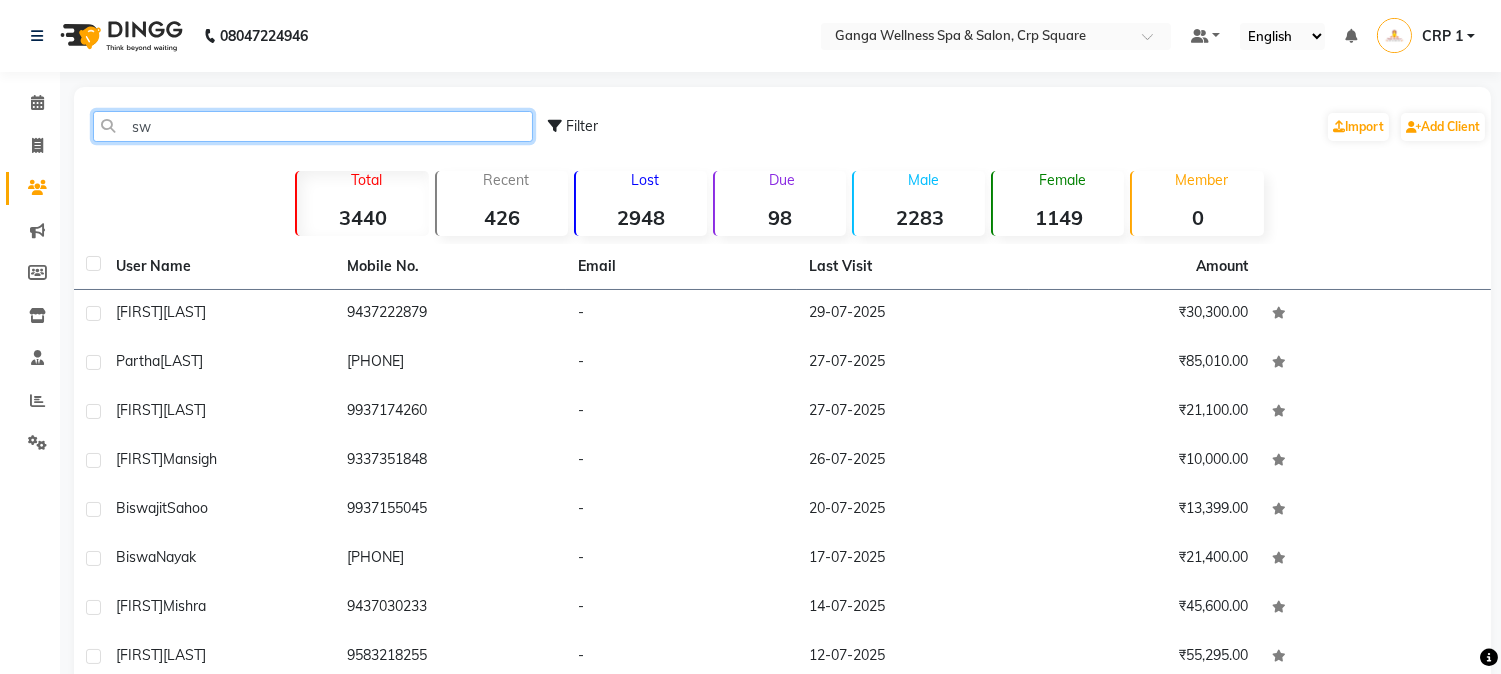type on "s" 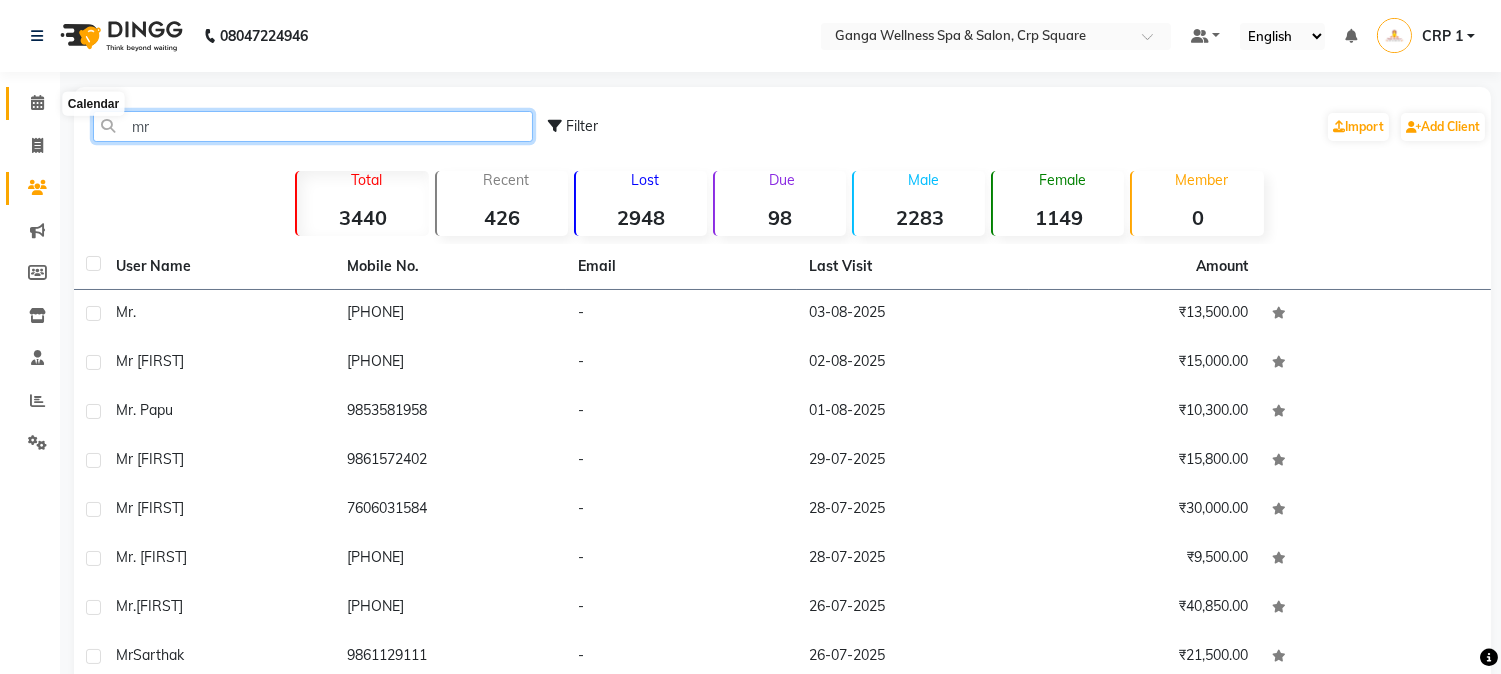 type on "mr" 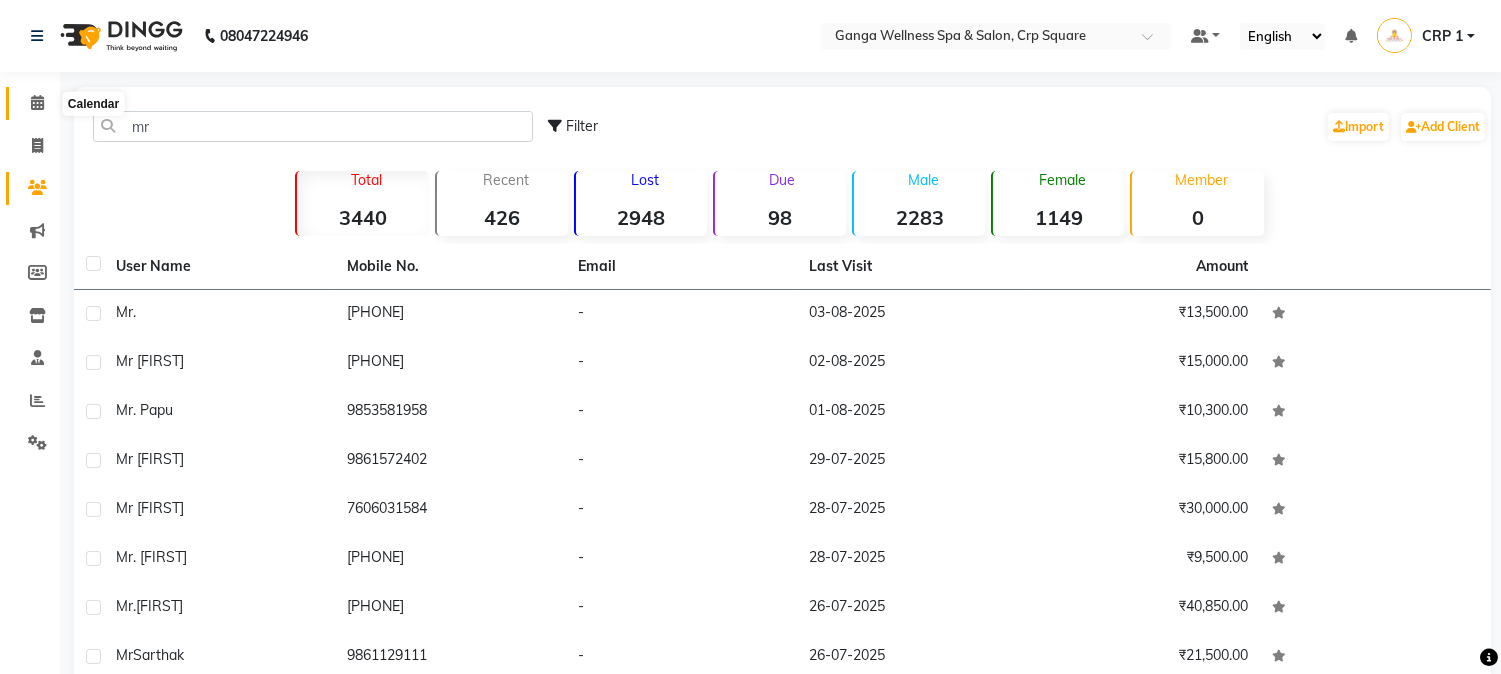 click 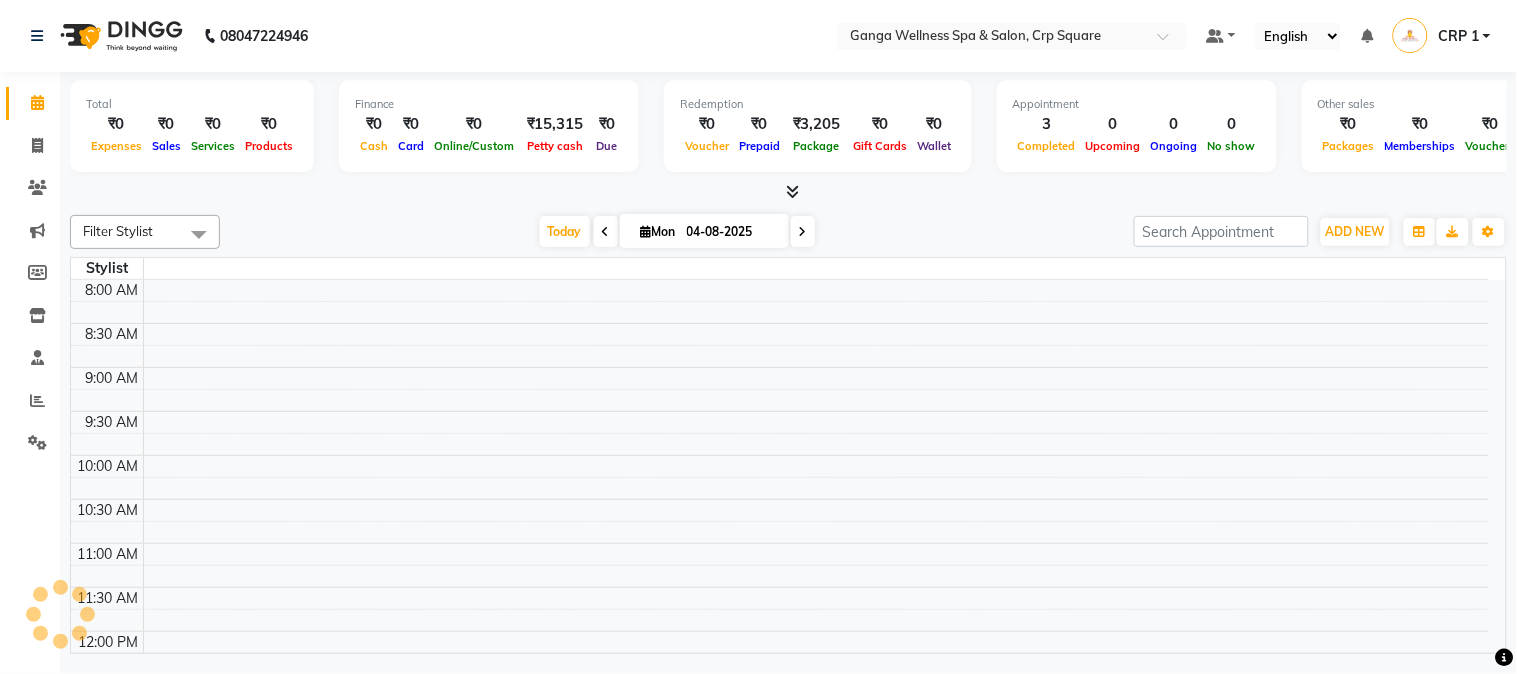click on "₹0" at bounding box center (213, 124) 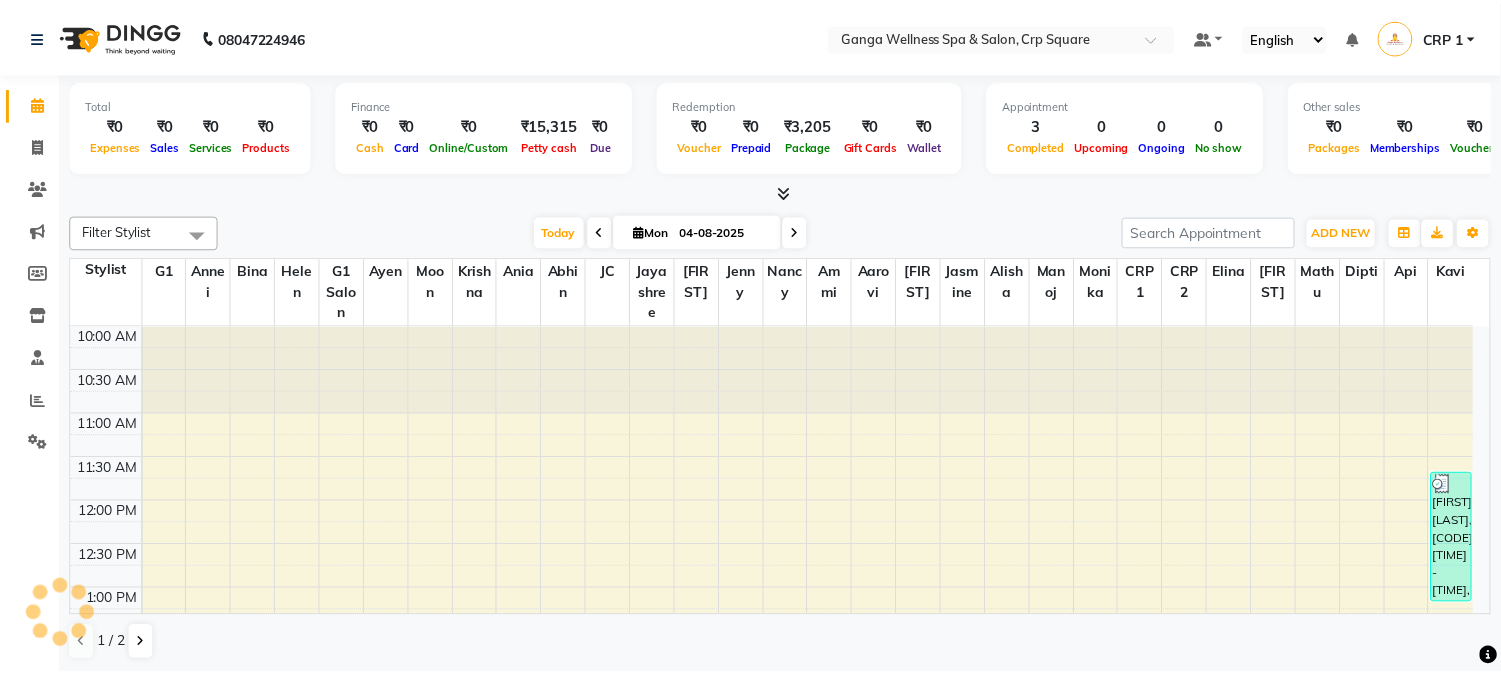 scroll, scrollTop: 265, scrollLeft: 0, axis: vertical 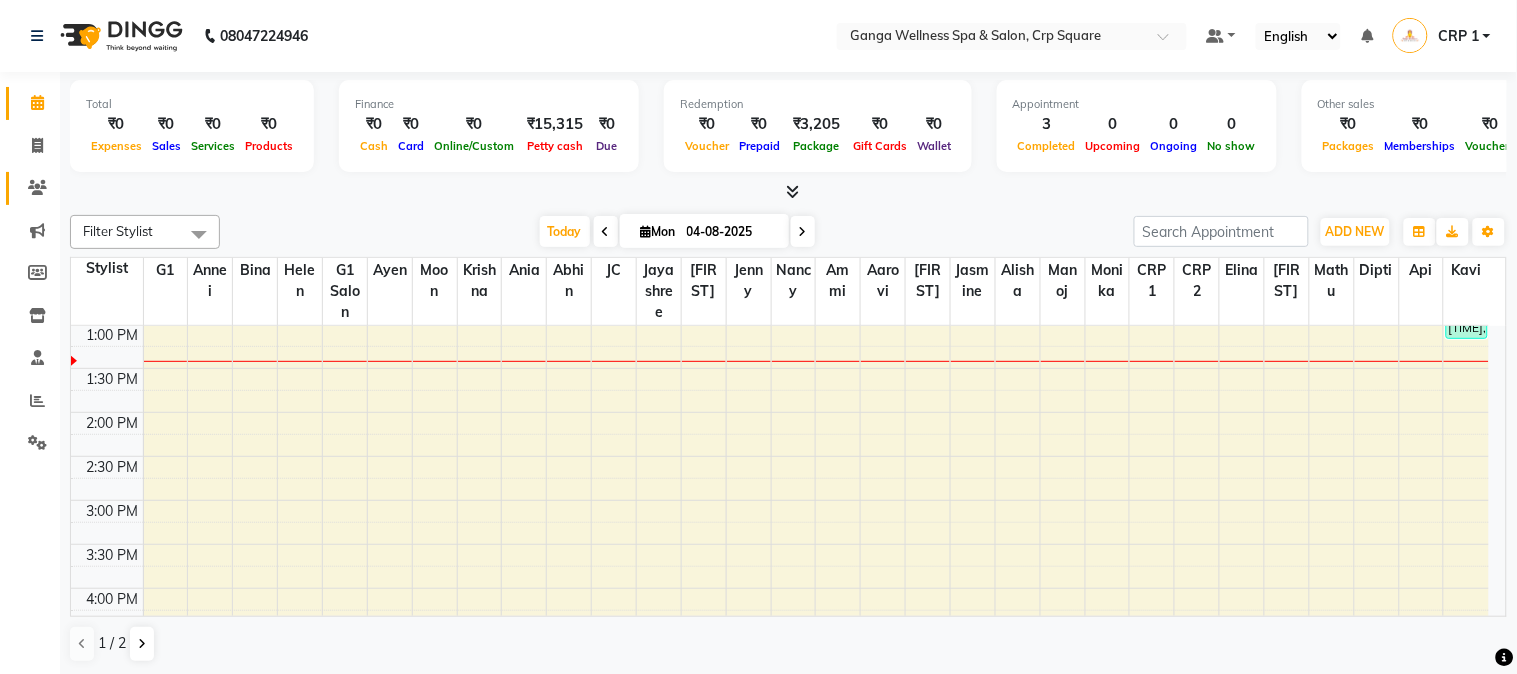 click 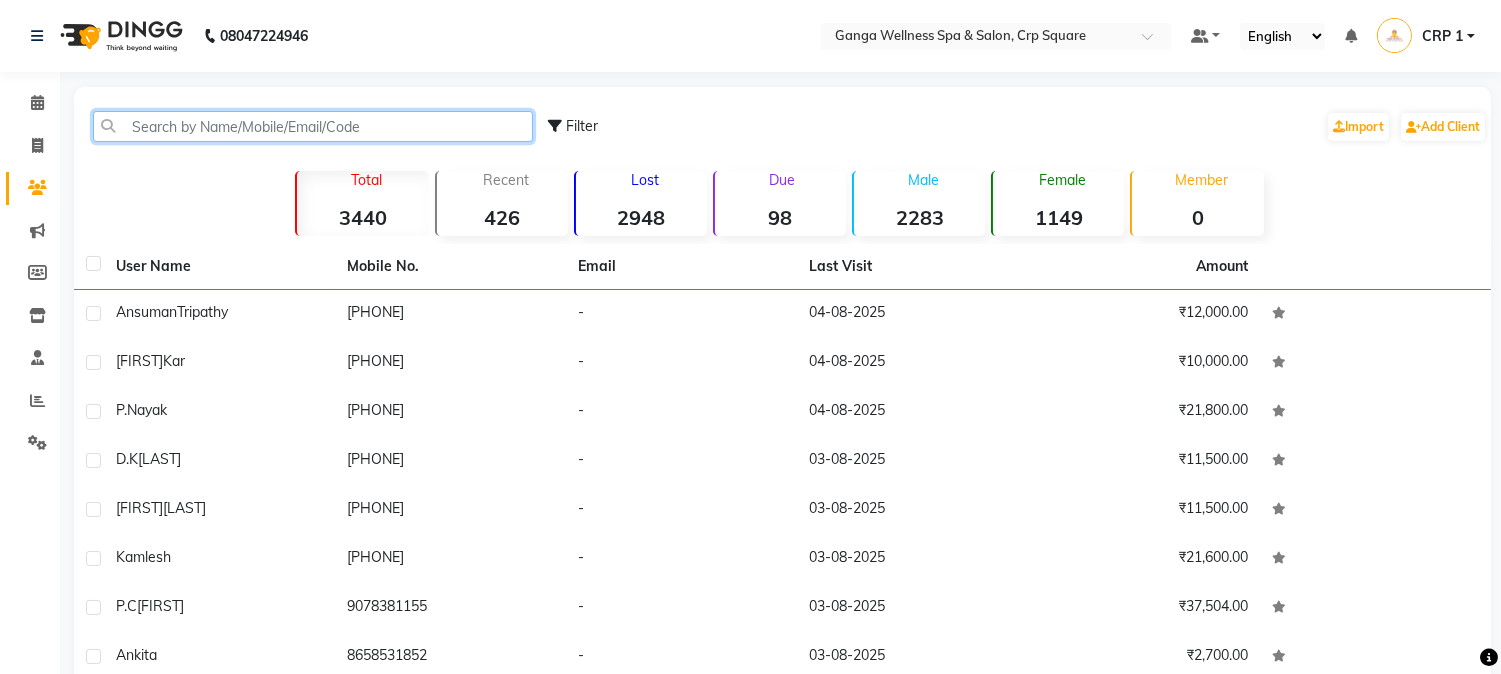 click 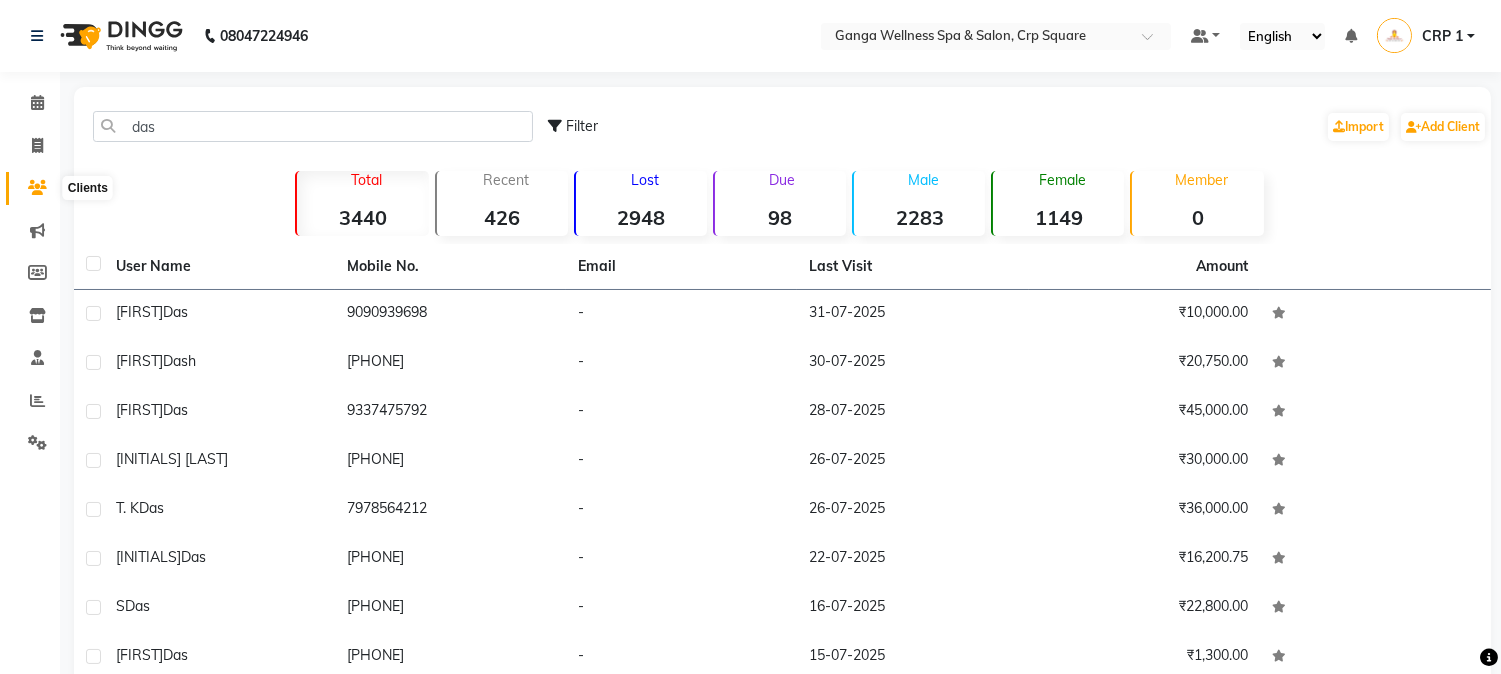 click 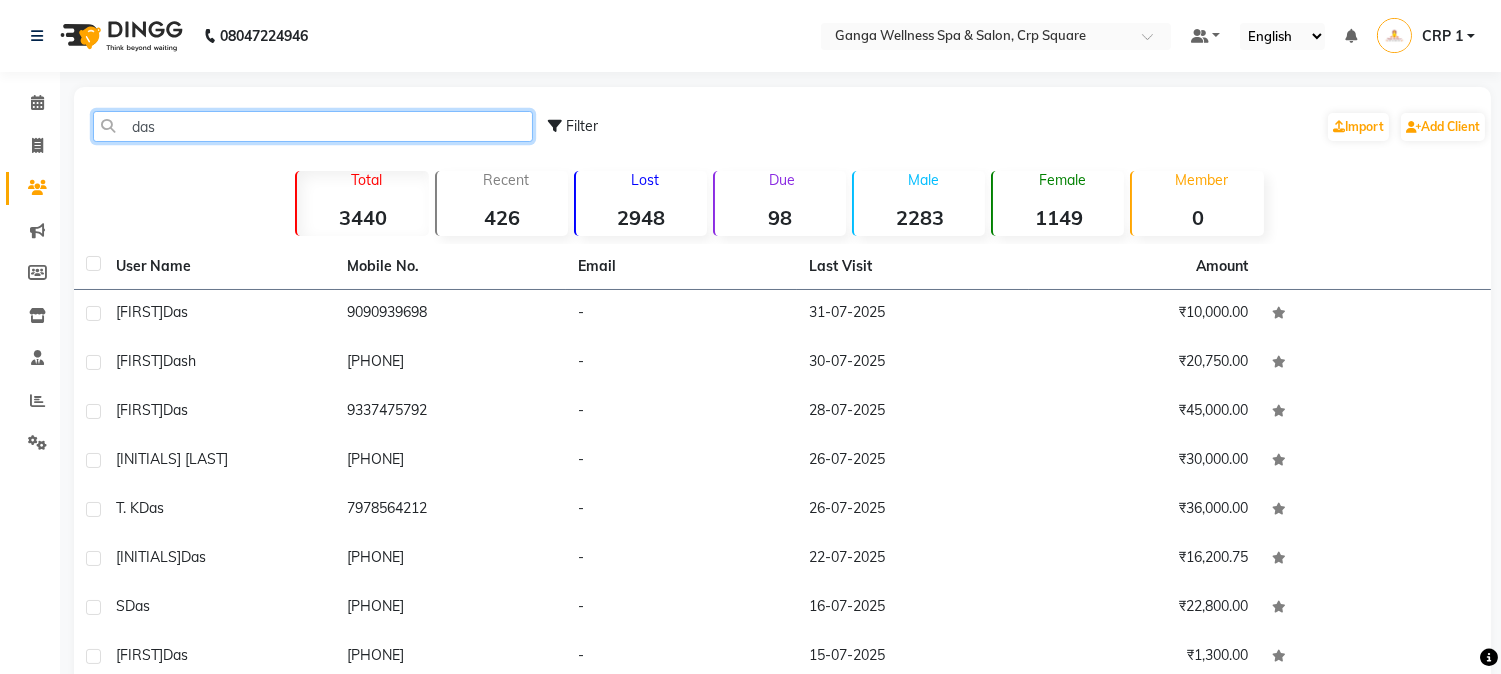 click on "das" 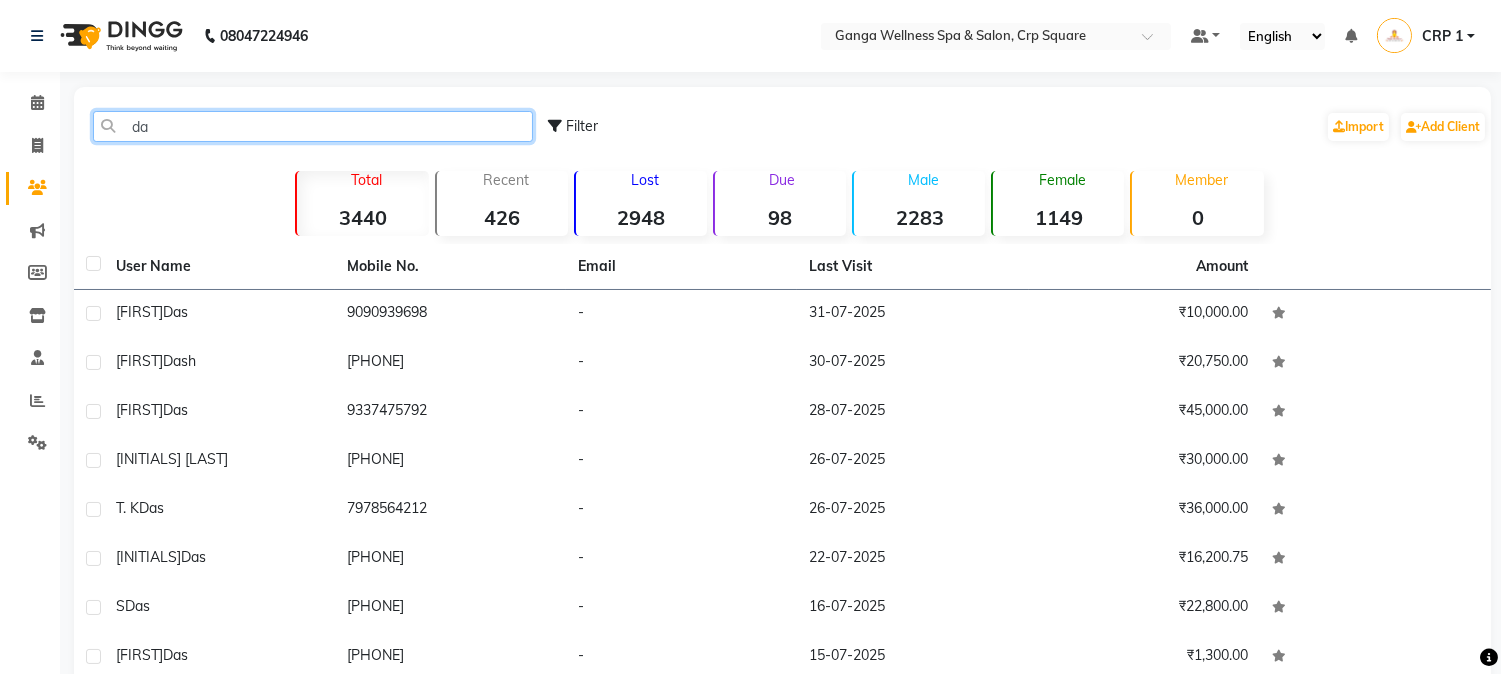 type on "d" 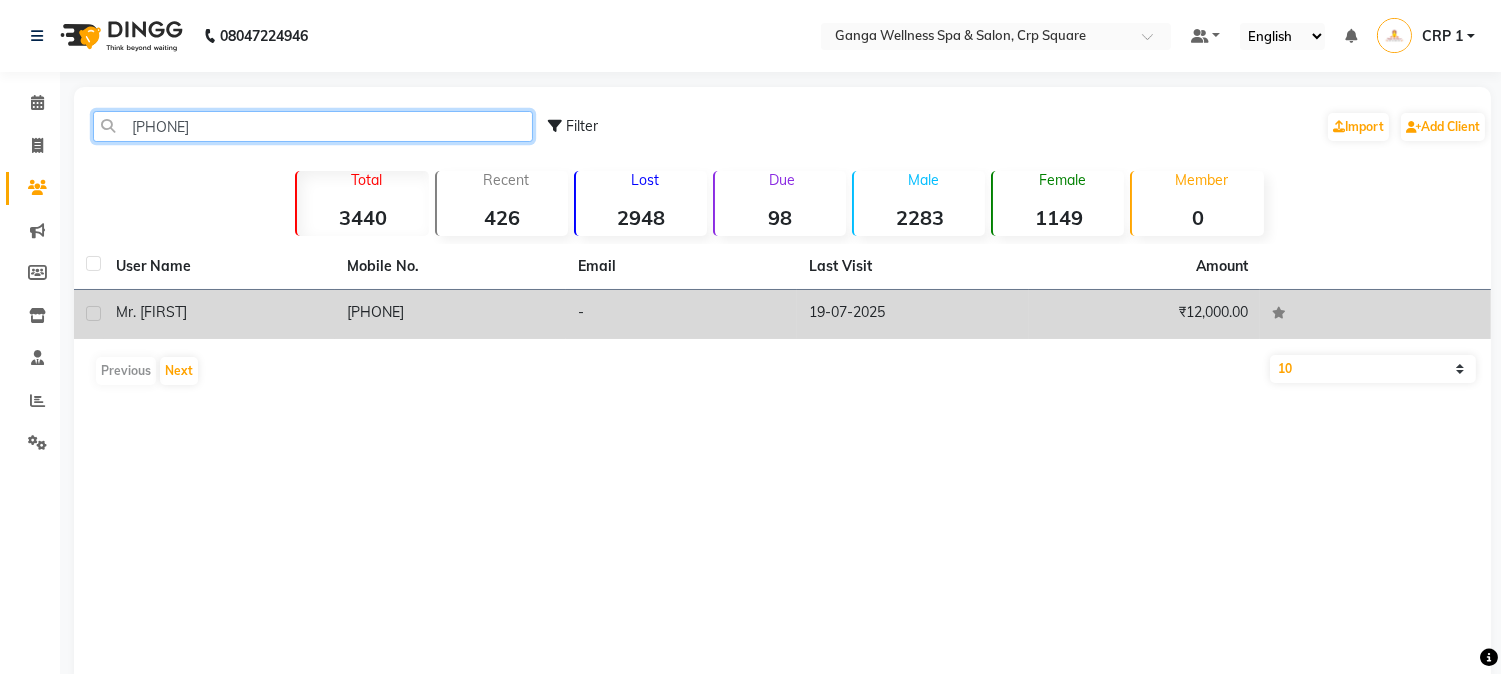 type on "9701354" 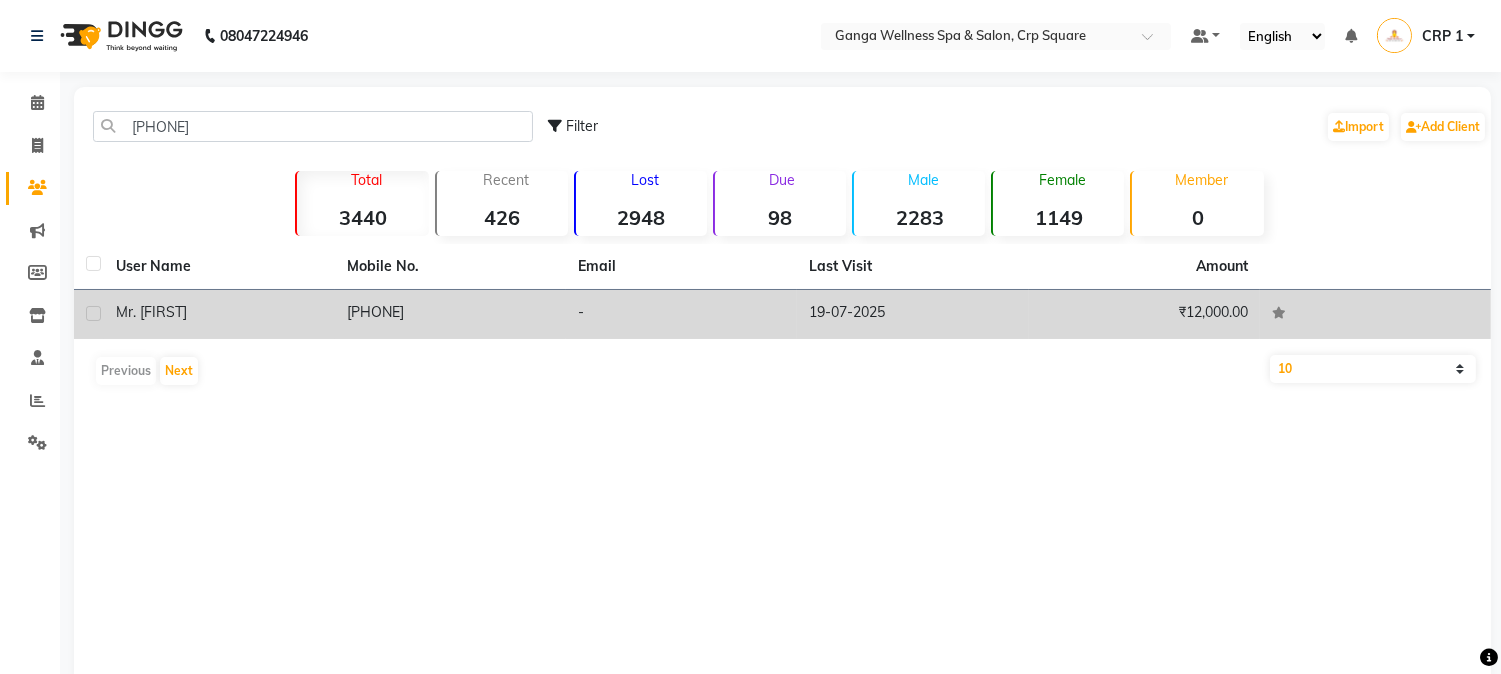 click on "9701354087" 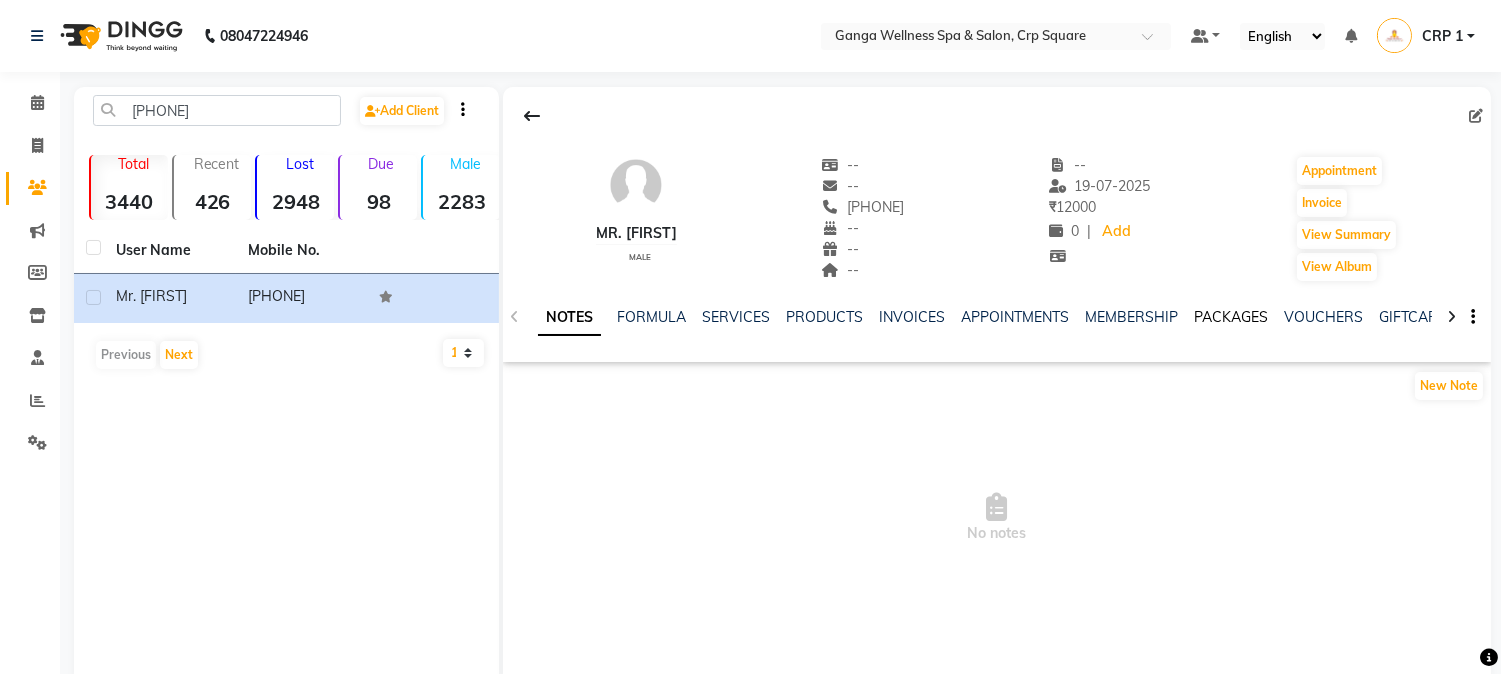 click on "PACKAGES" 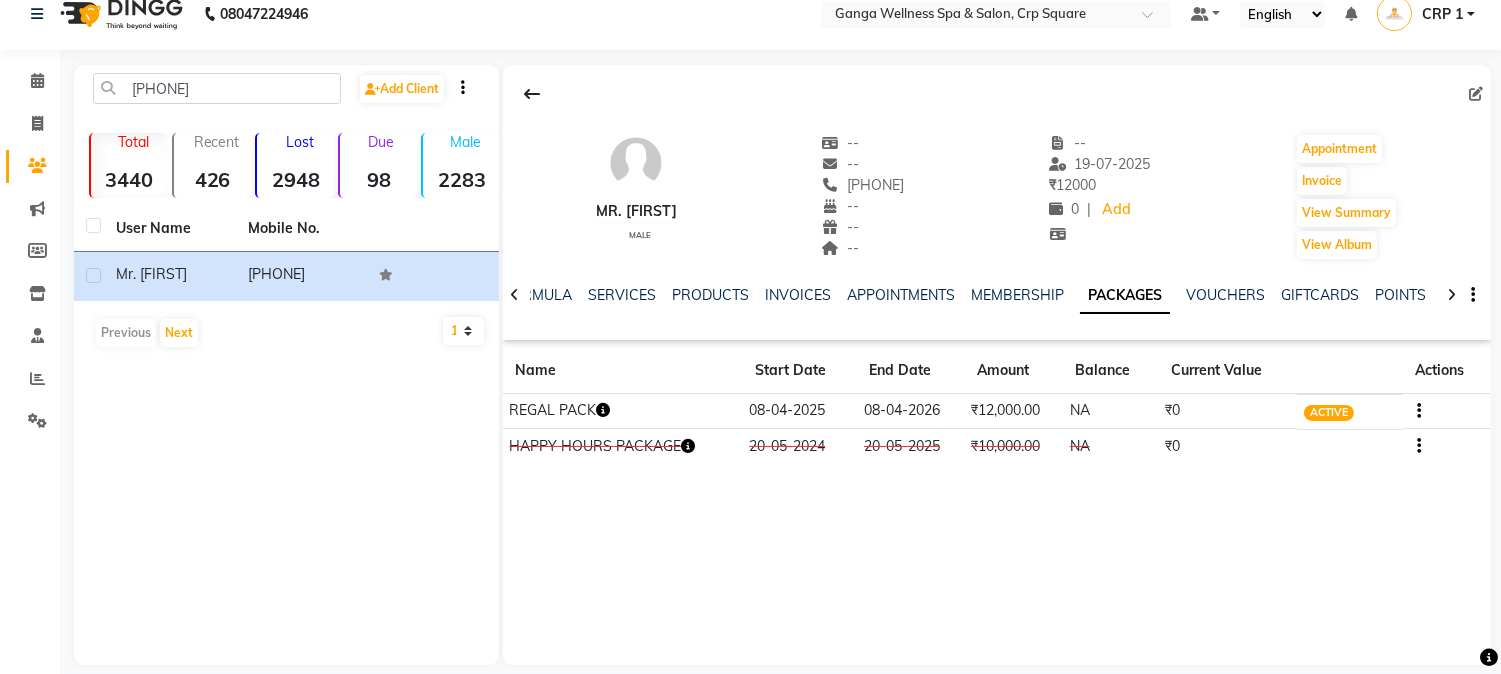 scroll, scrollTop: 42, scrollLeft: 0, axis: vertical 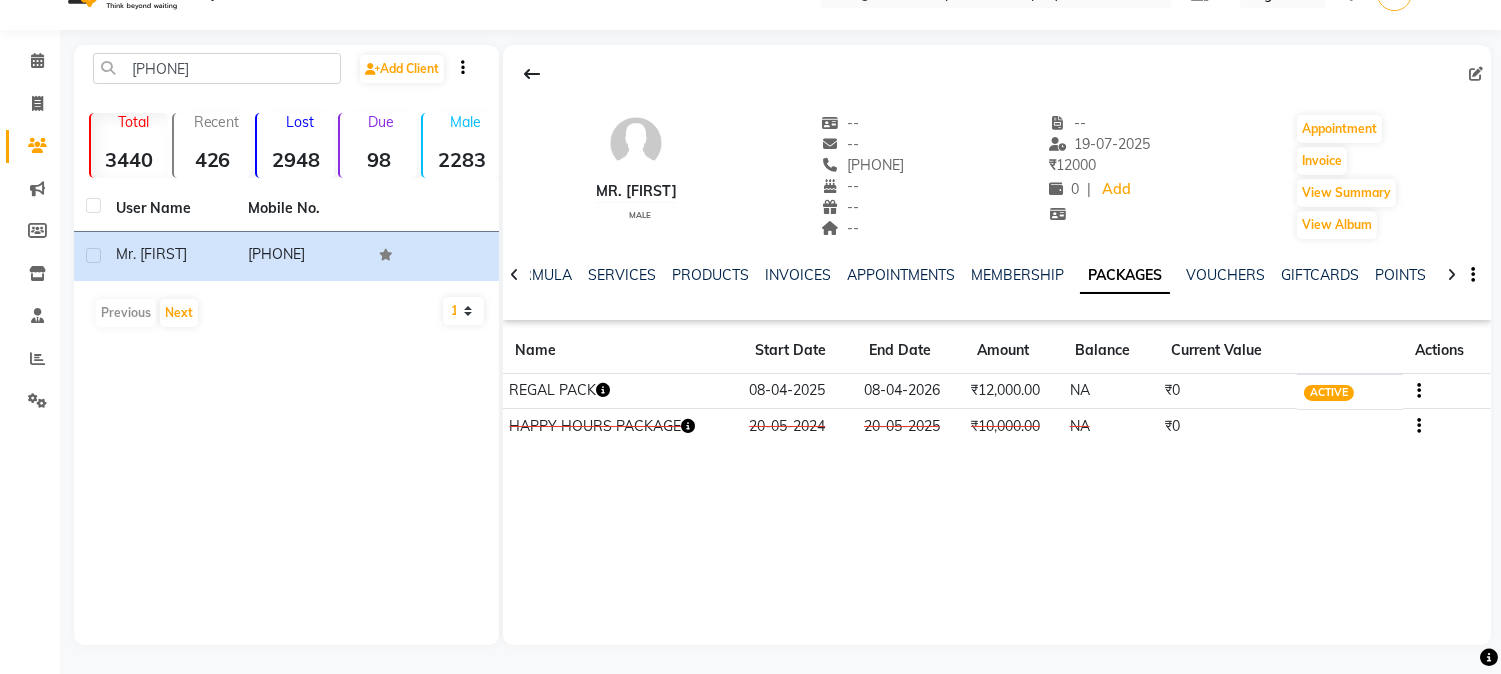 click 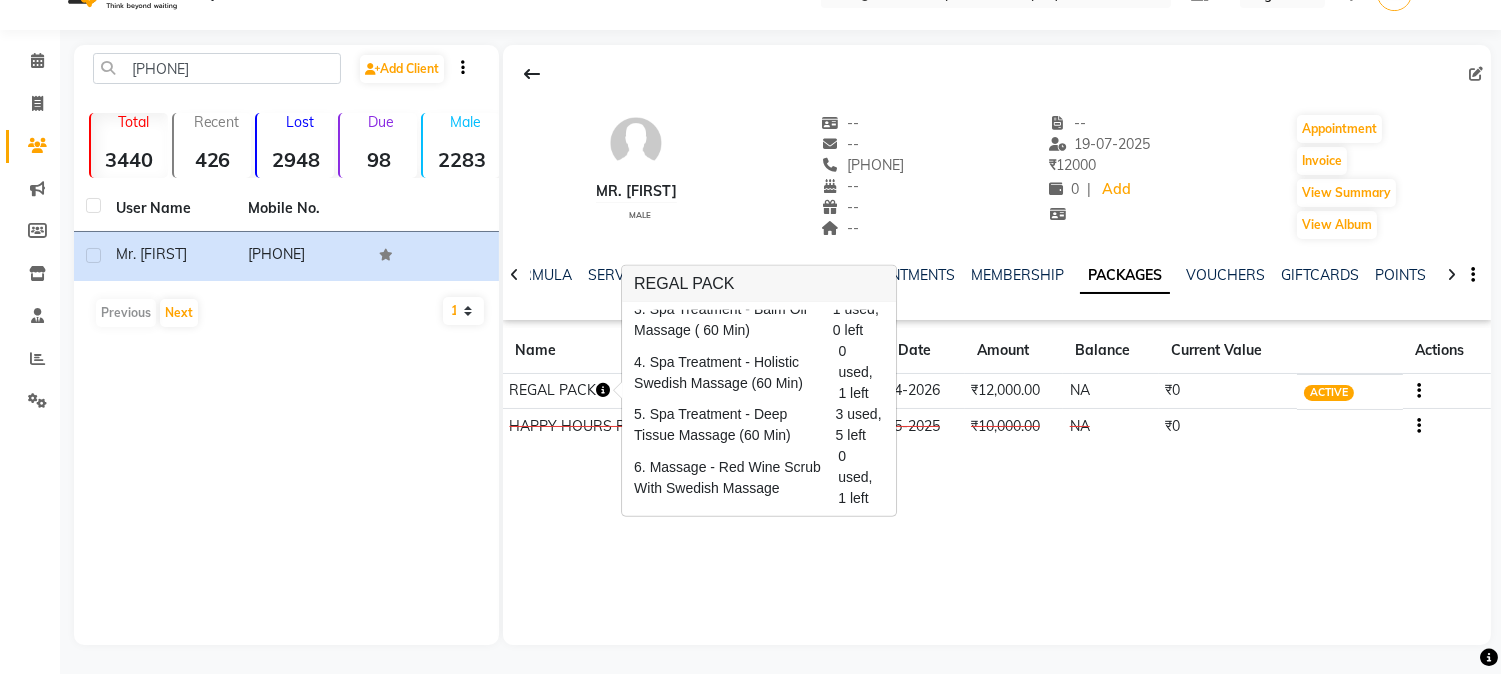 scroll, scrollTop: 0, scrollLeft: 0, axis: both 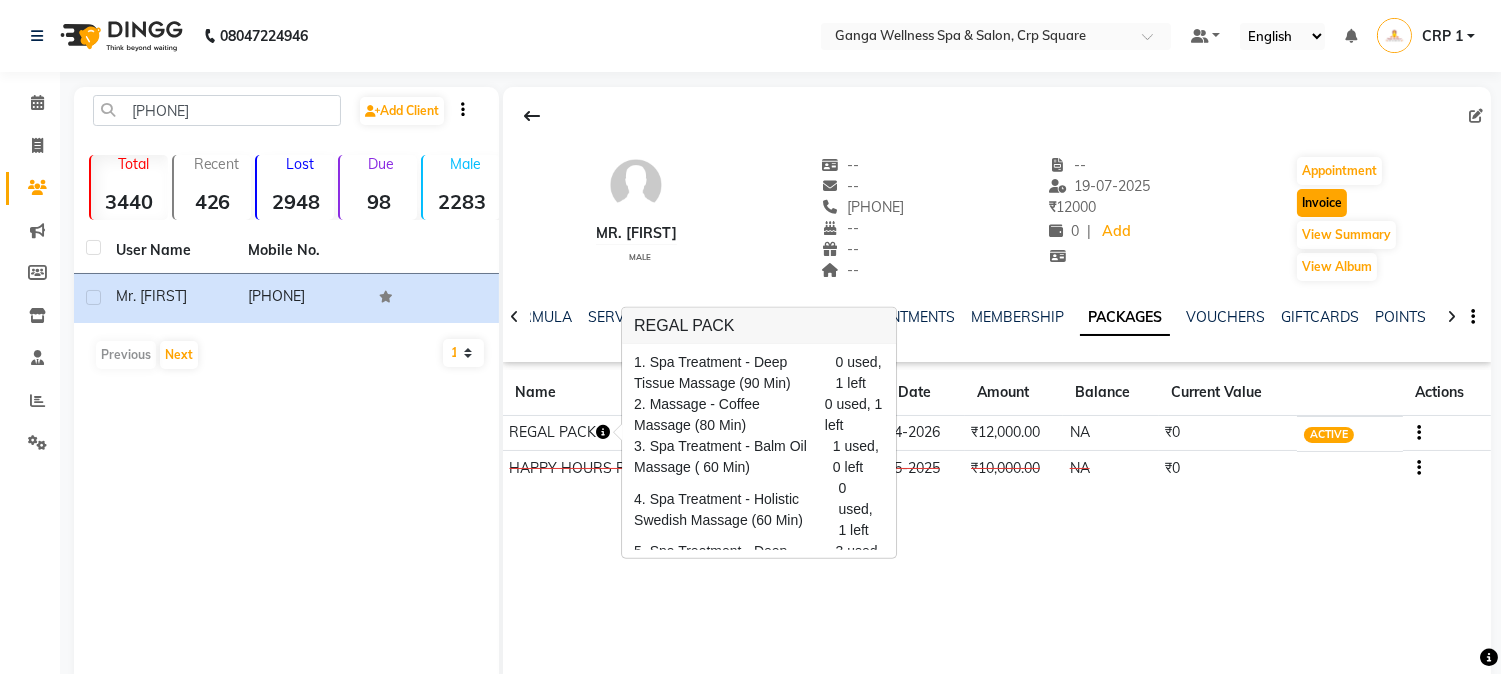 click on "Invoice" 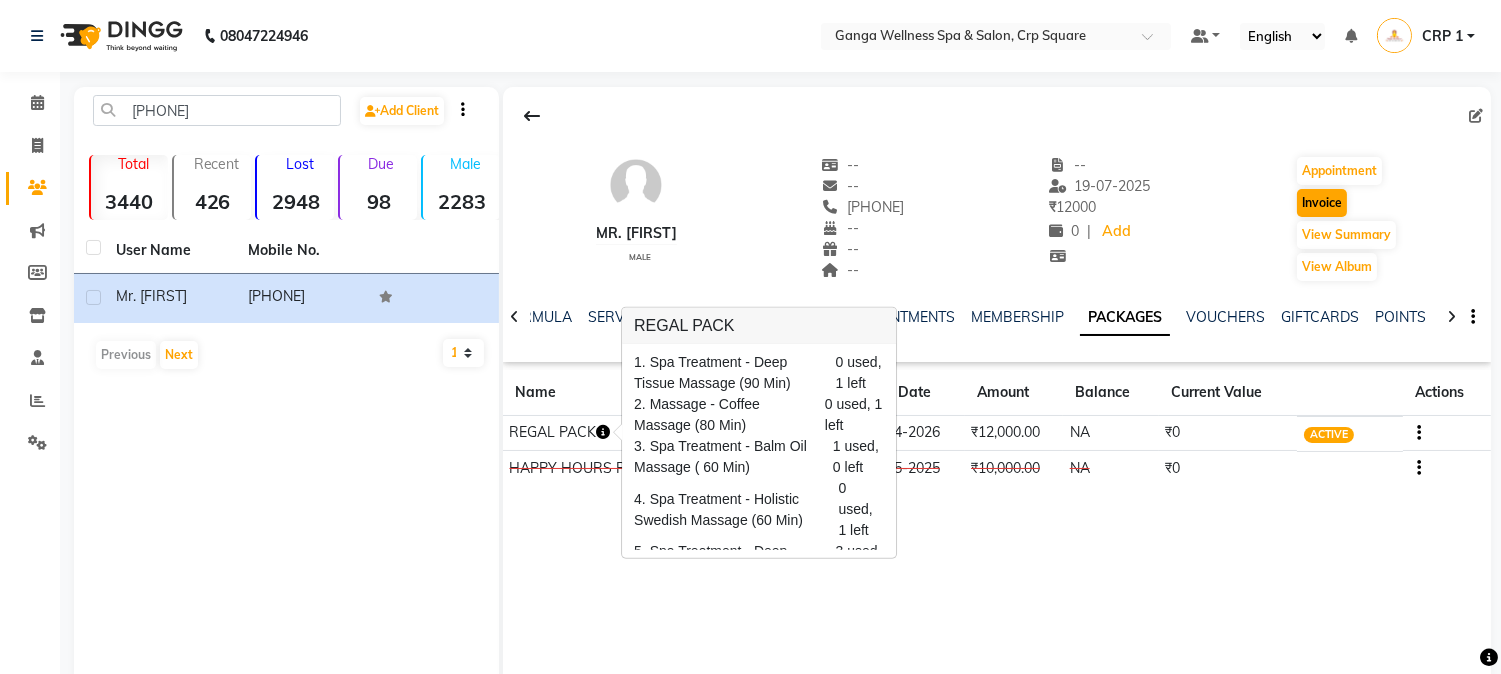 select on "service" 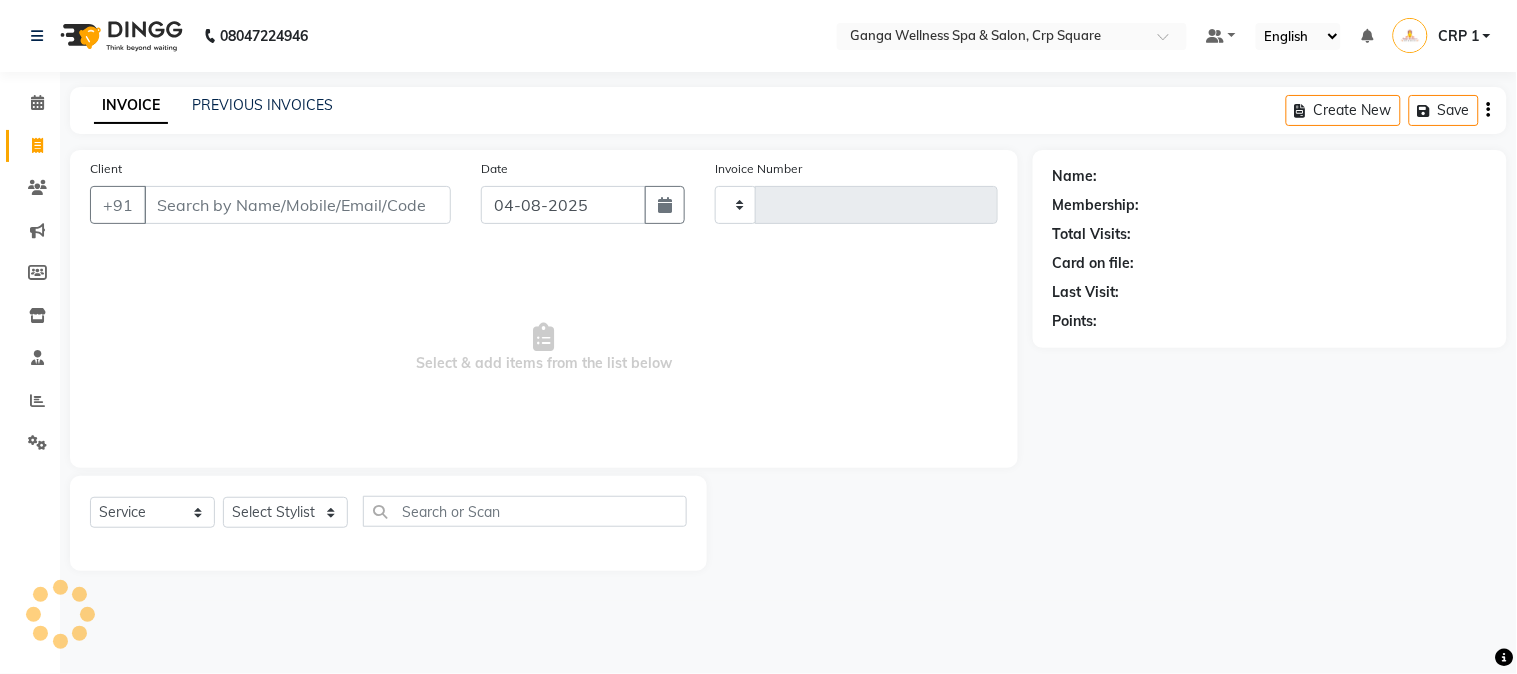 type on "1922" 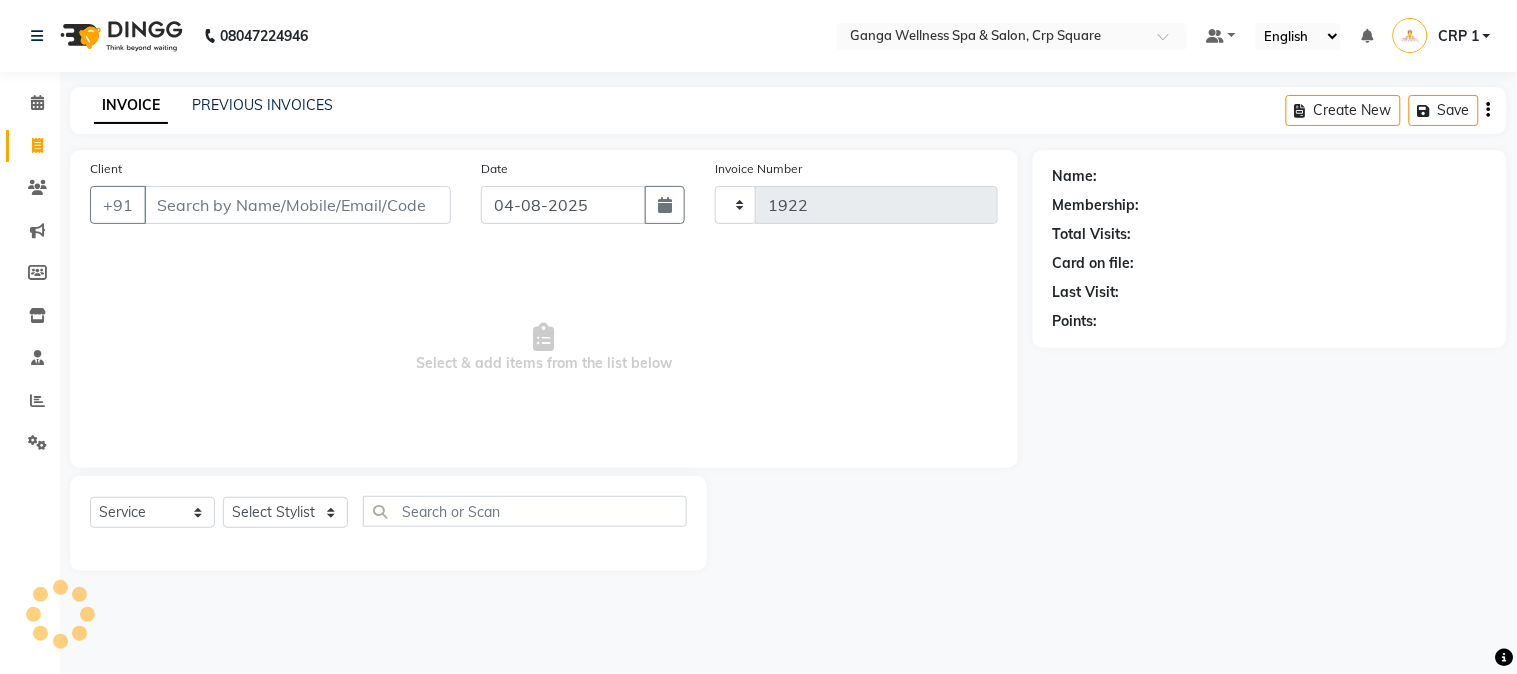 select on "715" 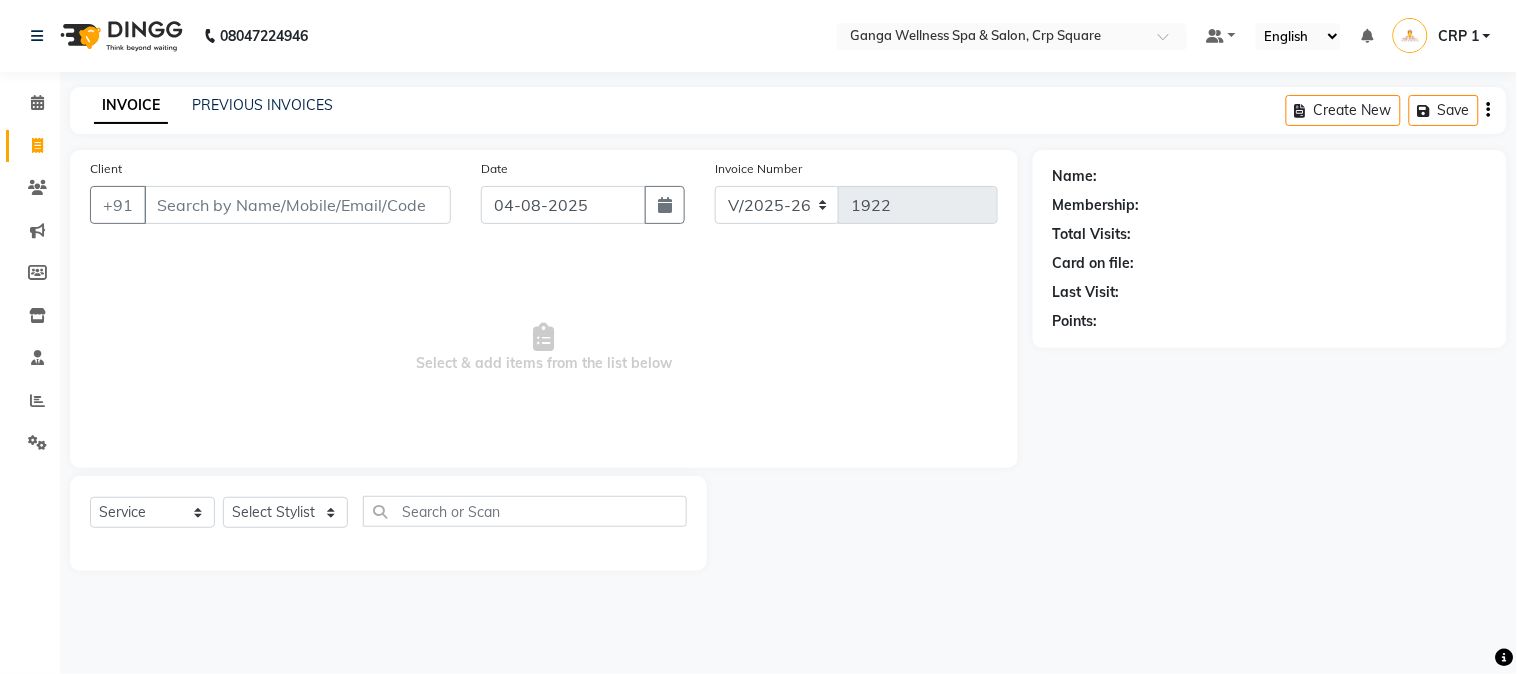 type on "9701354087" 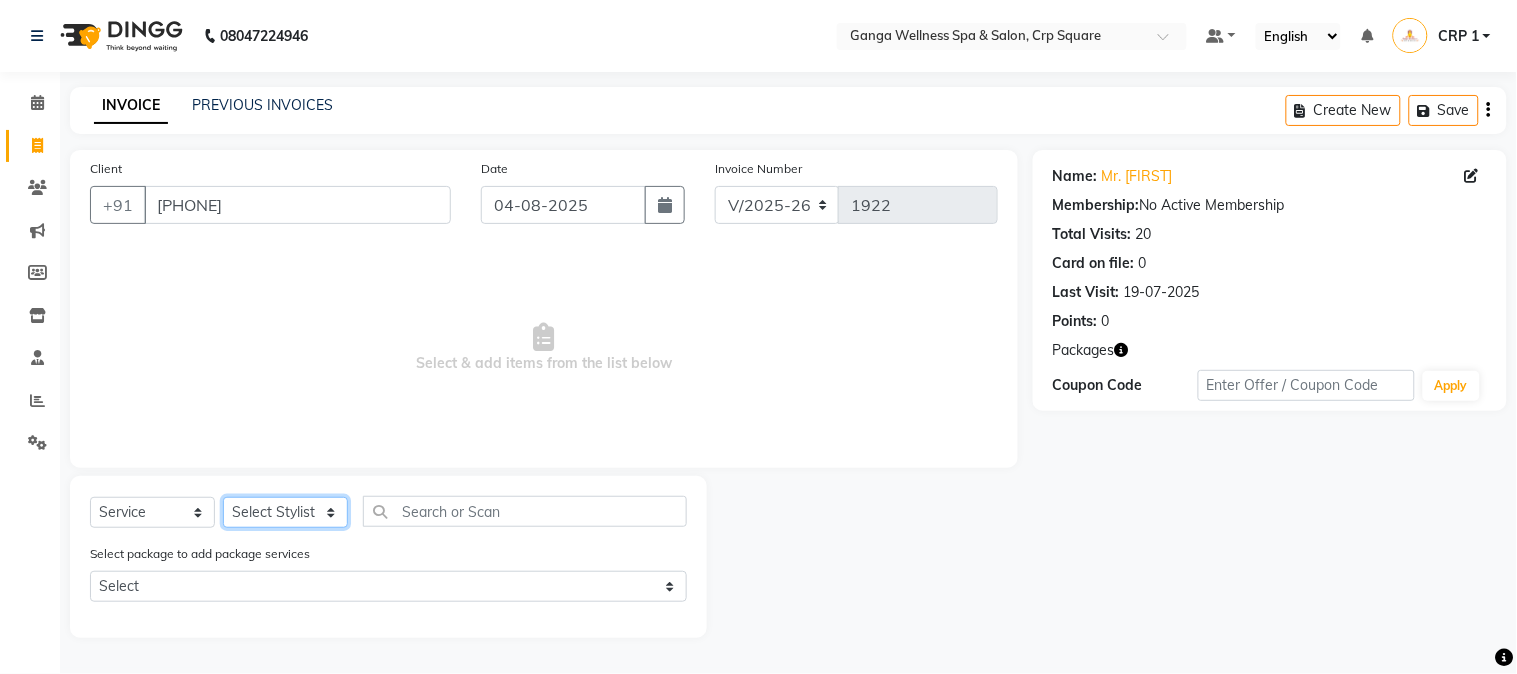 click on "Select Stylist Aarovi Abhin Alisha Ammi Ania Annei Api Ayen Bikash Bina CRP 1 CRP 2 Dipti Elina G1 G1 Salon General Manager  Helen Jasmine Jayashree JC Jenny kavi Krishna Manoj Mathu  Monika Moon Nancy Nirupama Pabitra Papu Puja Purnima Rajashree Raju Rashmi Rasmi  Remi Rinky Riya Rose Sanjiv Saraswati Saroj Sir  Shrabani Sofia Steffy Sukanya Surren Mahapatra Sushree Swopna Umpi Zuali" 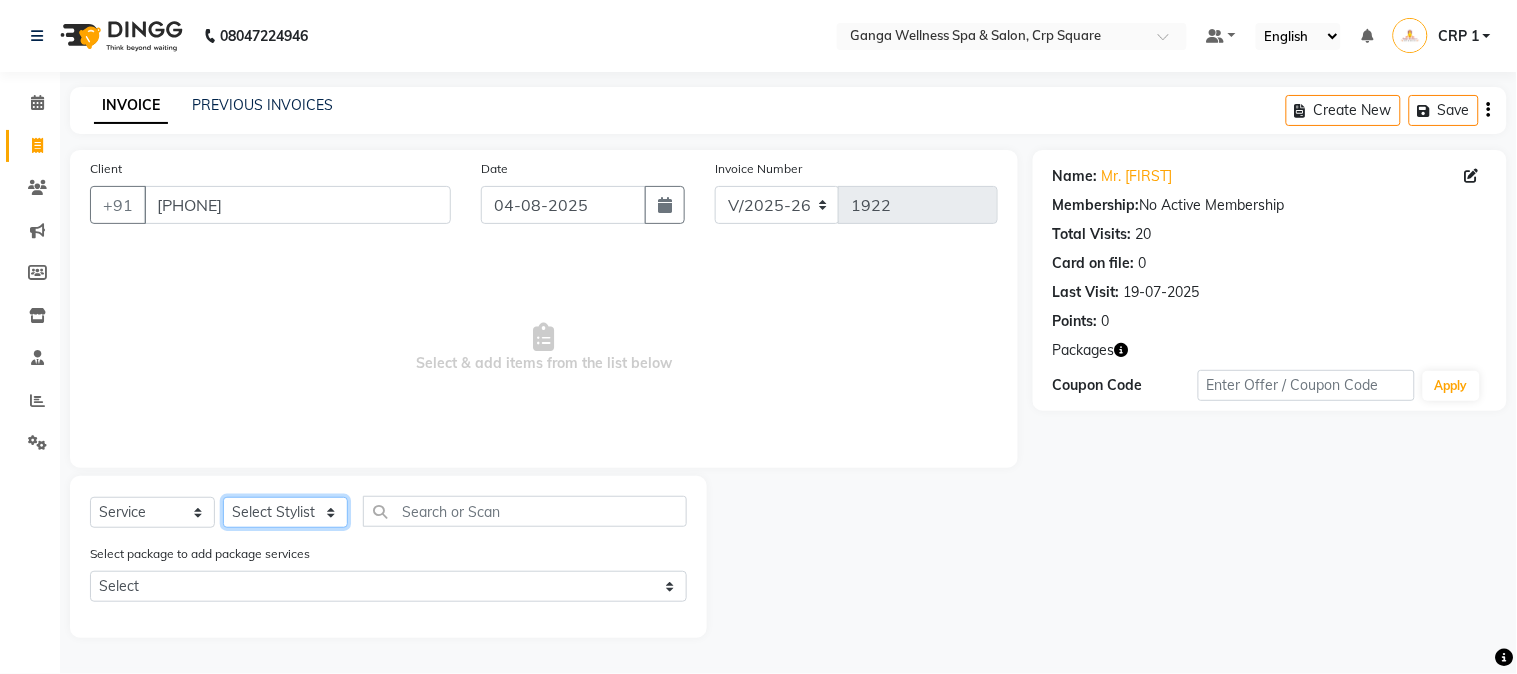select on "45438" 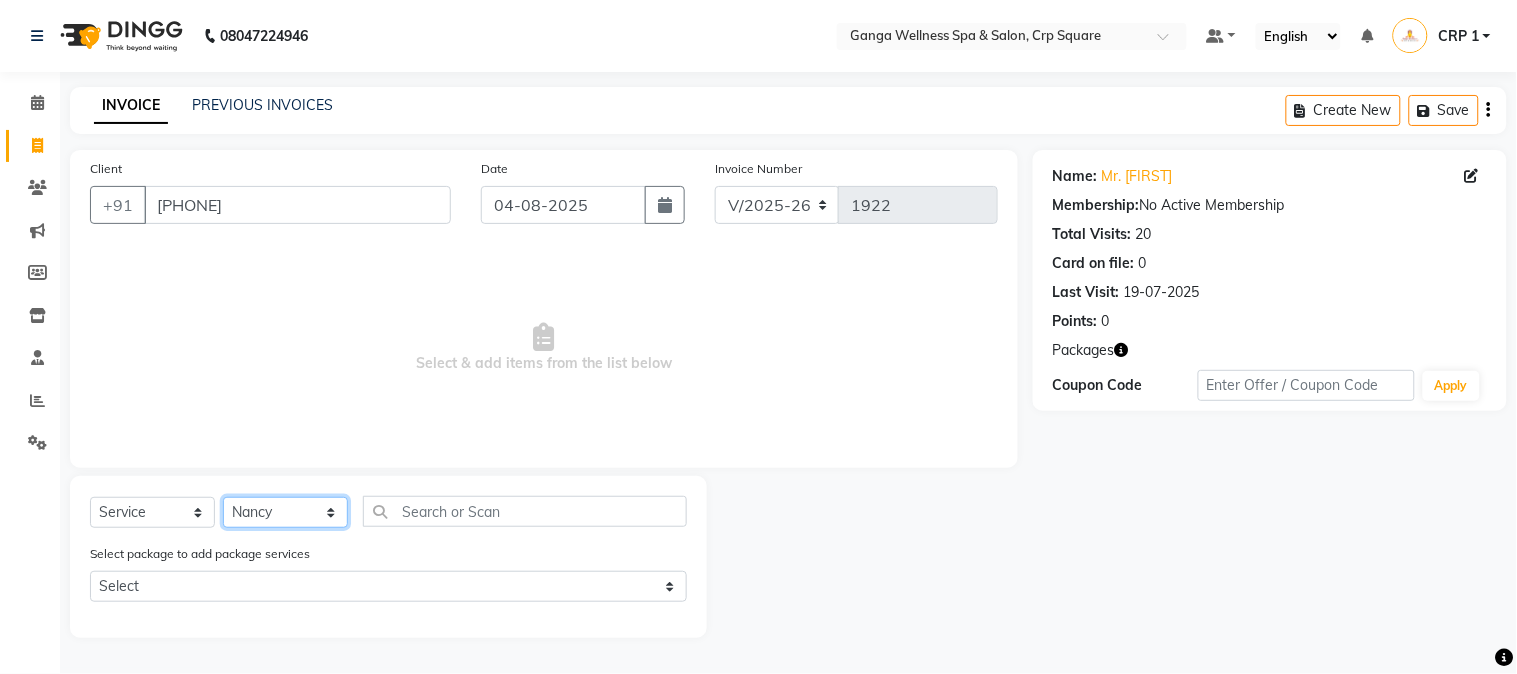 click on "Select Stylist Aarovi Abhin Alisha Ammi Ania Annei Api Ayen Bikash Bina CRP 1 CRP 2 Dipti Elina G1 G1 Salon General Manager  Helen Jasmine Jayashree JC Jenny kavi Krishna Manoj Mathu  Monika Moon Nancy Nirupama Pabitra Papu Puja Purnima Rajashree Raju Rashmi Rasmi  Remi Rinky Riya Rose Sanjiv Saraswati Saroj Sir  Shrabani Sofia Steffy Sukanya Surren Mahapatra Sushree Swopna Umpi Zuali" 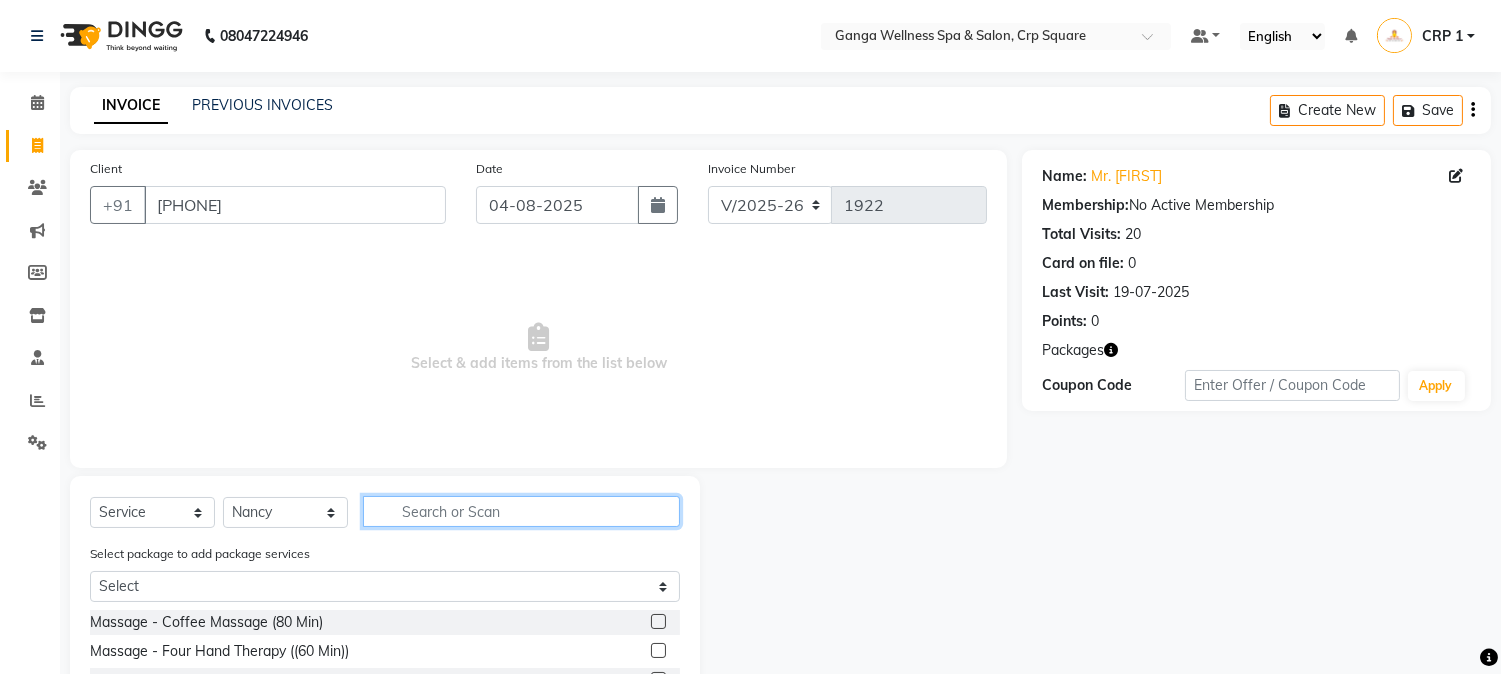 click 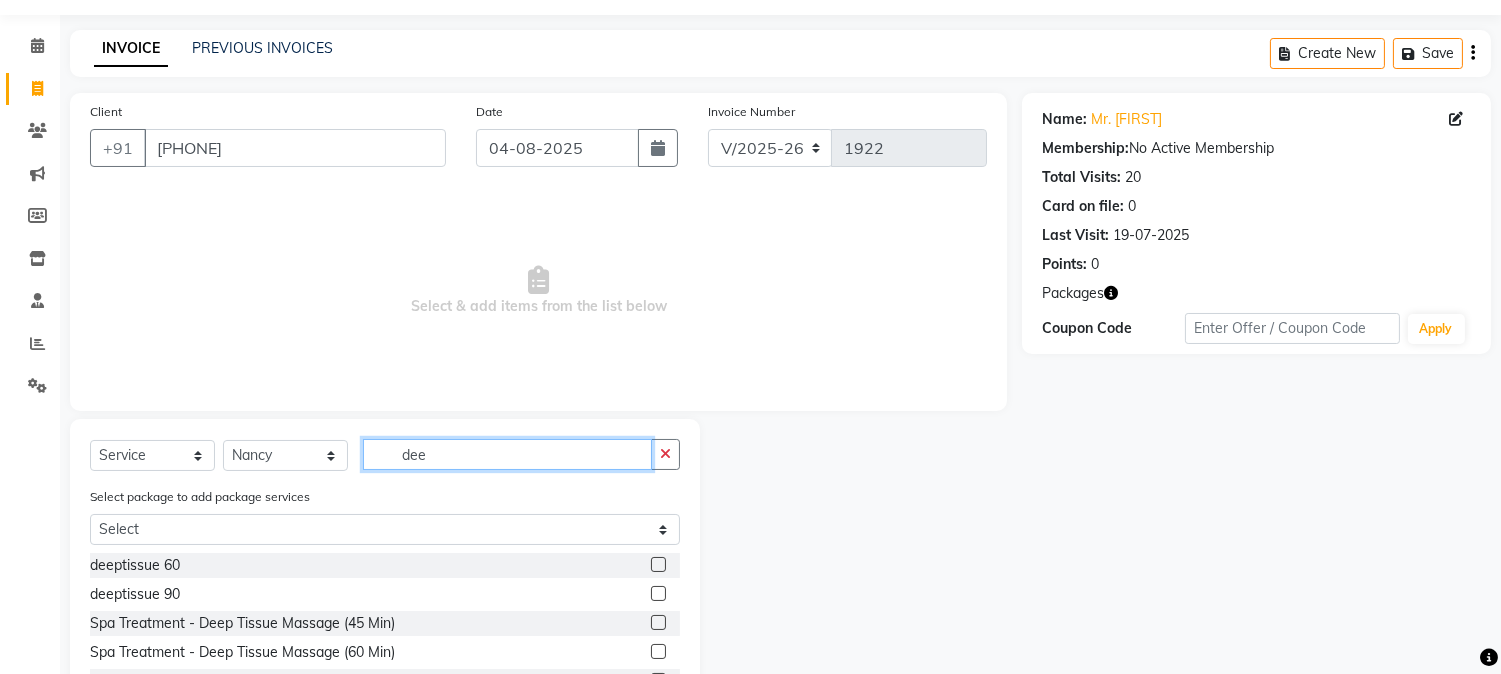 scroll, scrollTop: 111, scrollLeft: 0, axis: vertical 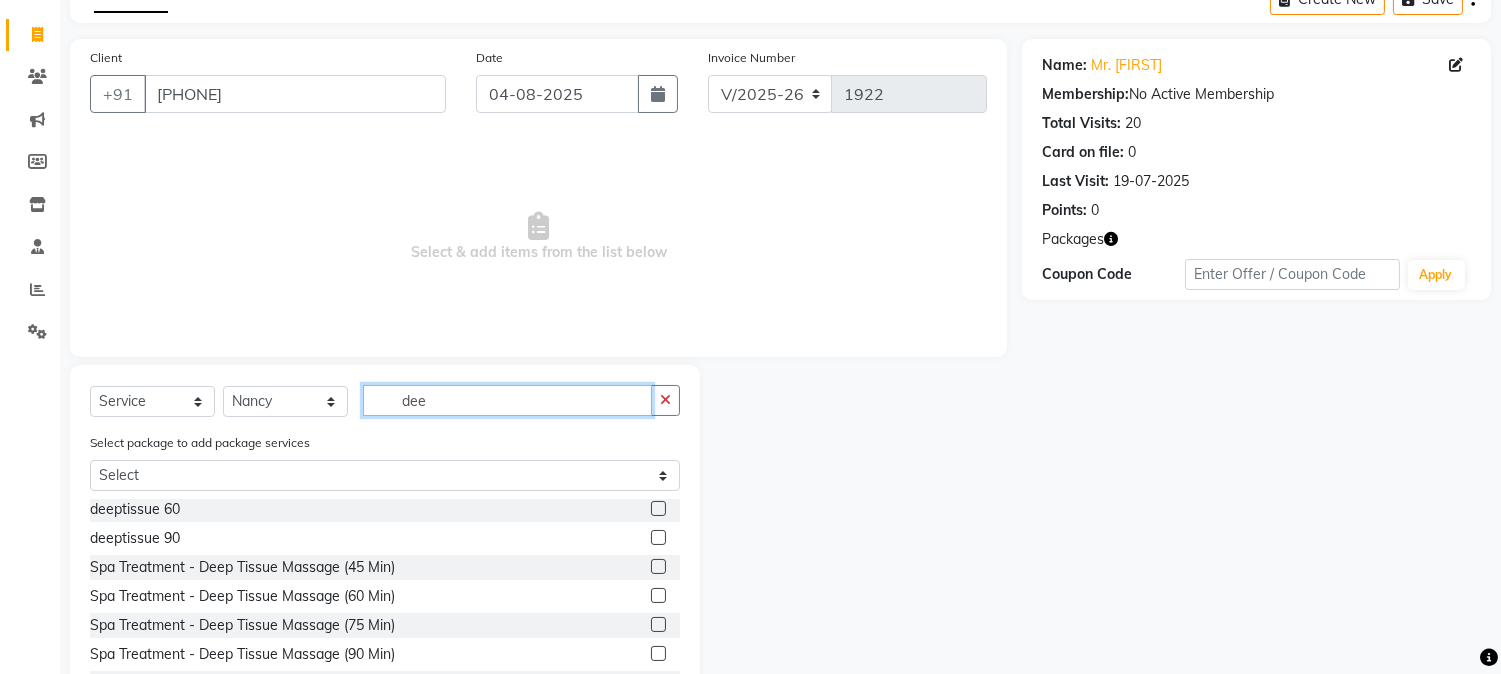 type on "dee" 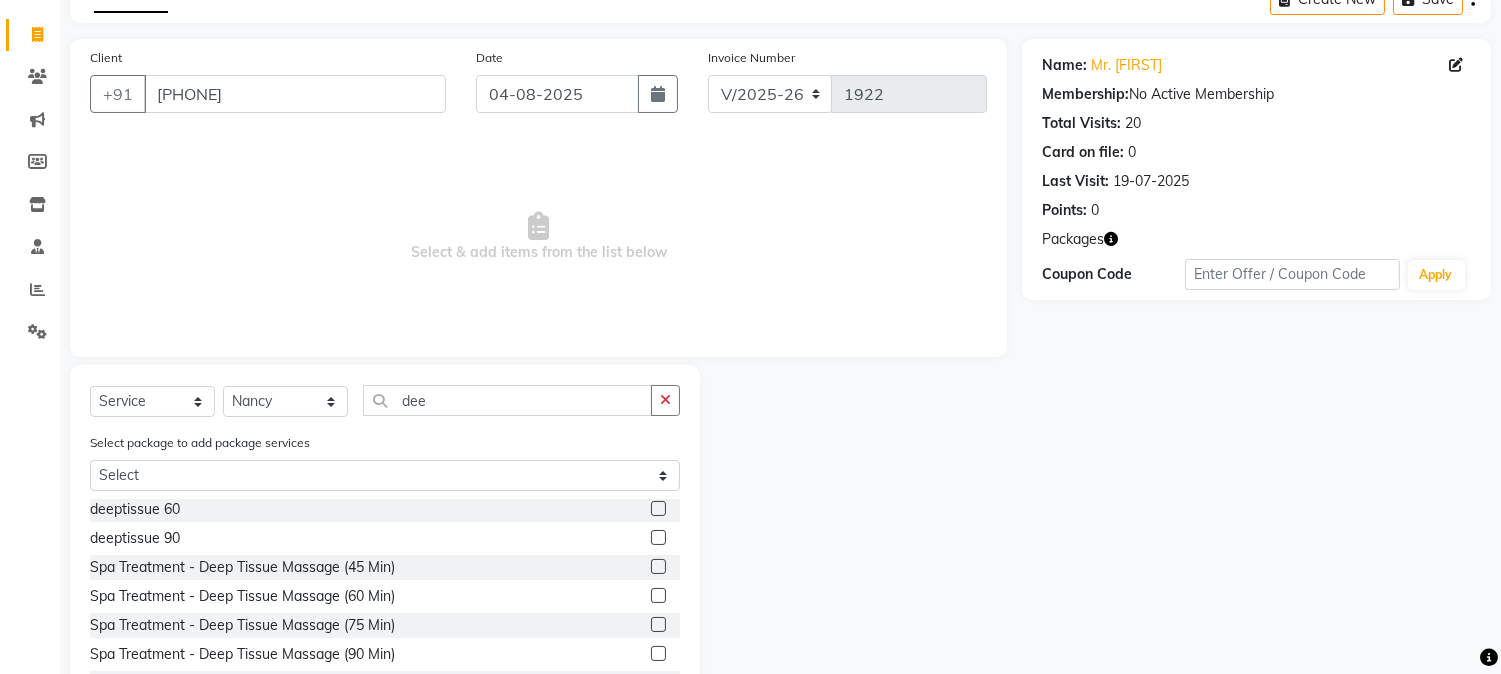 click 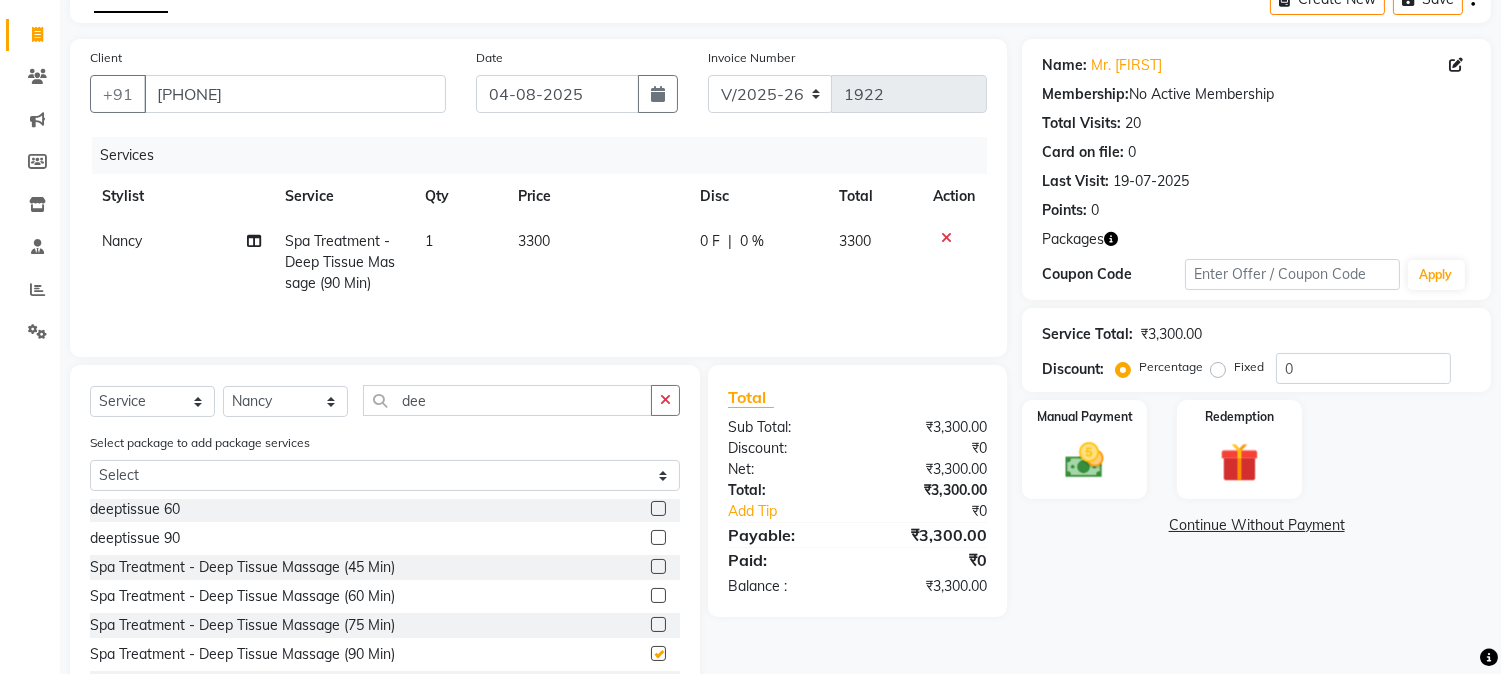 checkbox on "false" 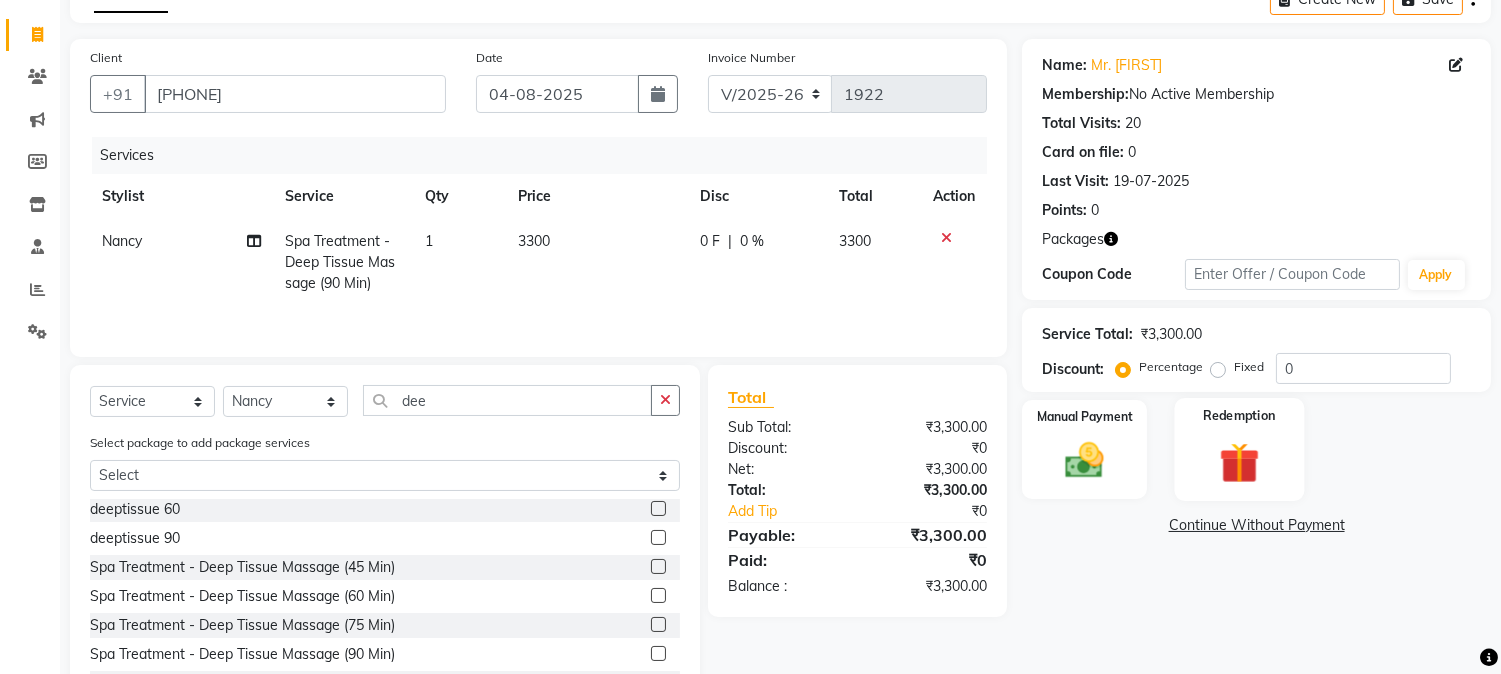 click 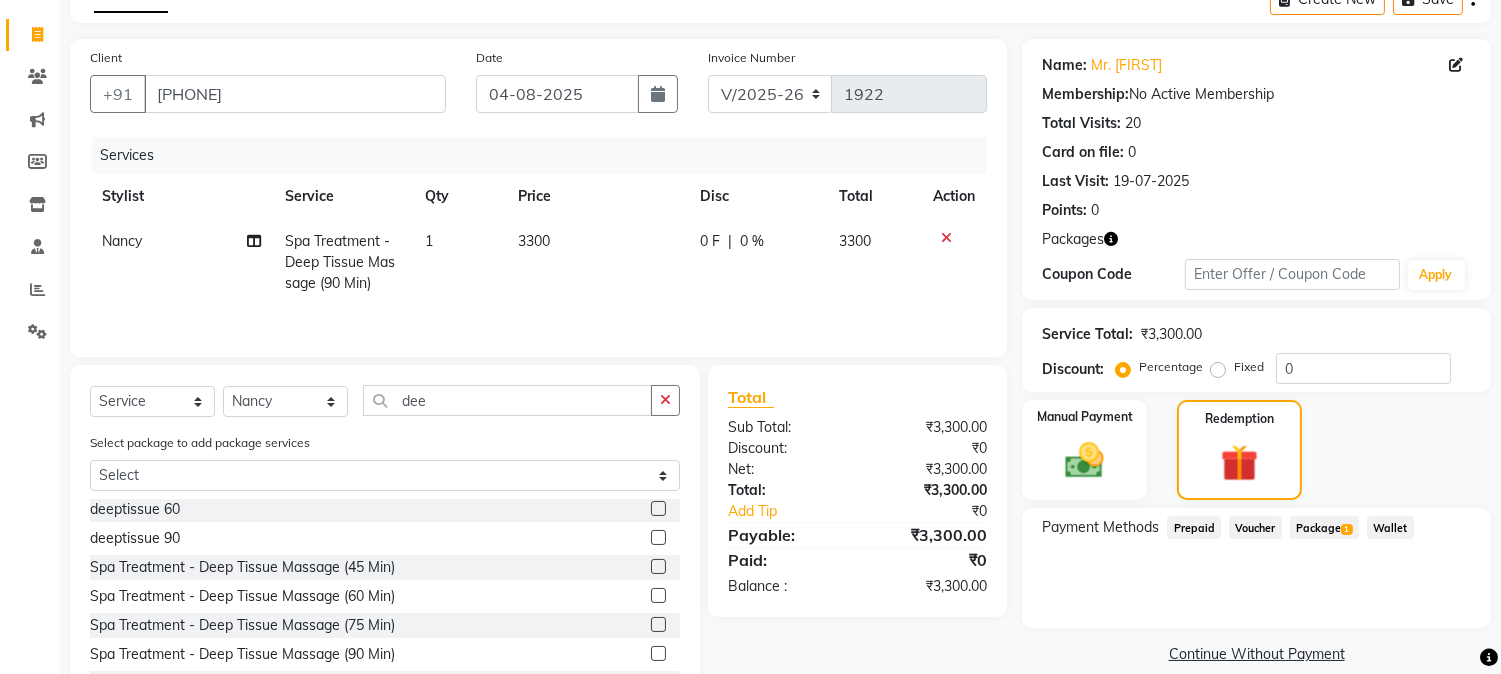 click on "Package  1" 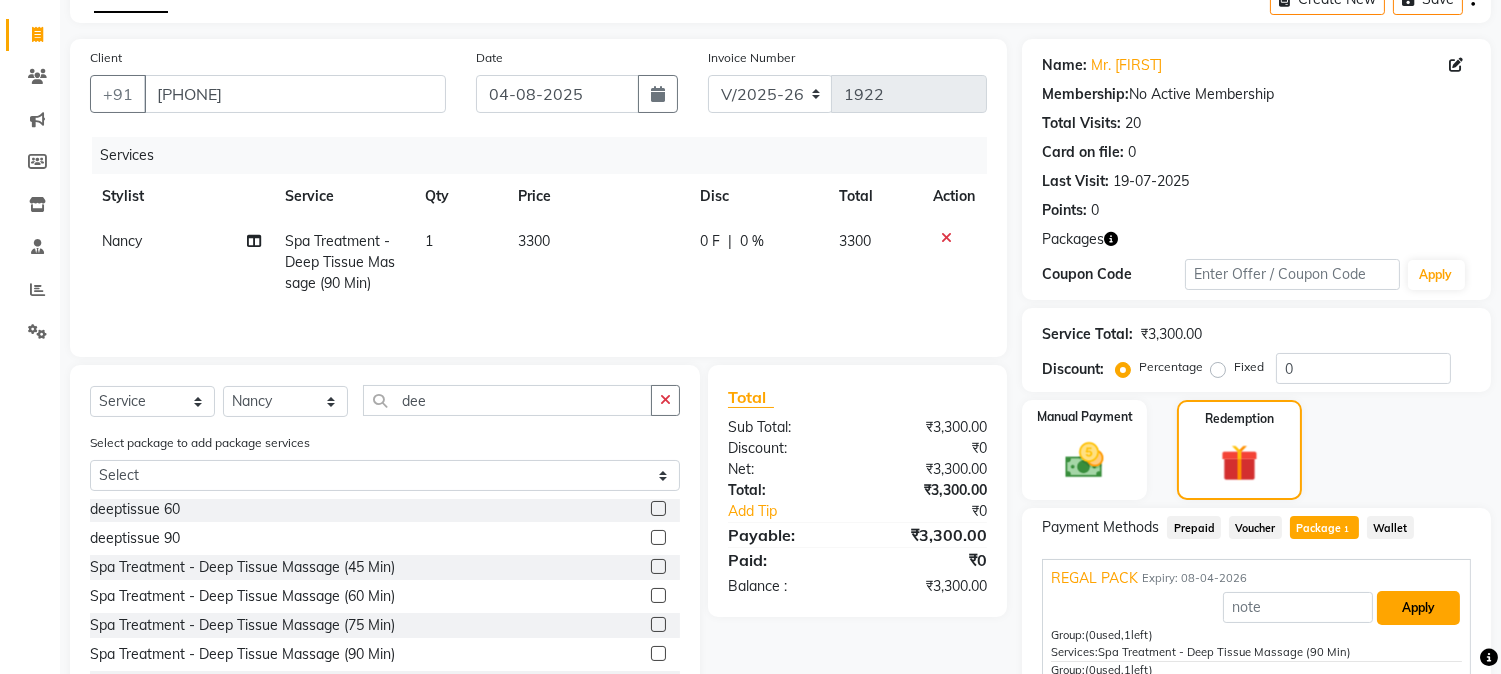 click on "Apply" at bounding box center [1418, 608] 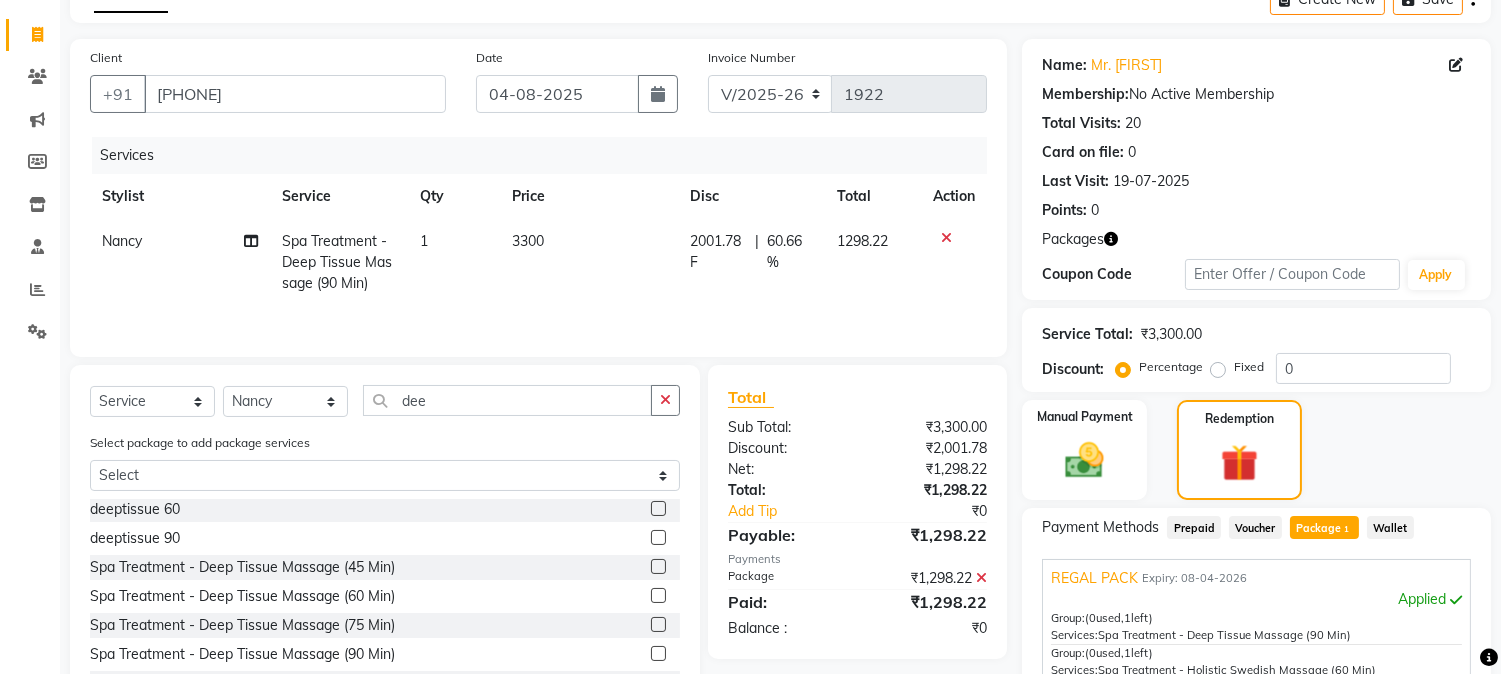 scroll, scrollTop: 62, scrollLeft: 0, axis: vertical 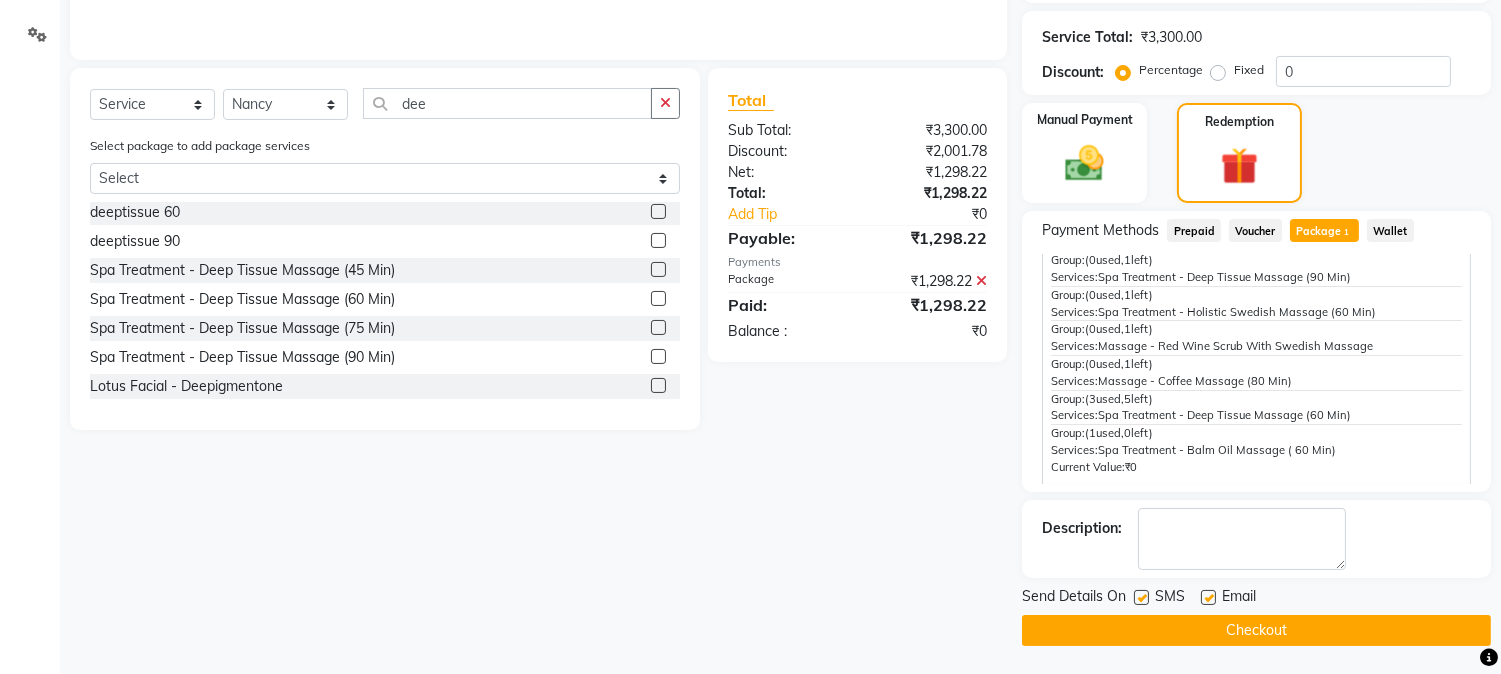 click on "Checkout" 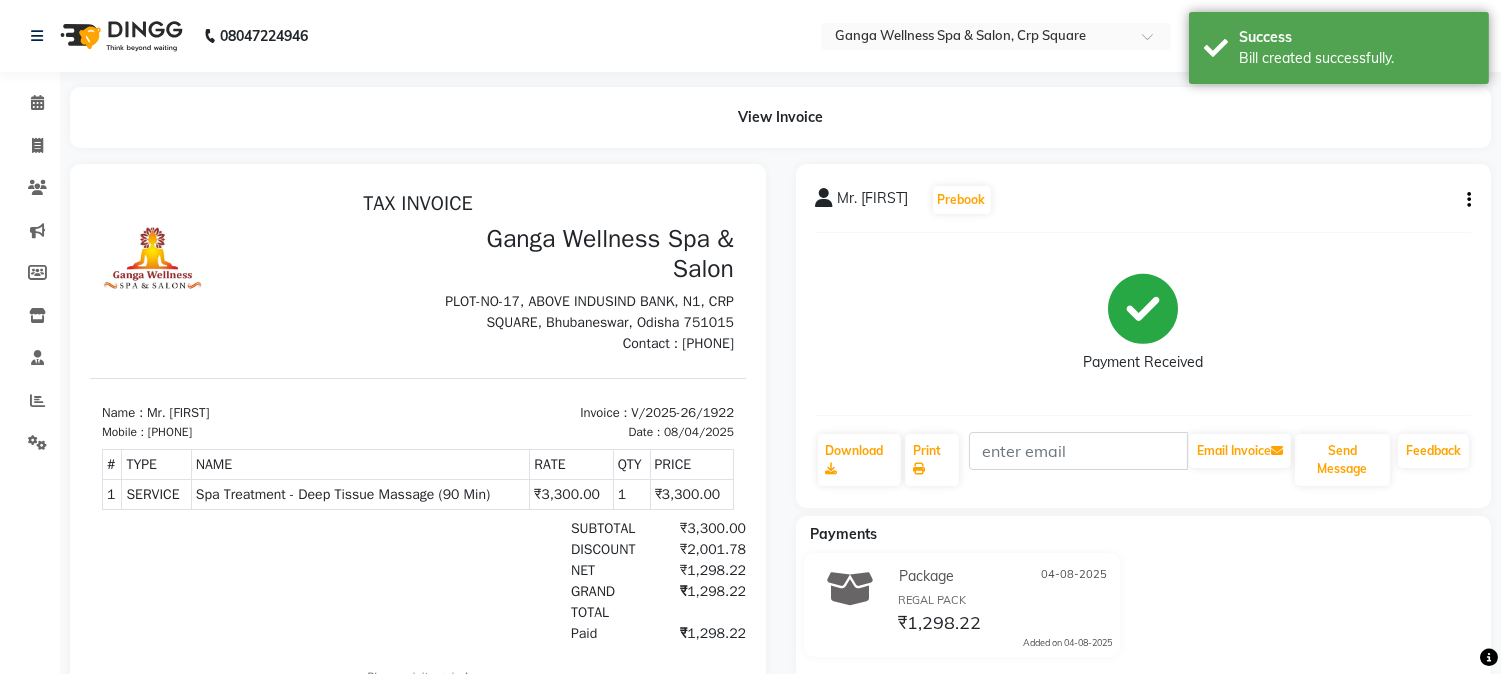 scroll, scrollTop: 0, scrollLeft: 0, axis: both 